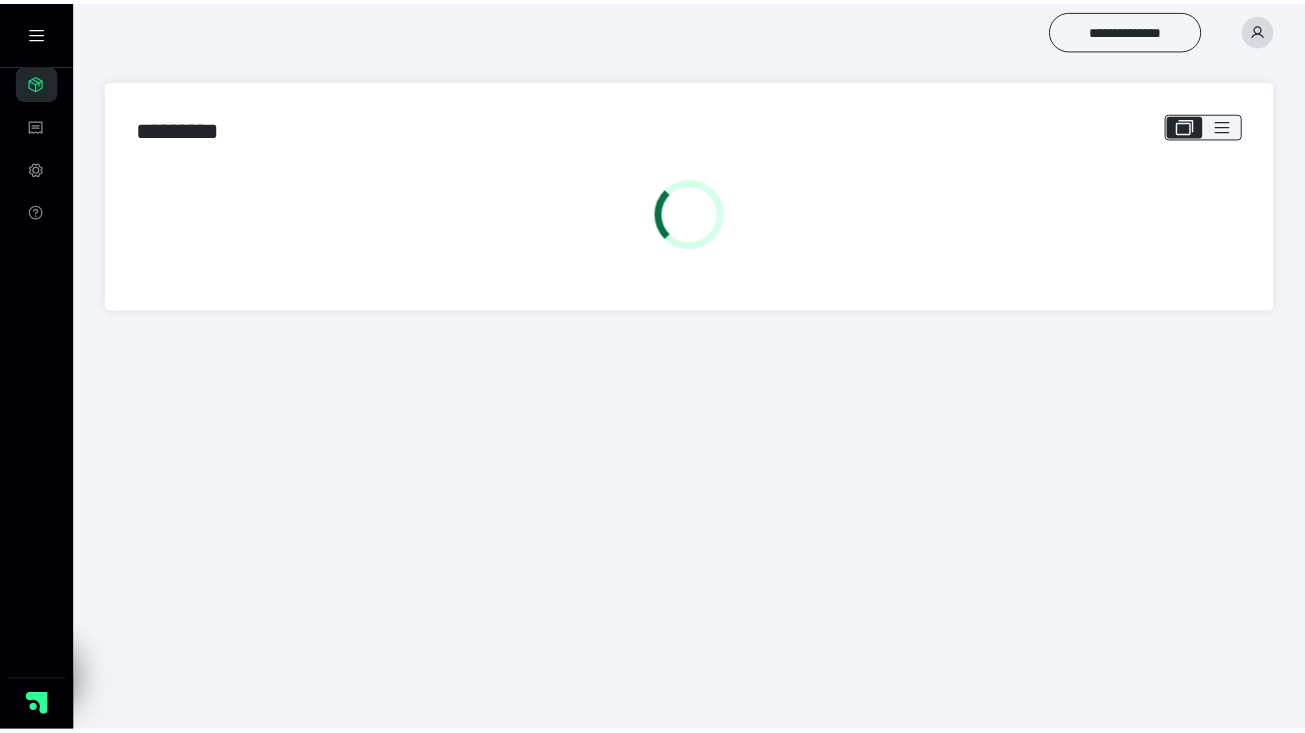 scroll, scrollTop: 0, scrollLeft: 0, axis: both 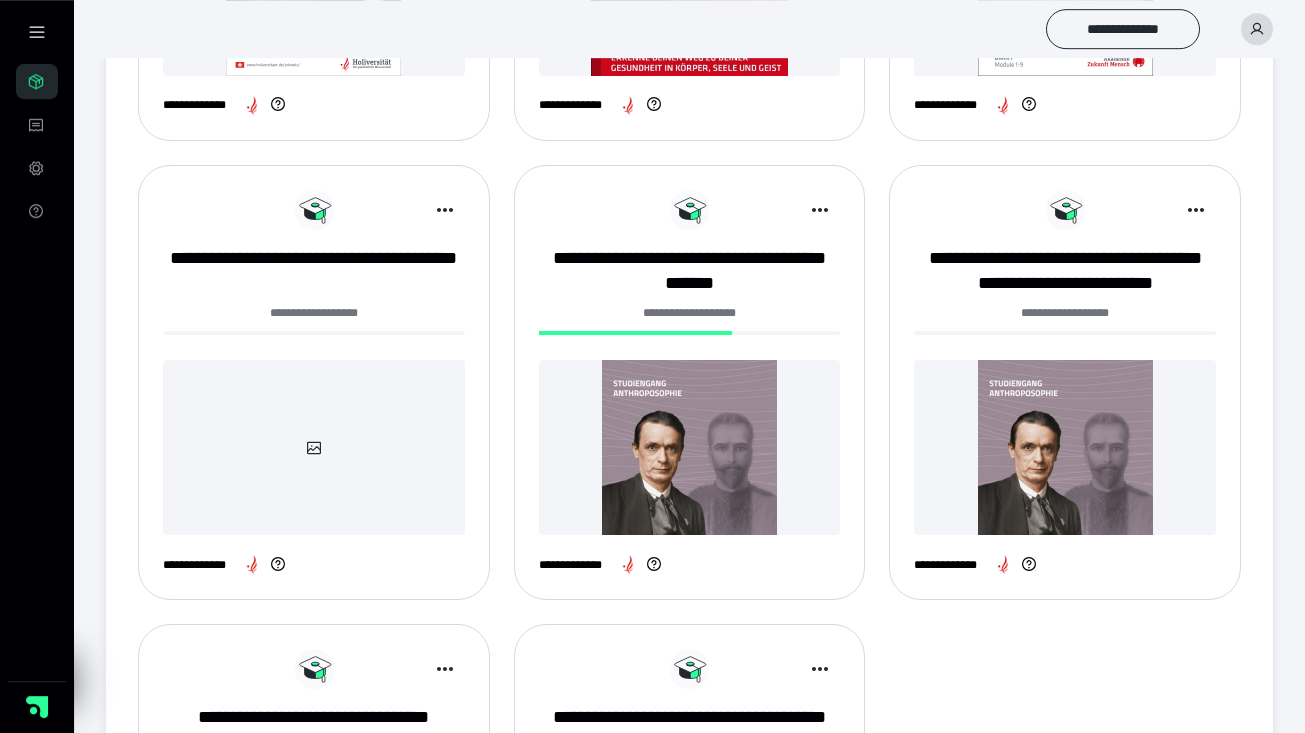 click at bounding box center [690, 447] 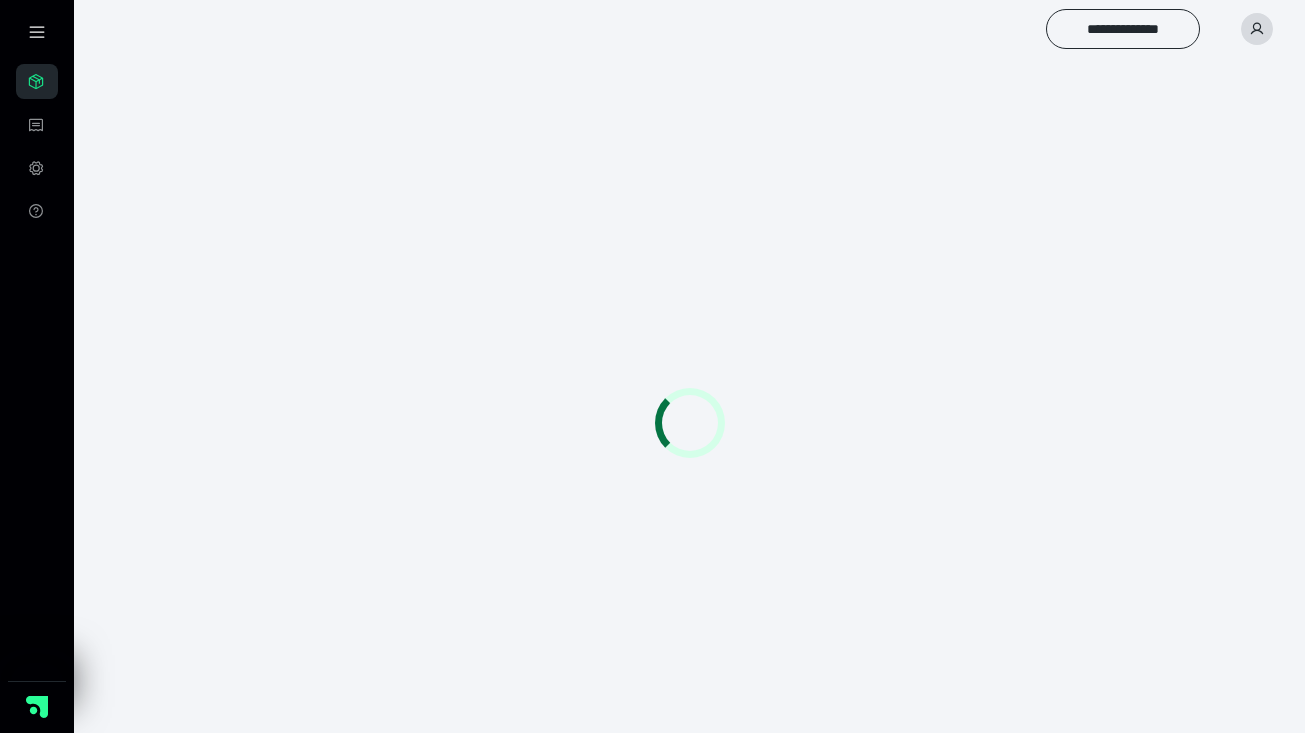 scroll, scrollTop: 0, scrollLeft: 0, axis: both 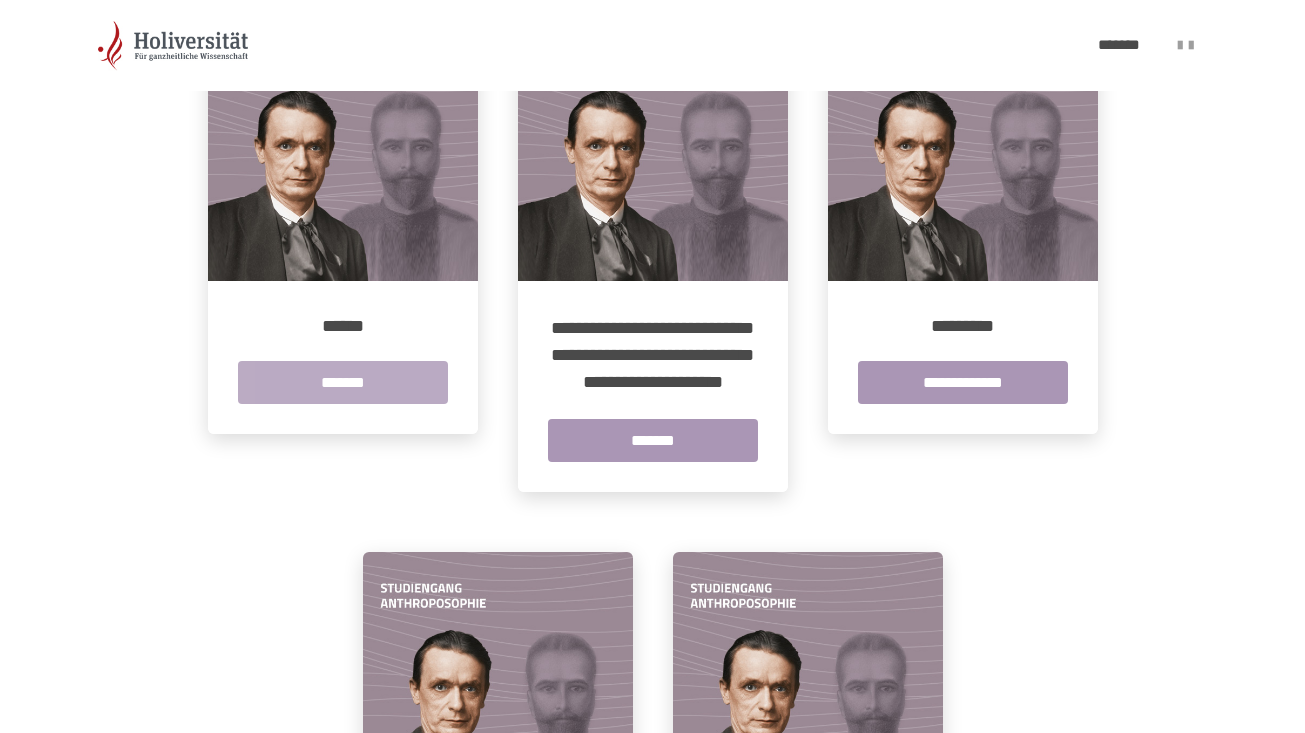 click on "*******" at bounding box center (343, 382) 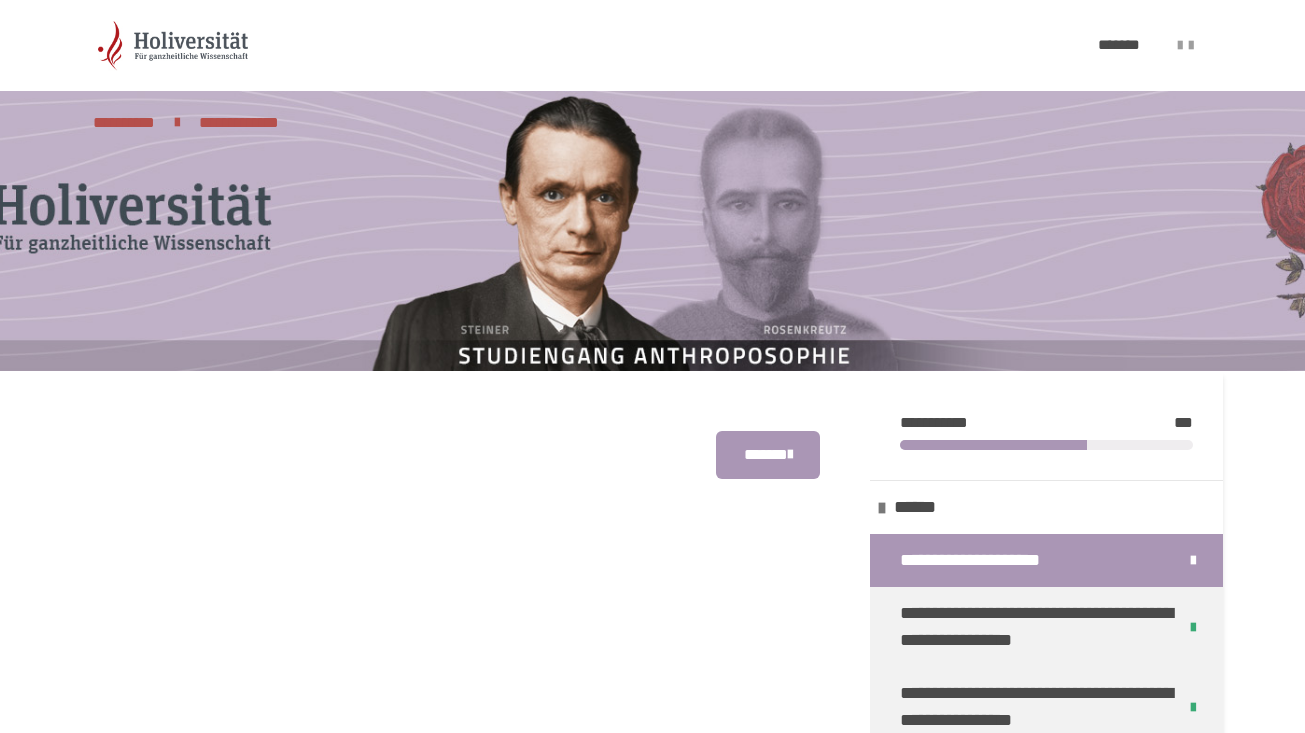 scroll, scrollTop: 401, scrollLeft: 0, axis: vertical 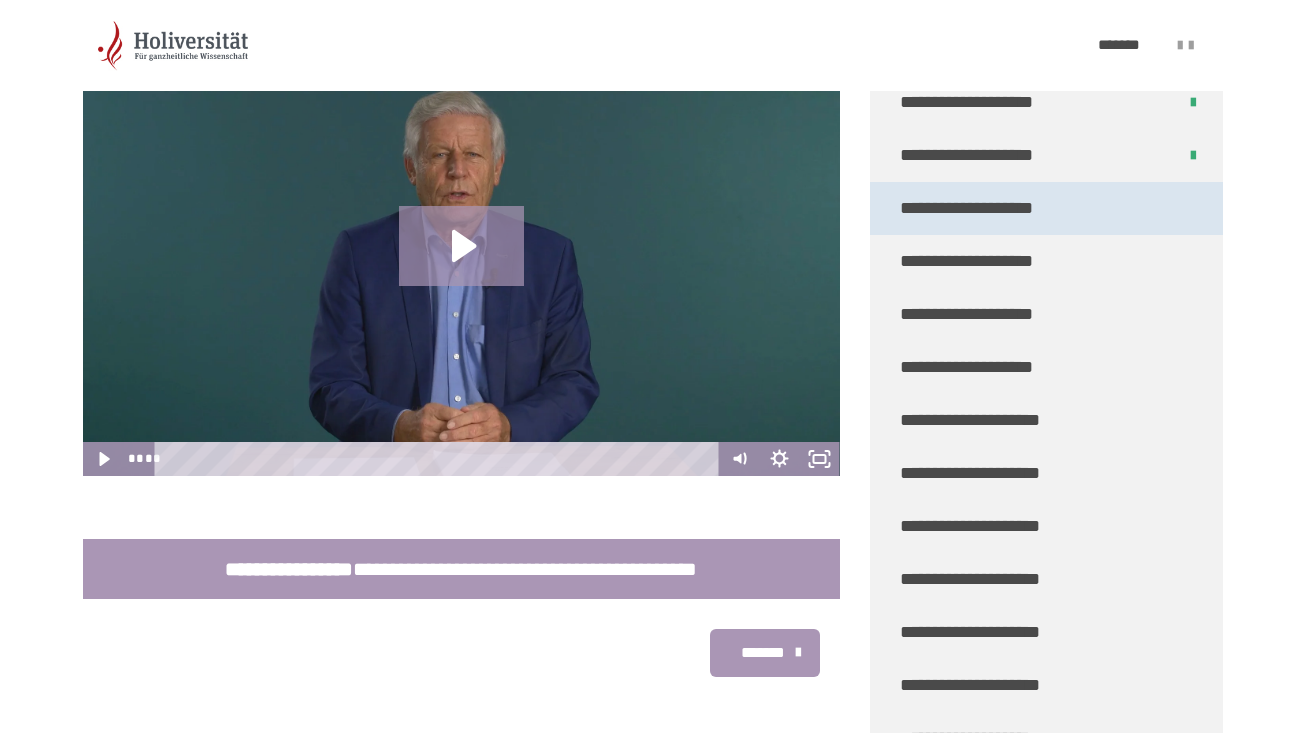 click on "**********" at bounding box center [967, 208] 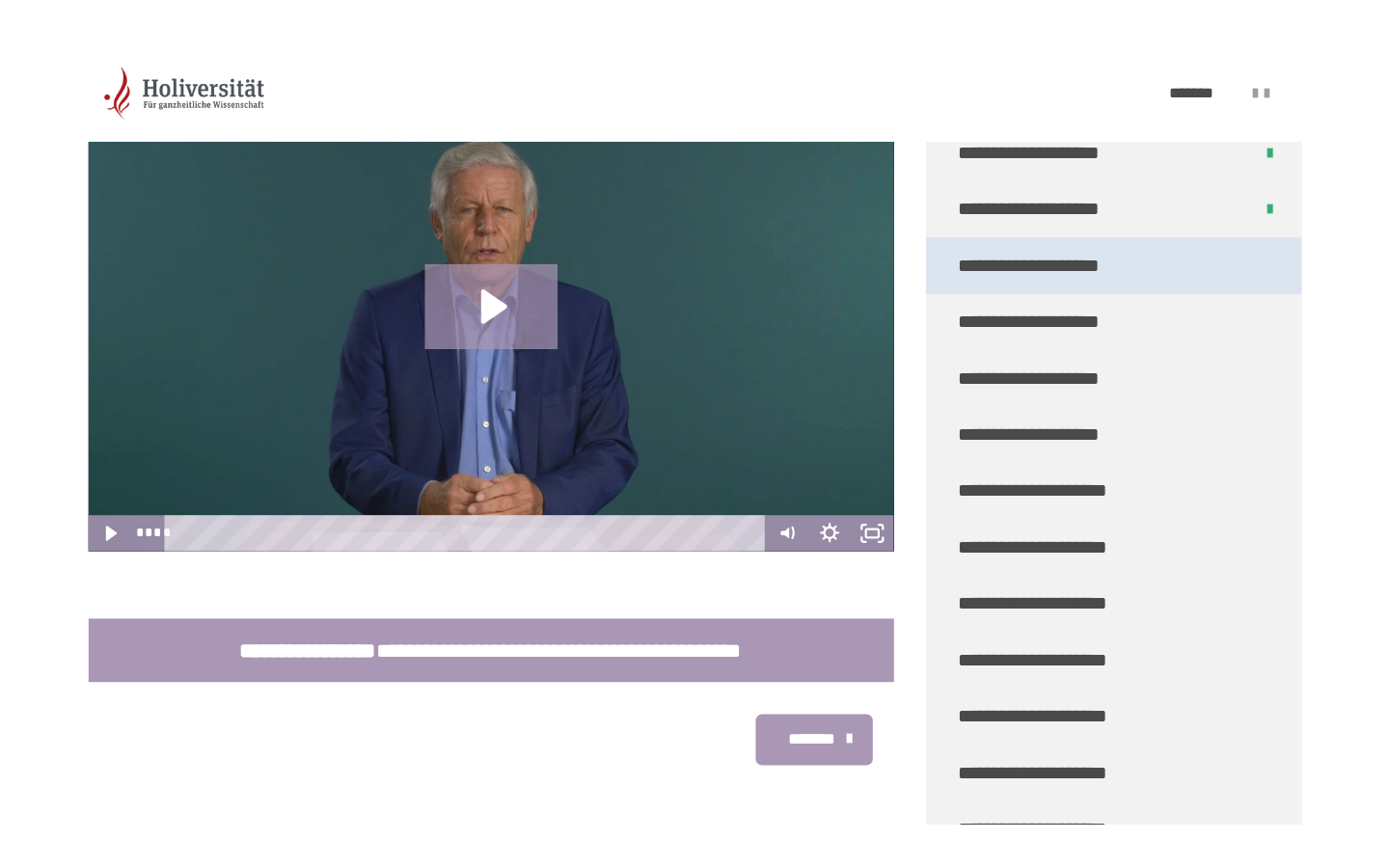 scroll, scrollTop: 367, scrollLeft: 0, axis: vertical 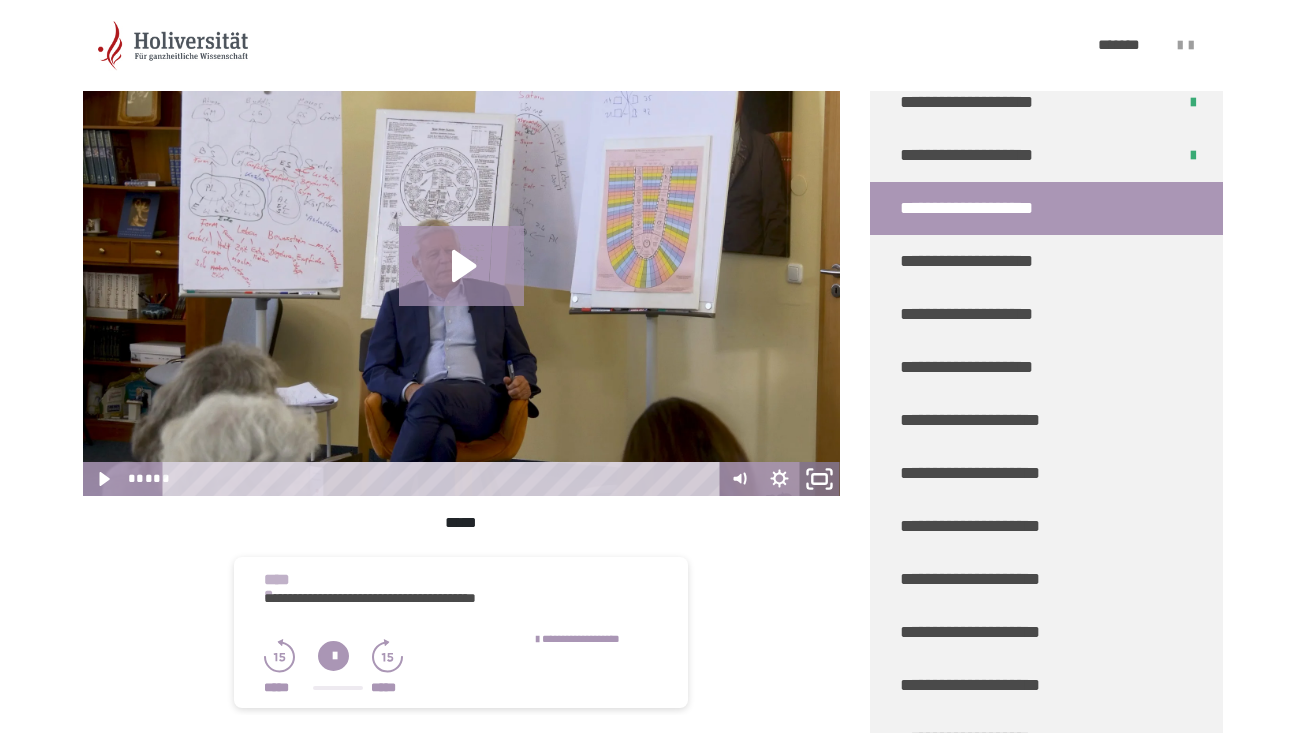 click 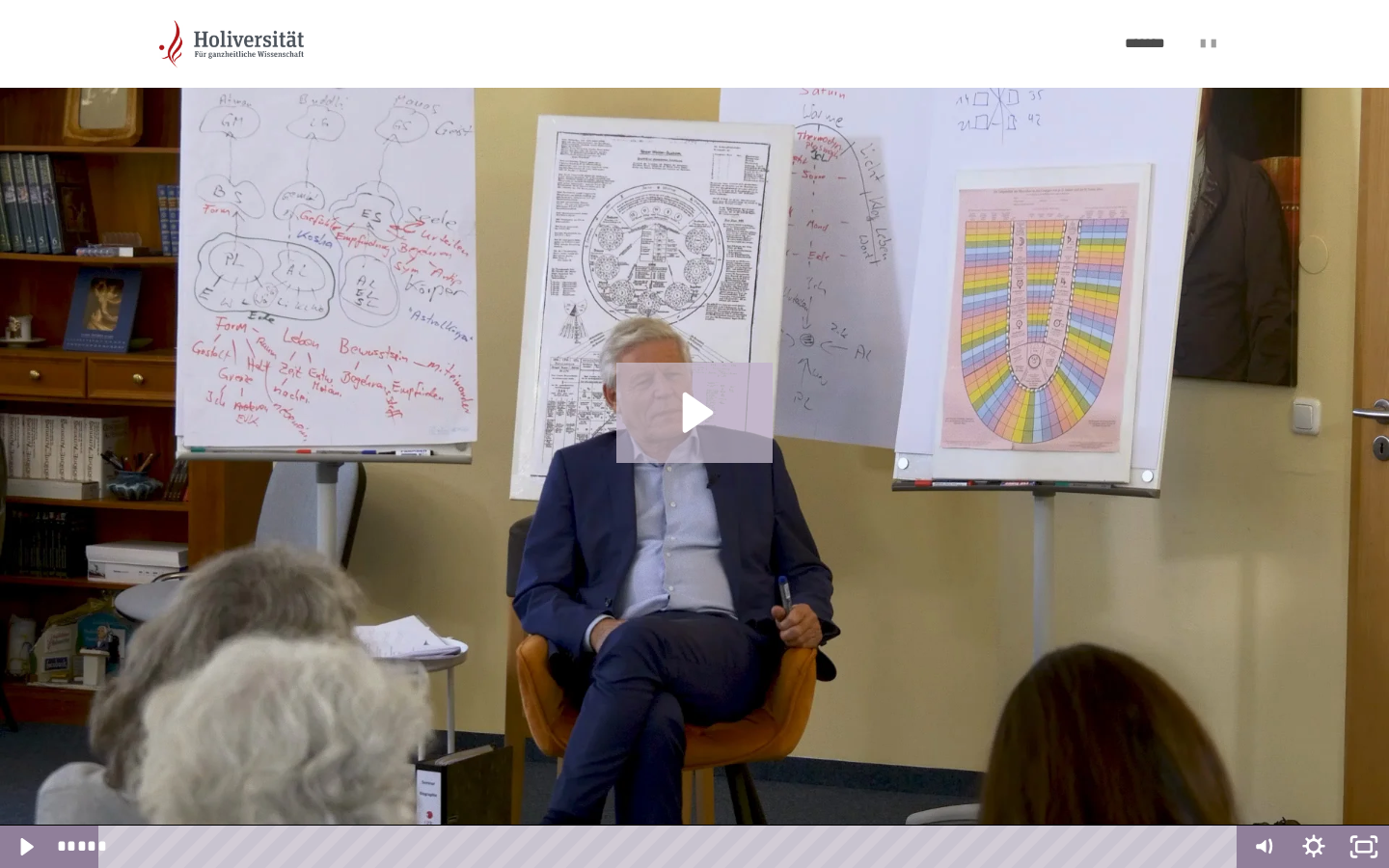 click 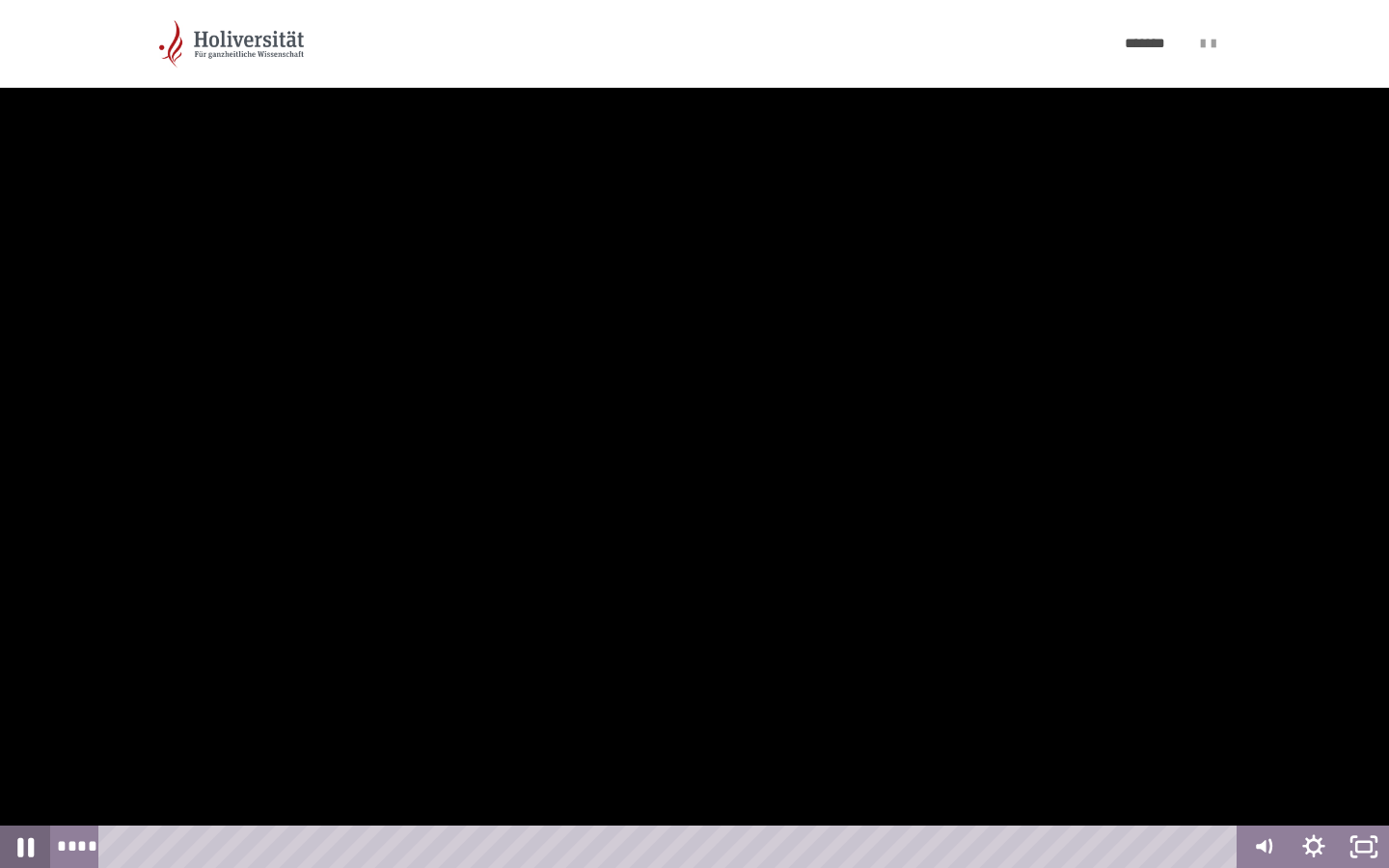 click 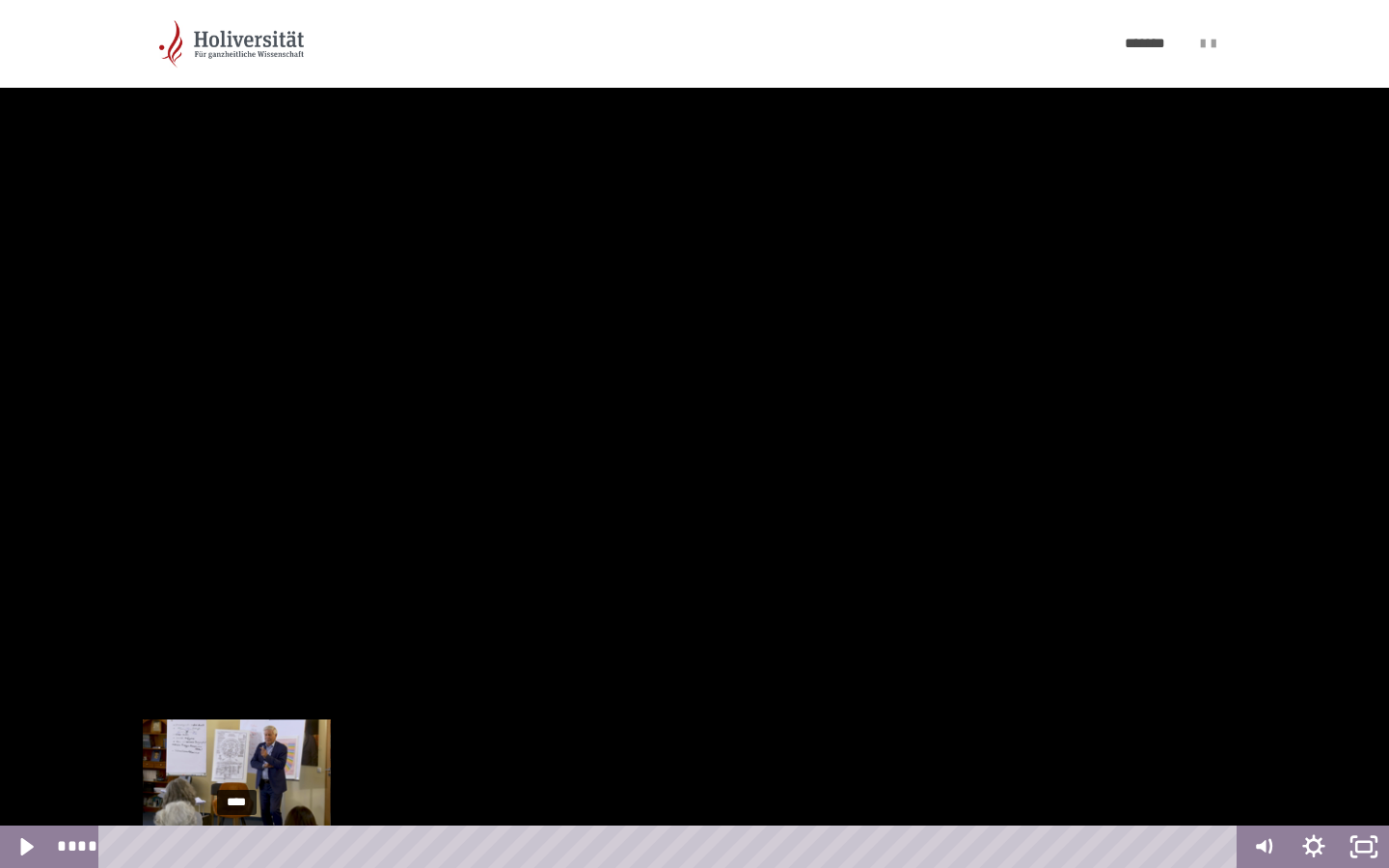 click on "****" at bounding box center [671, 847] 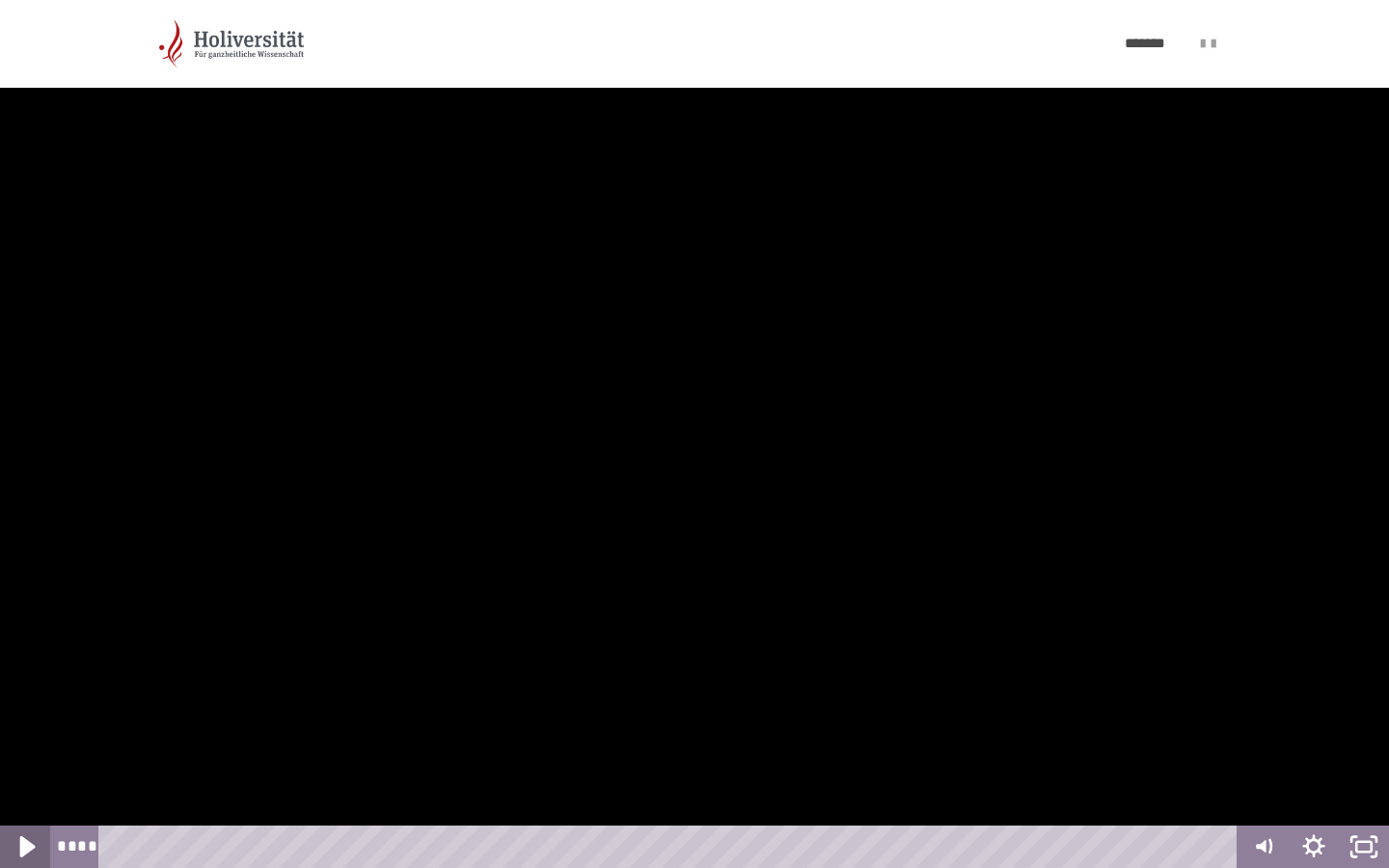 click 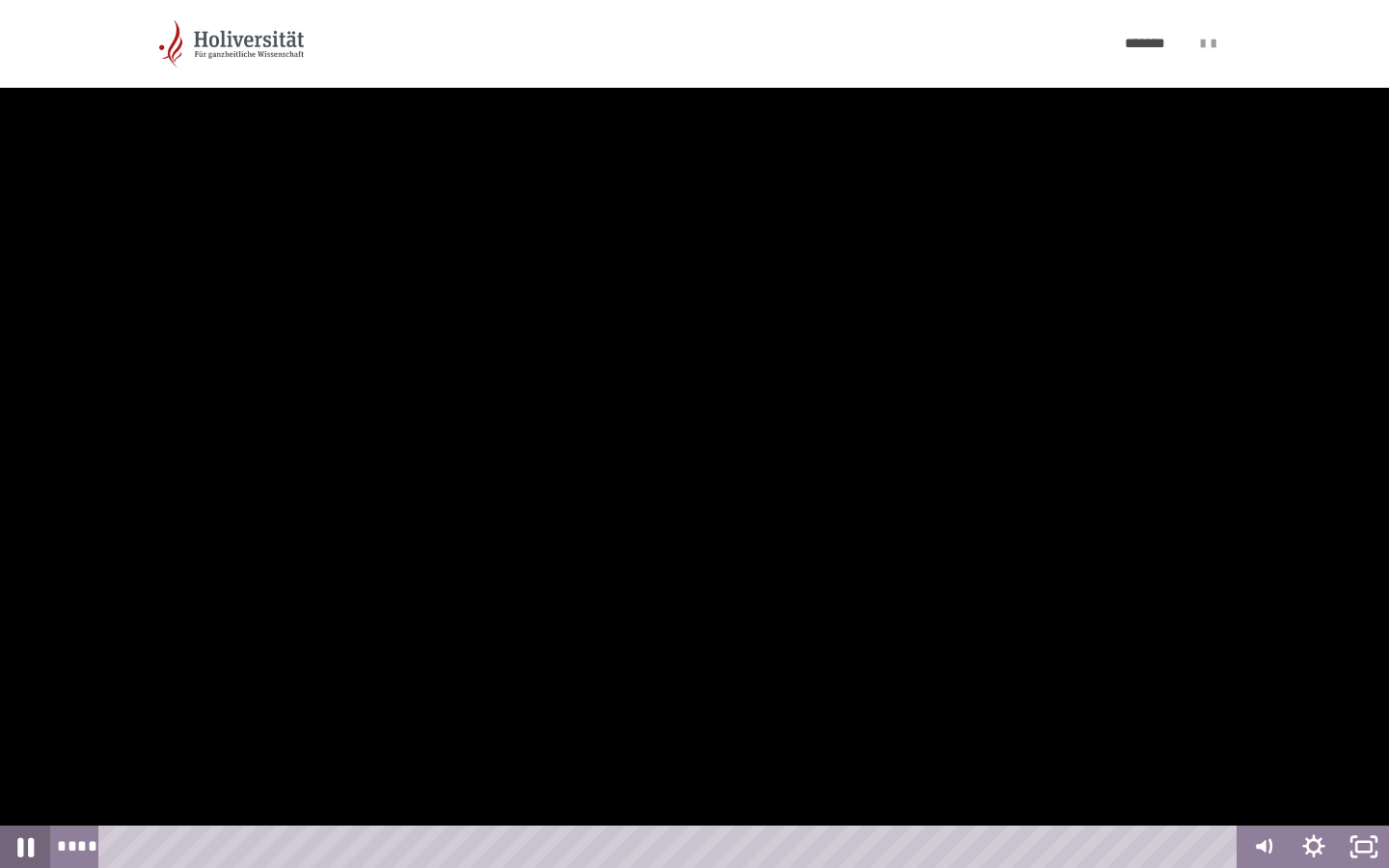 click 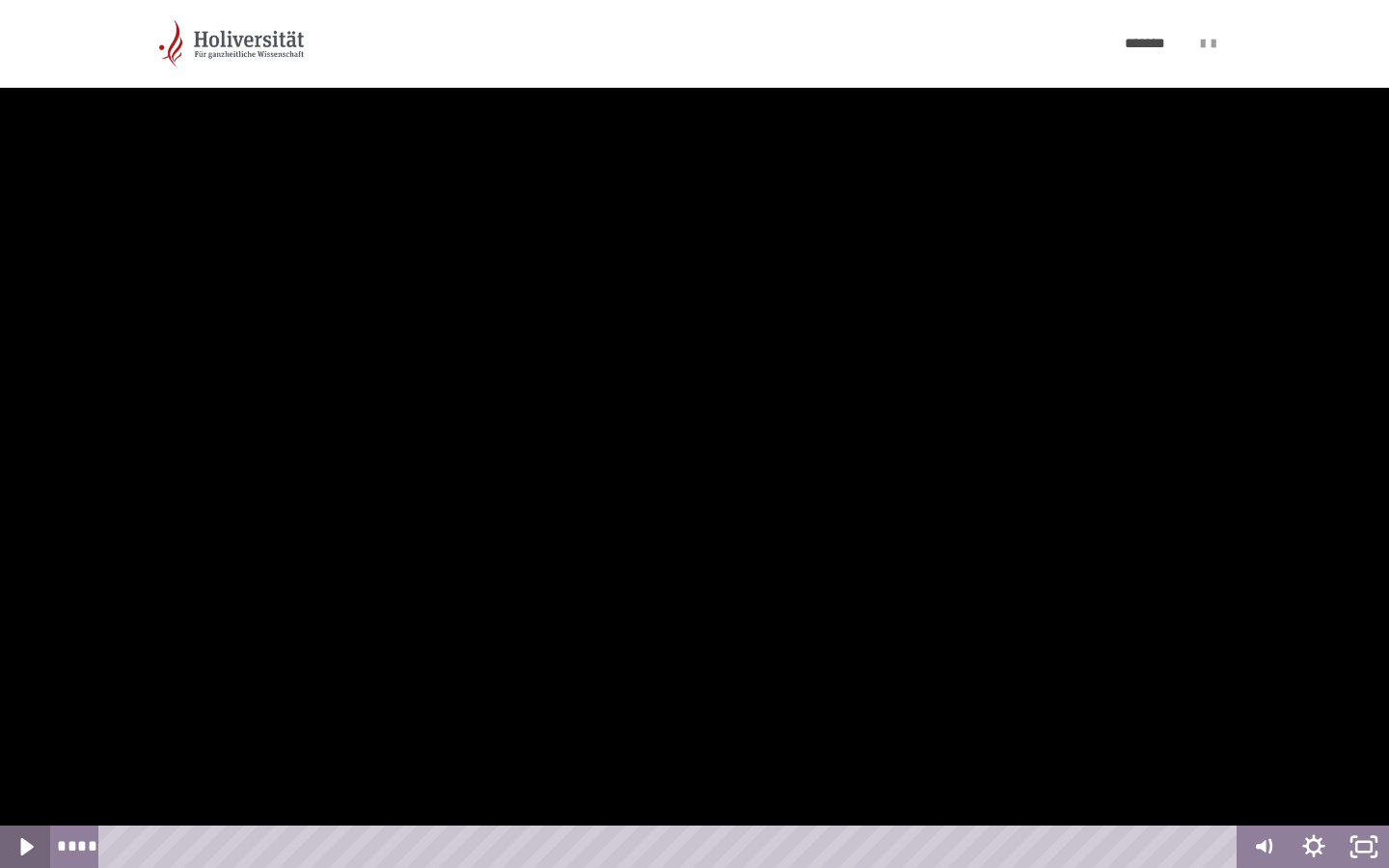 click 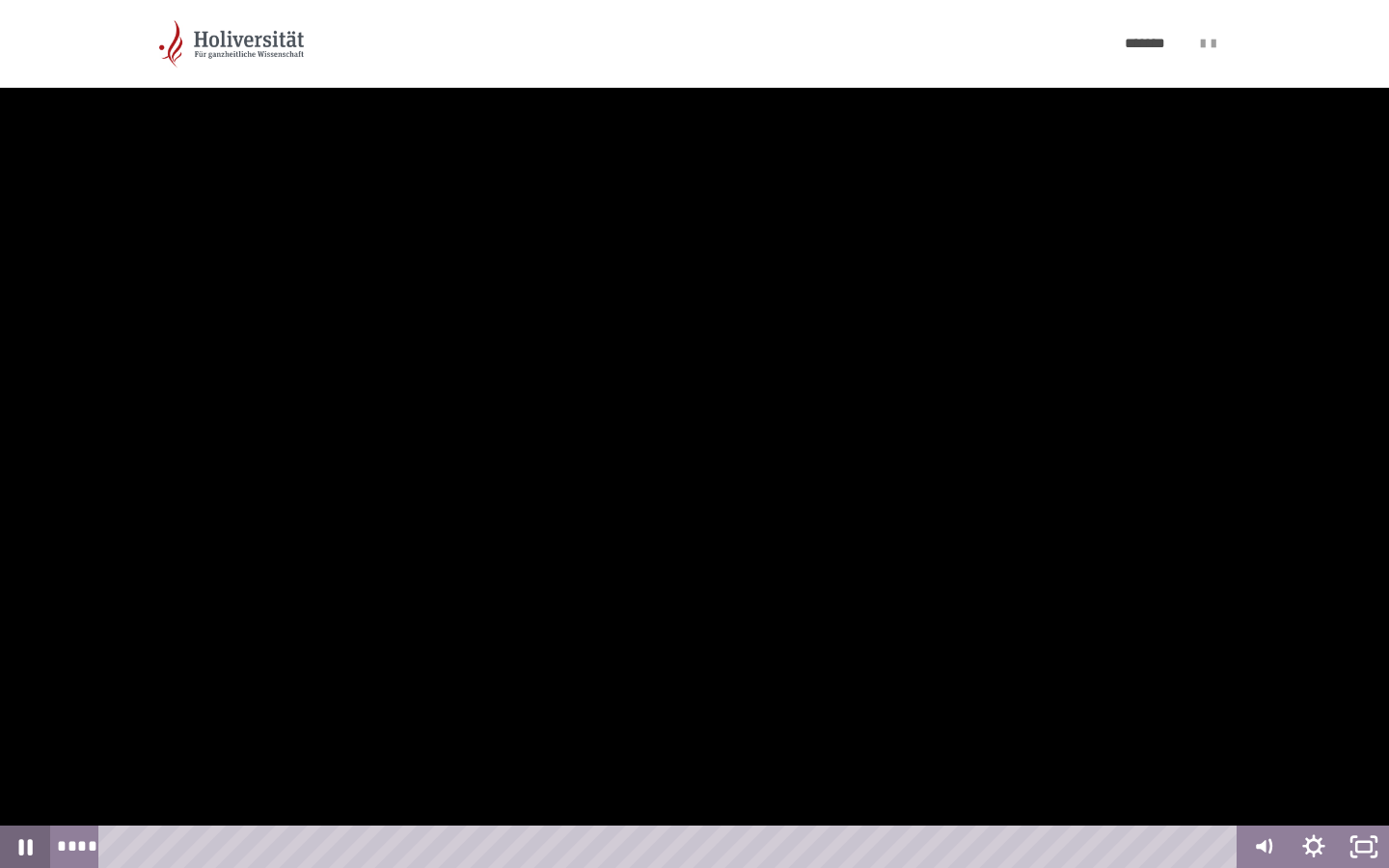click 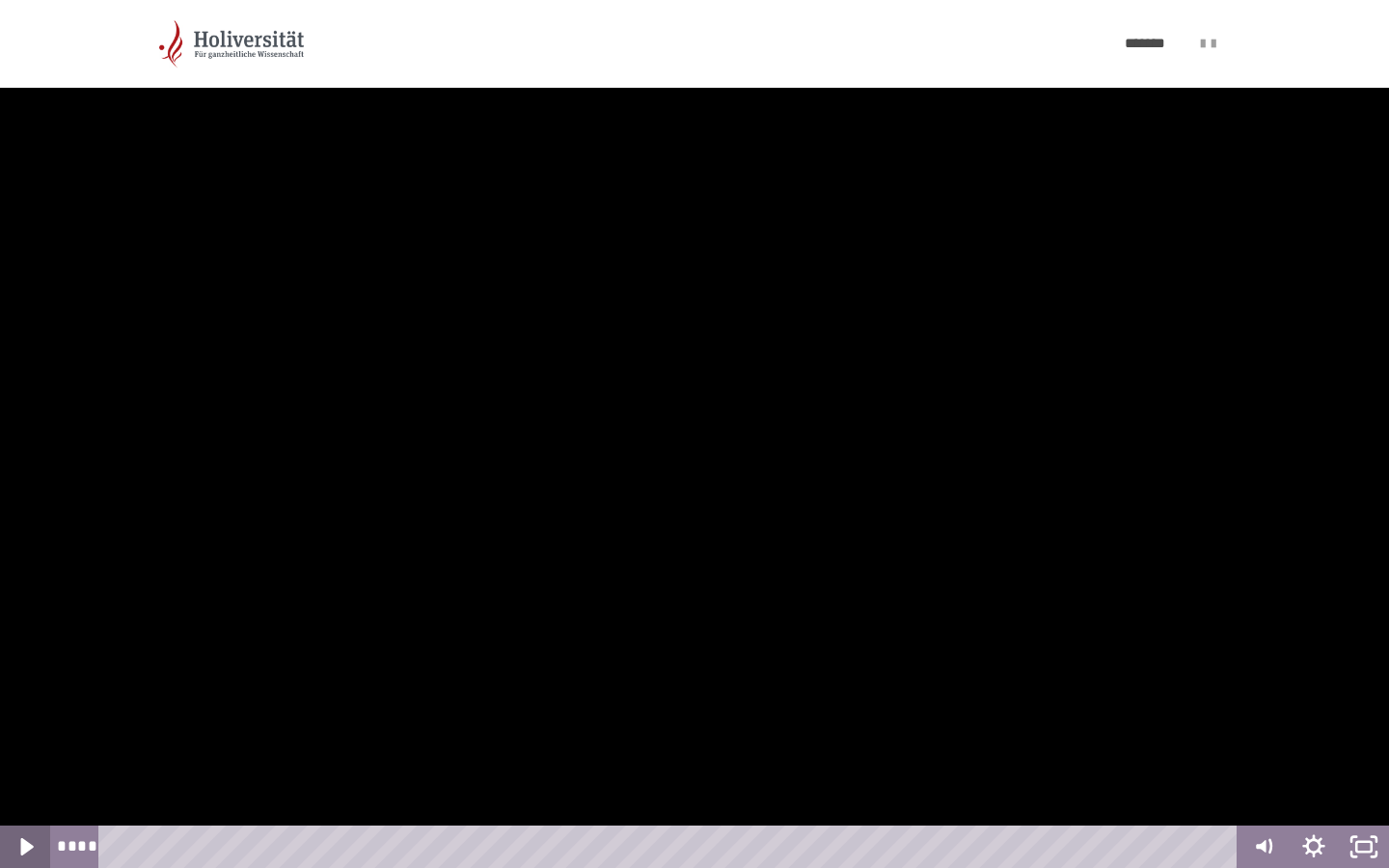 click 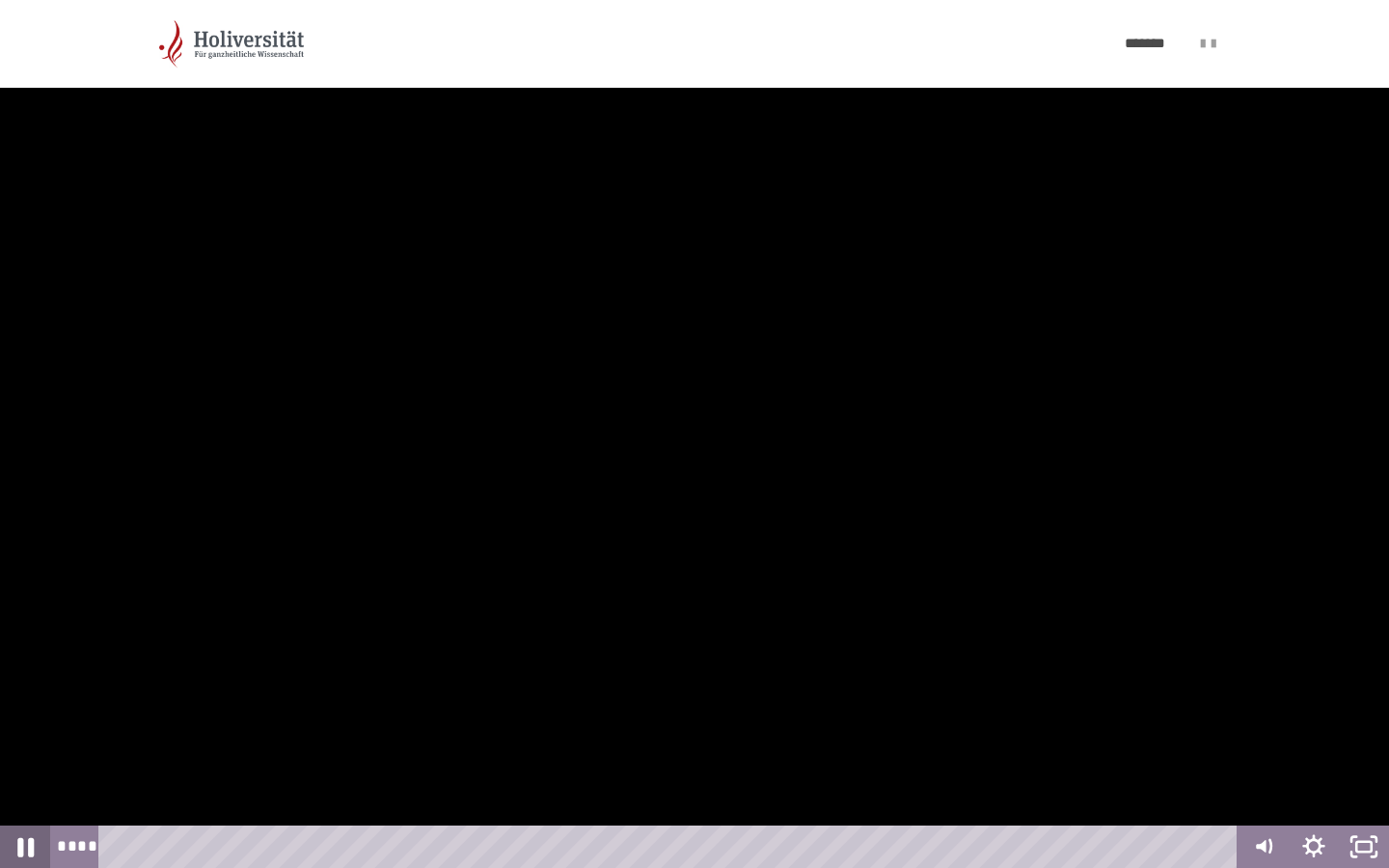click 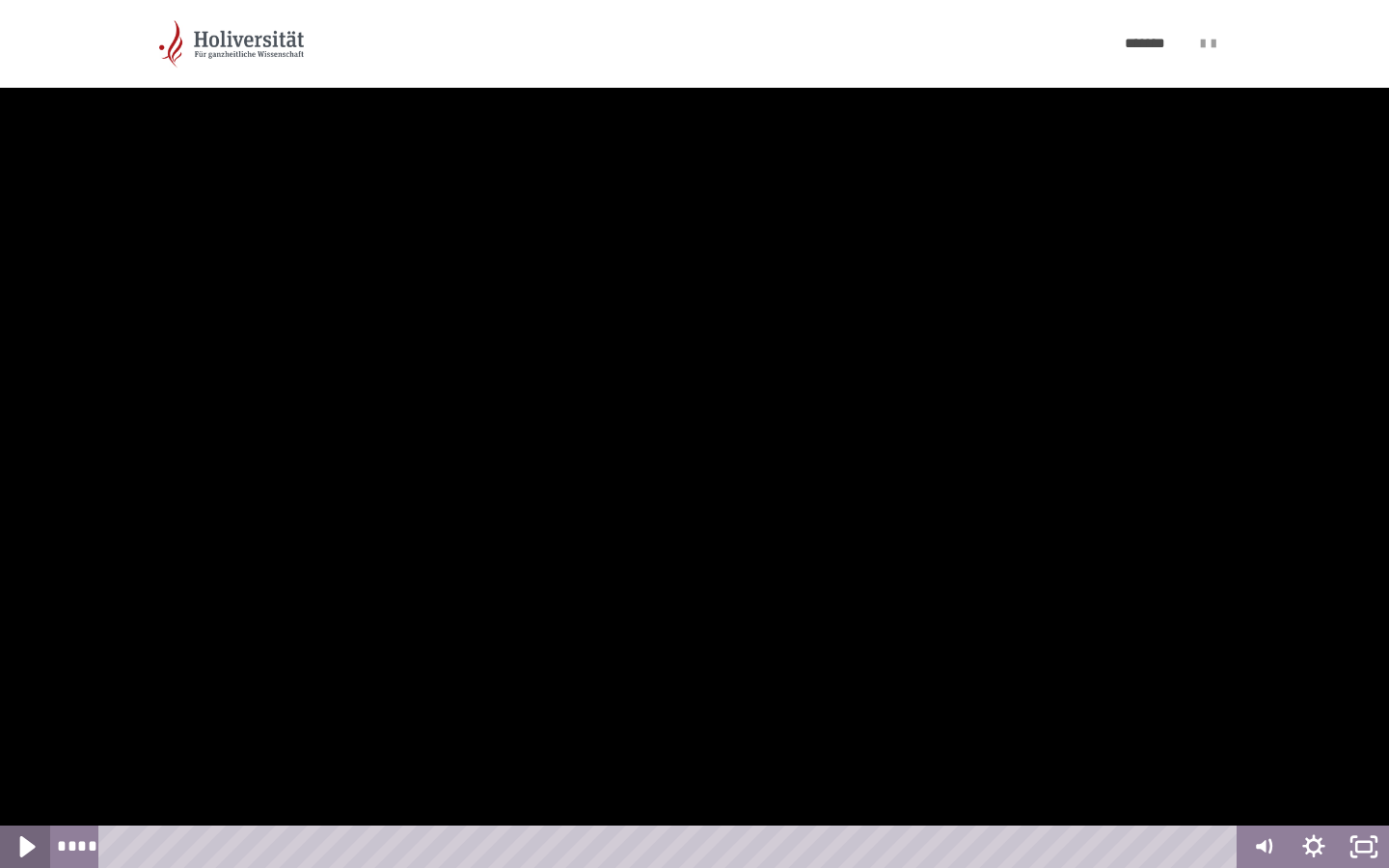 click 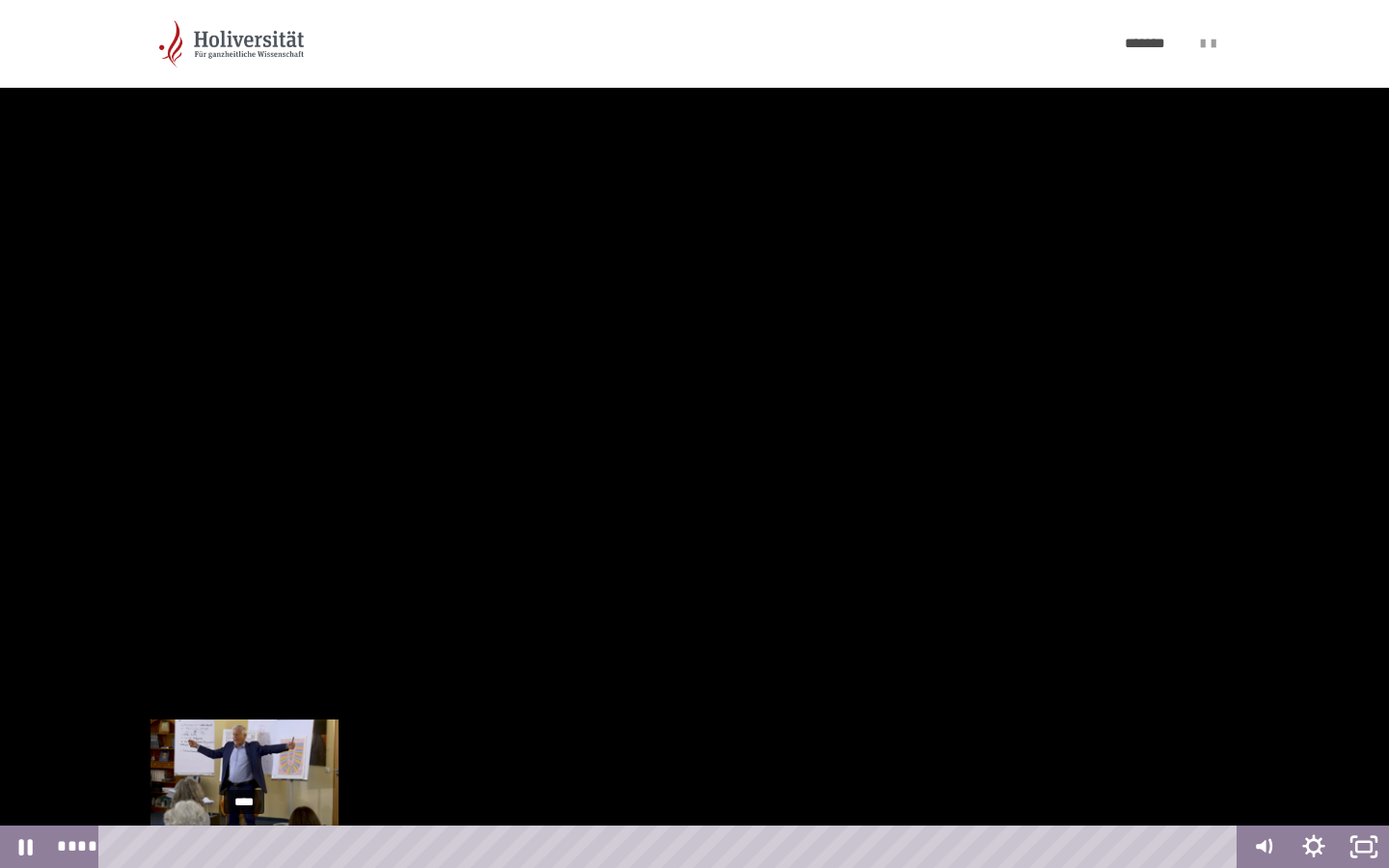 click on "****" at bounding box center (671, 847) 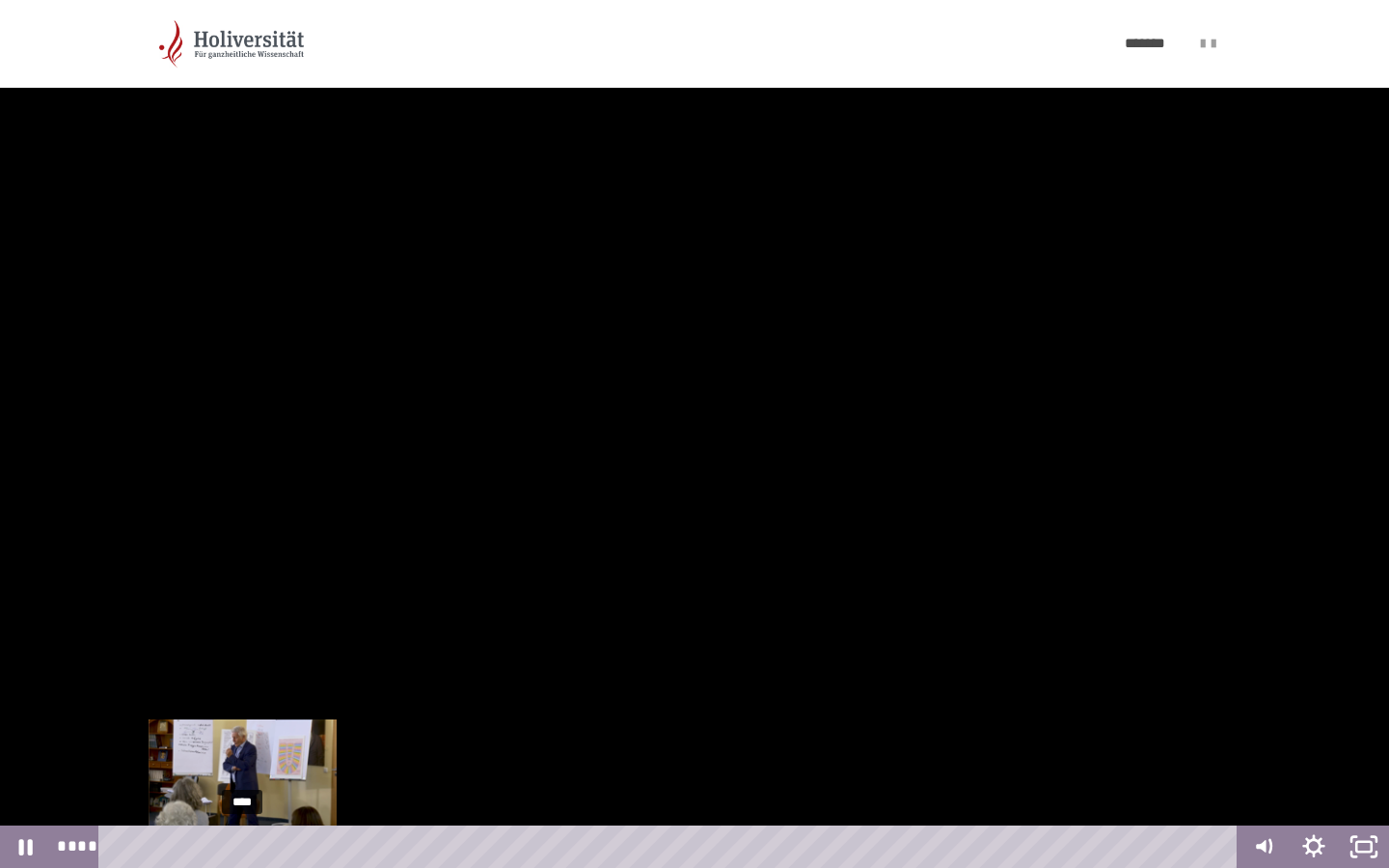 click at bounding box center (246, 847) 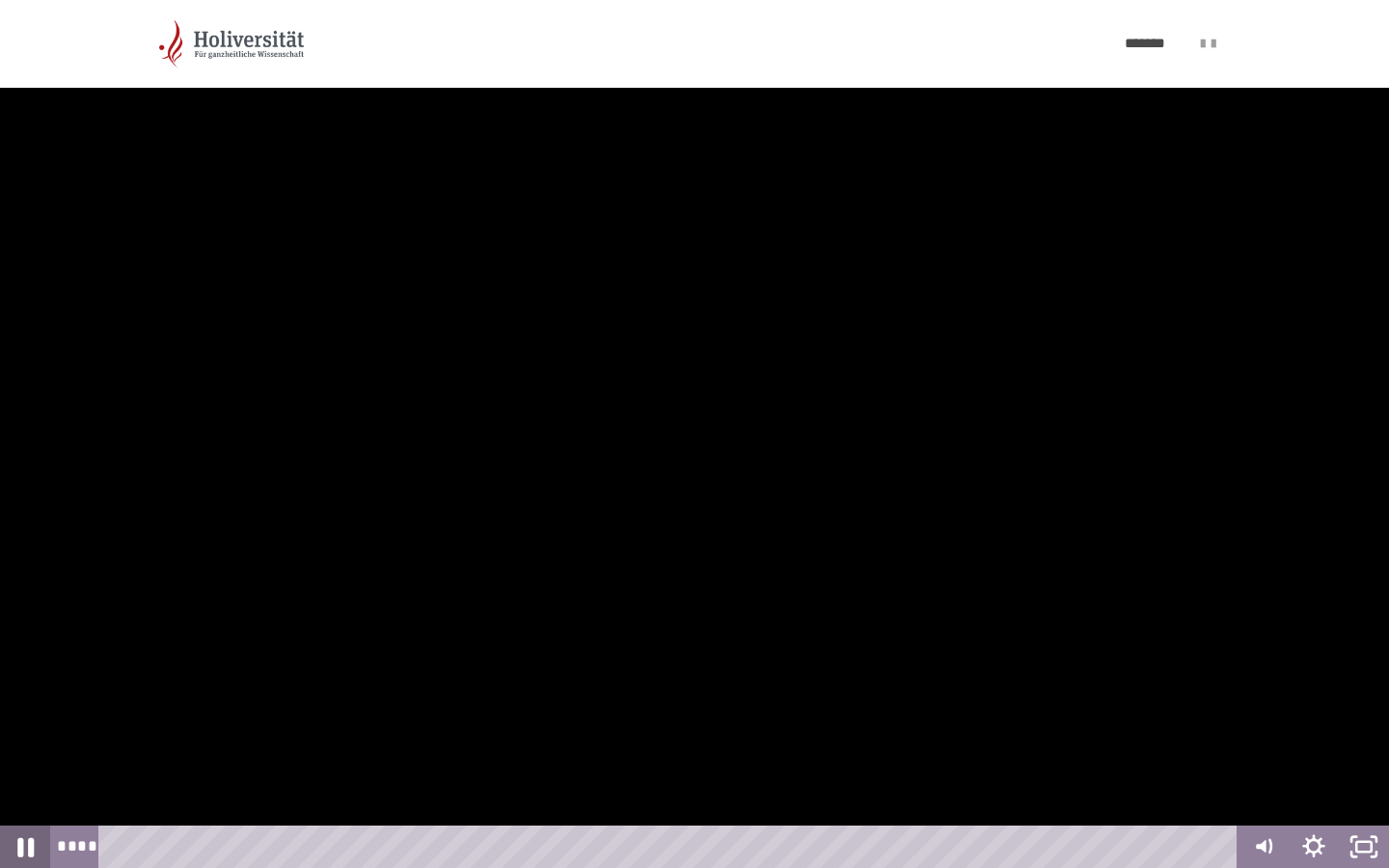 click 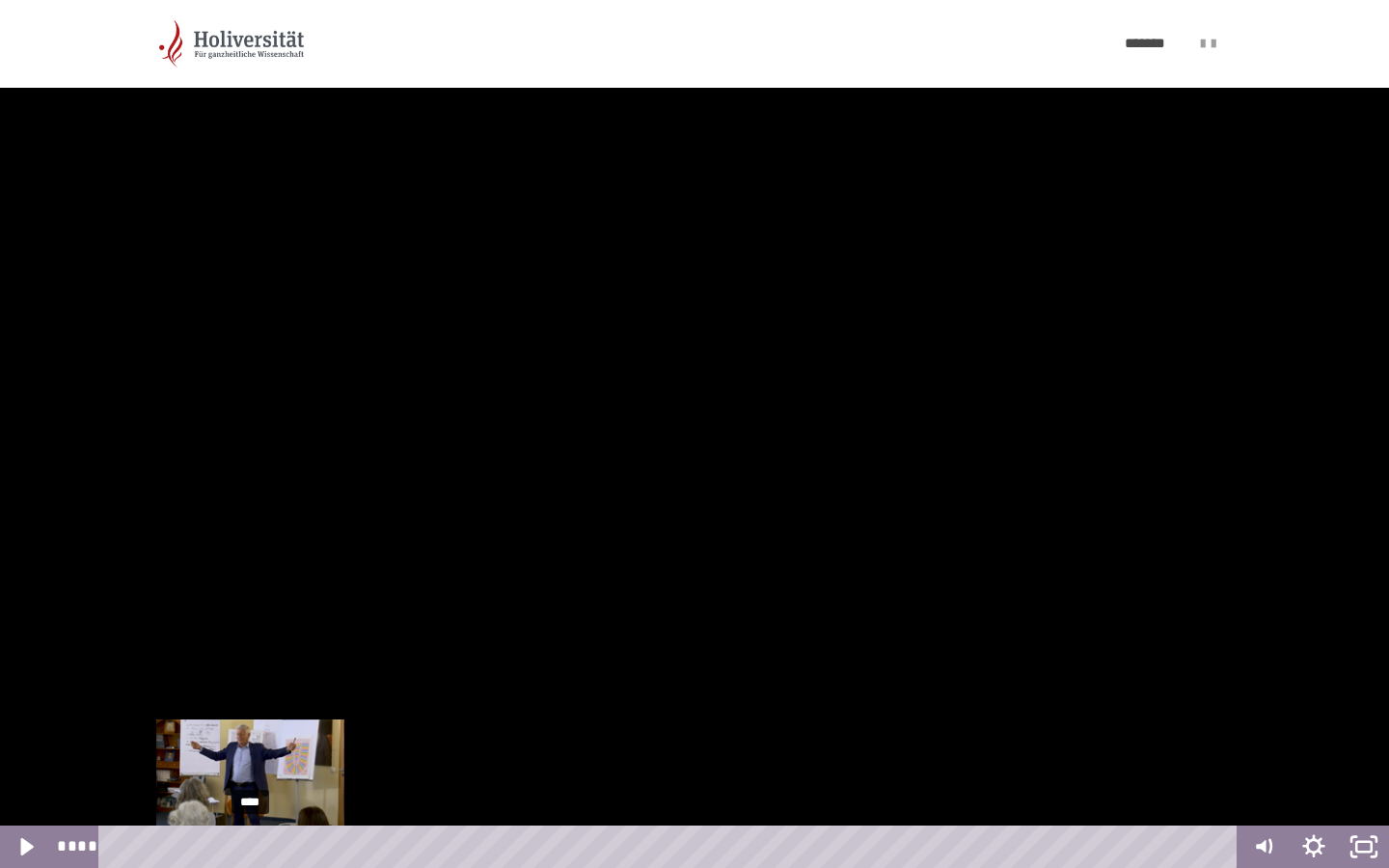 click on "****" at bounding box center (671, 847) 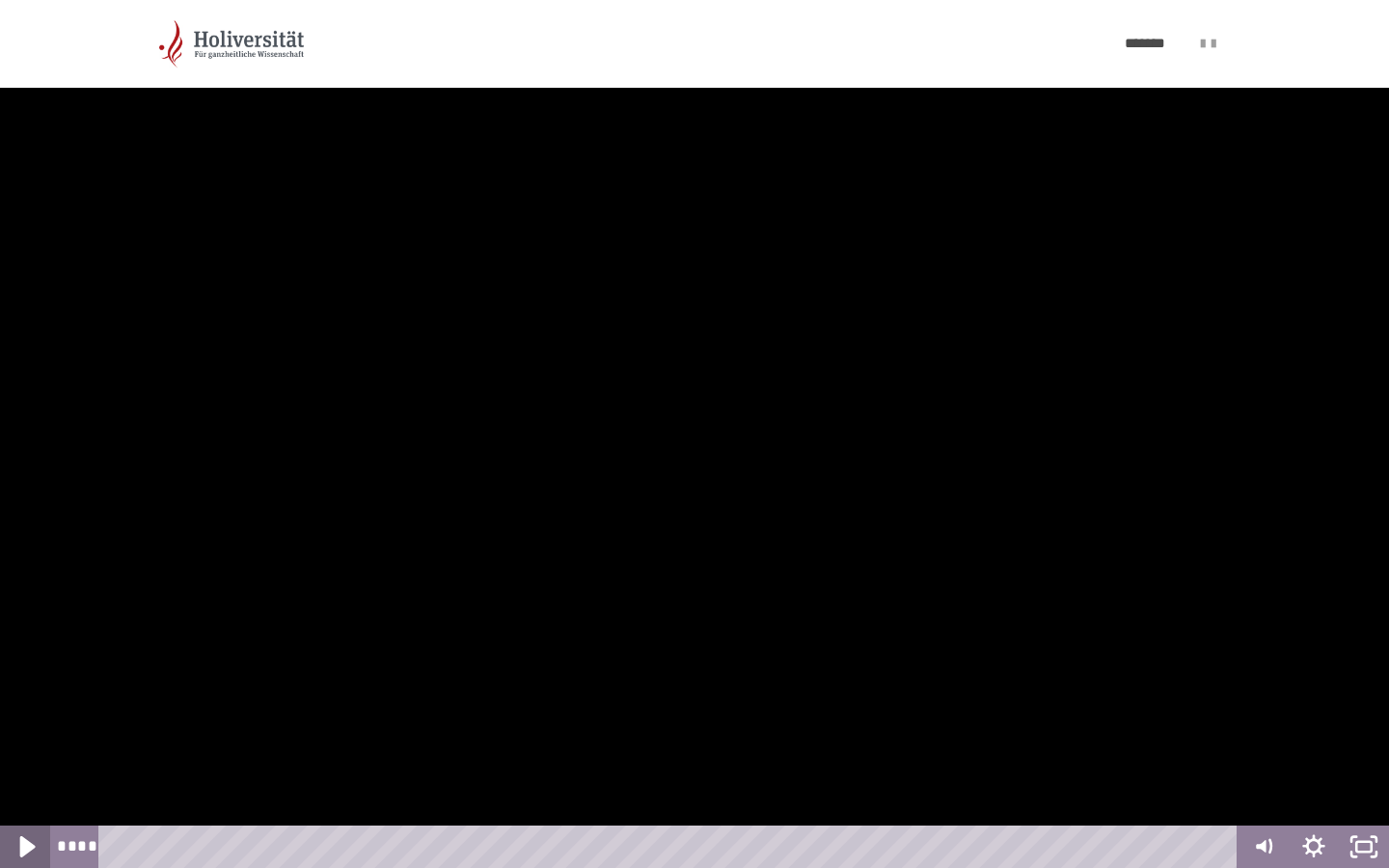click 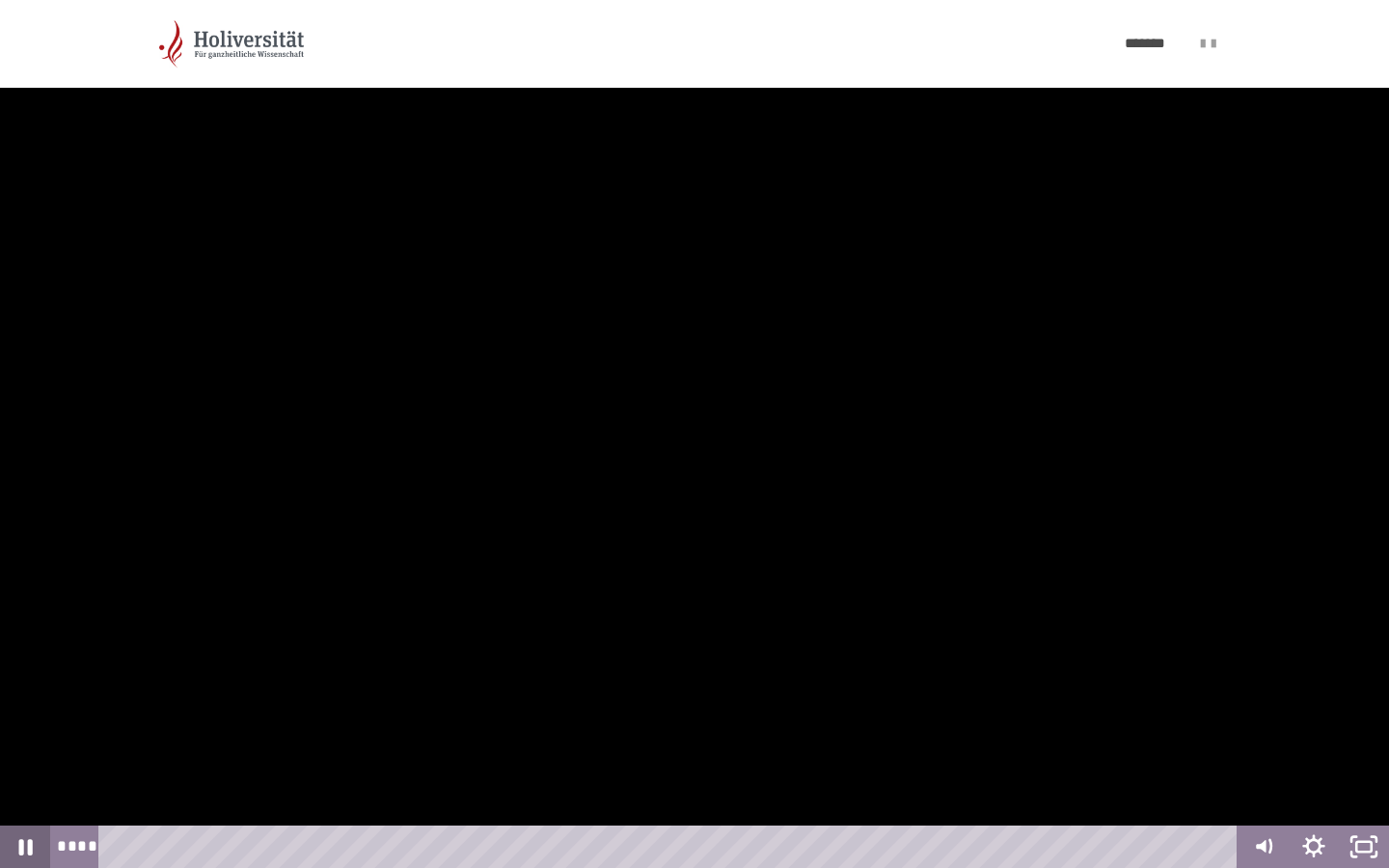 click 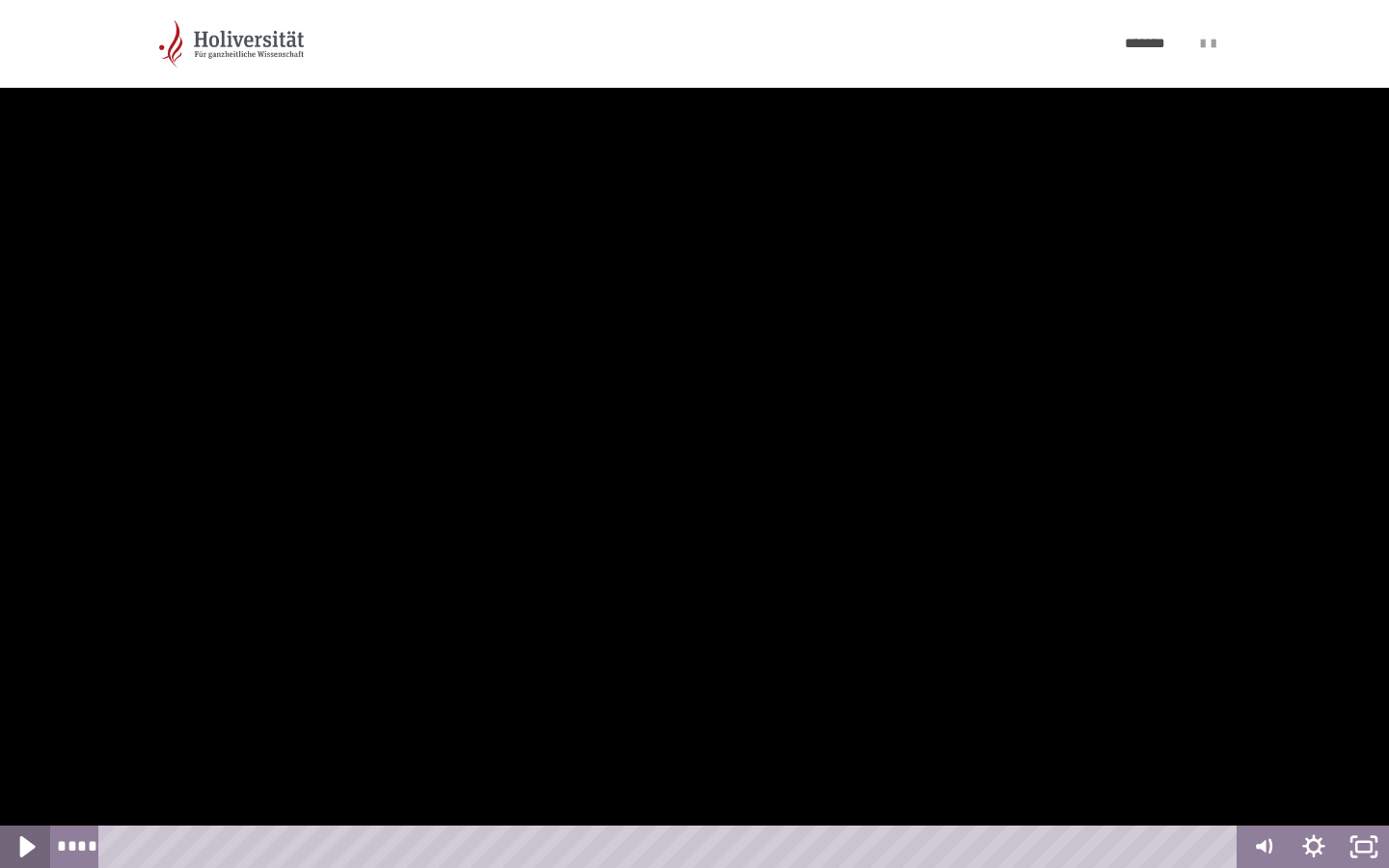click 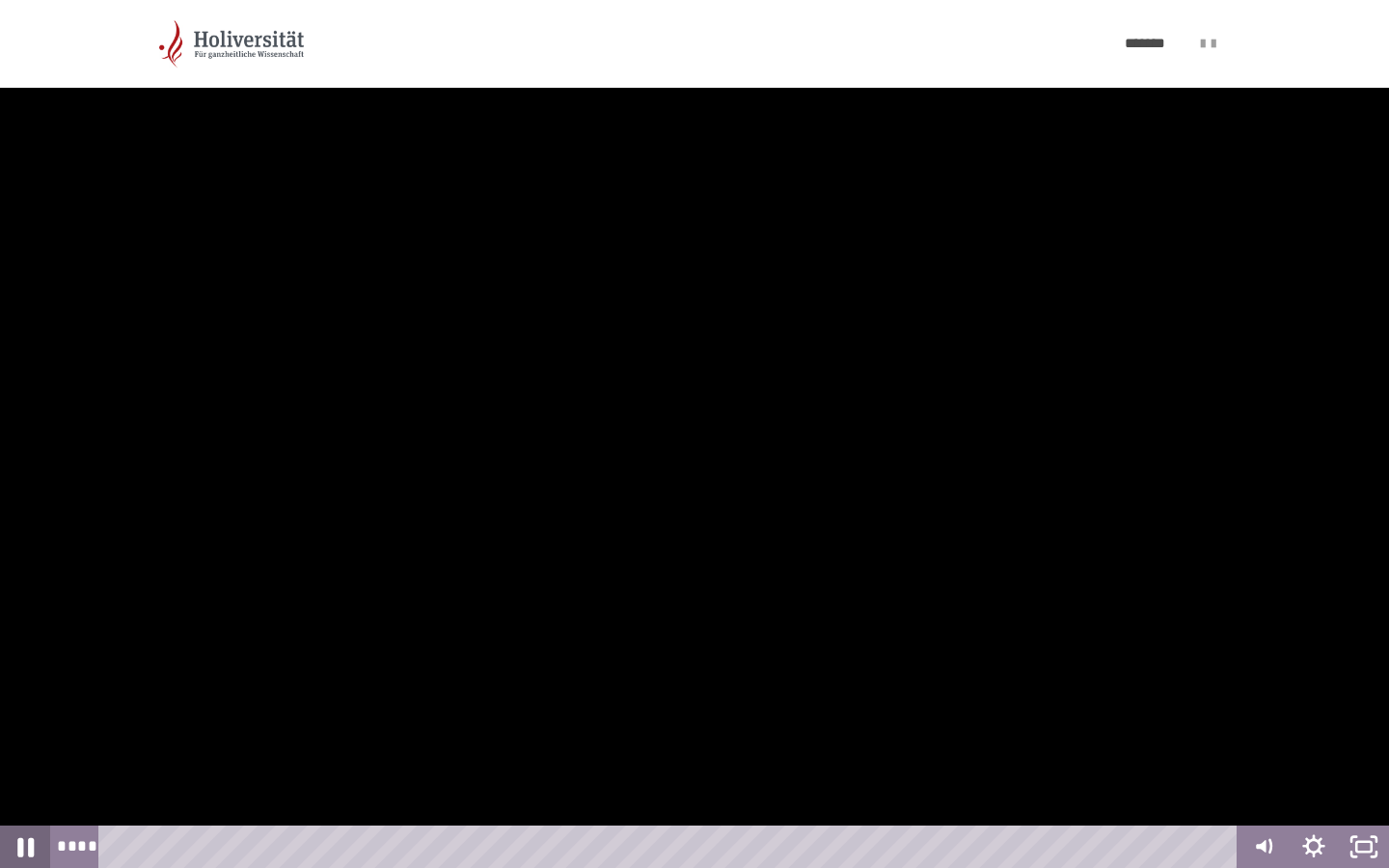 click 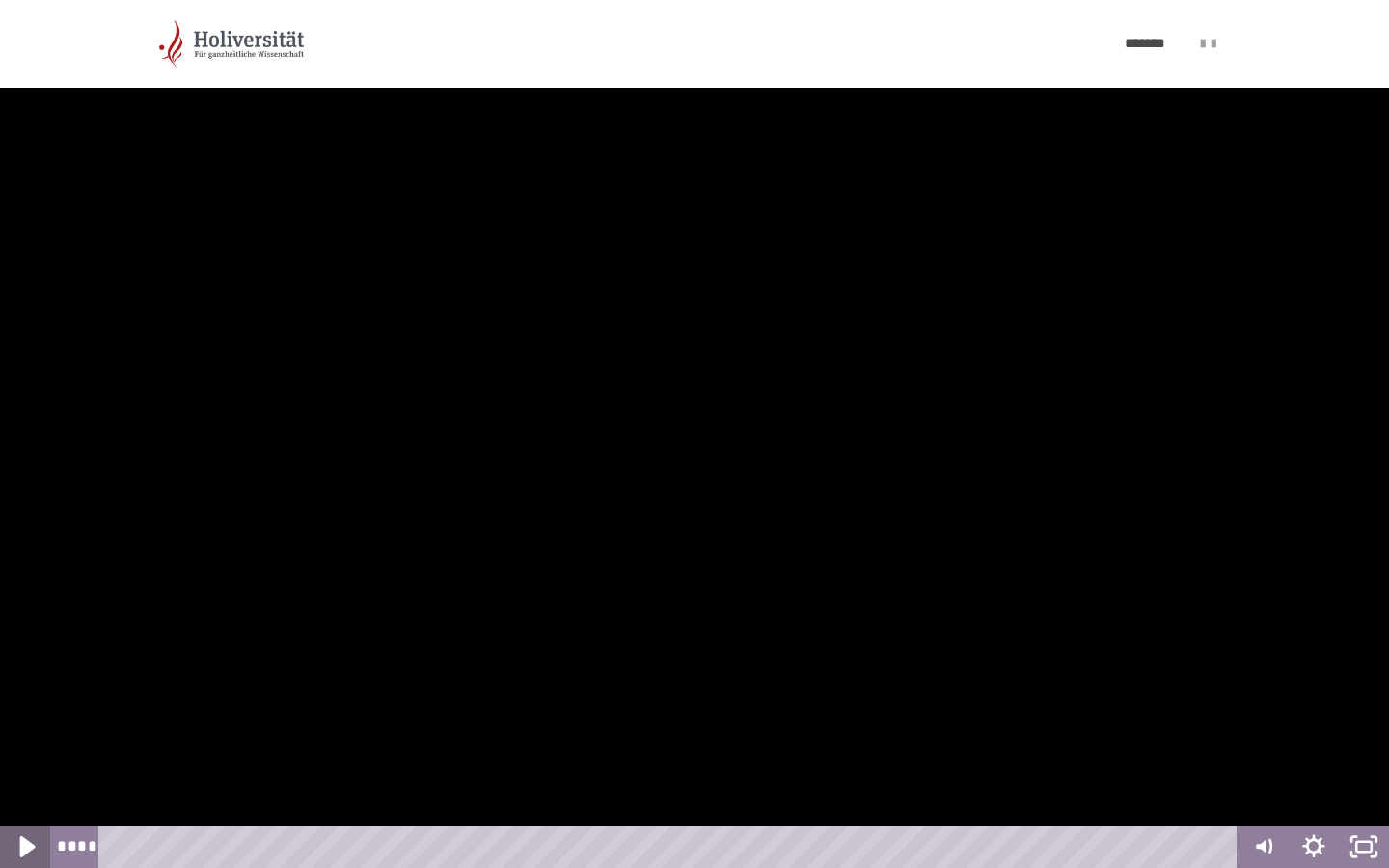 click 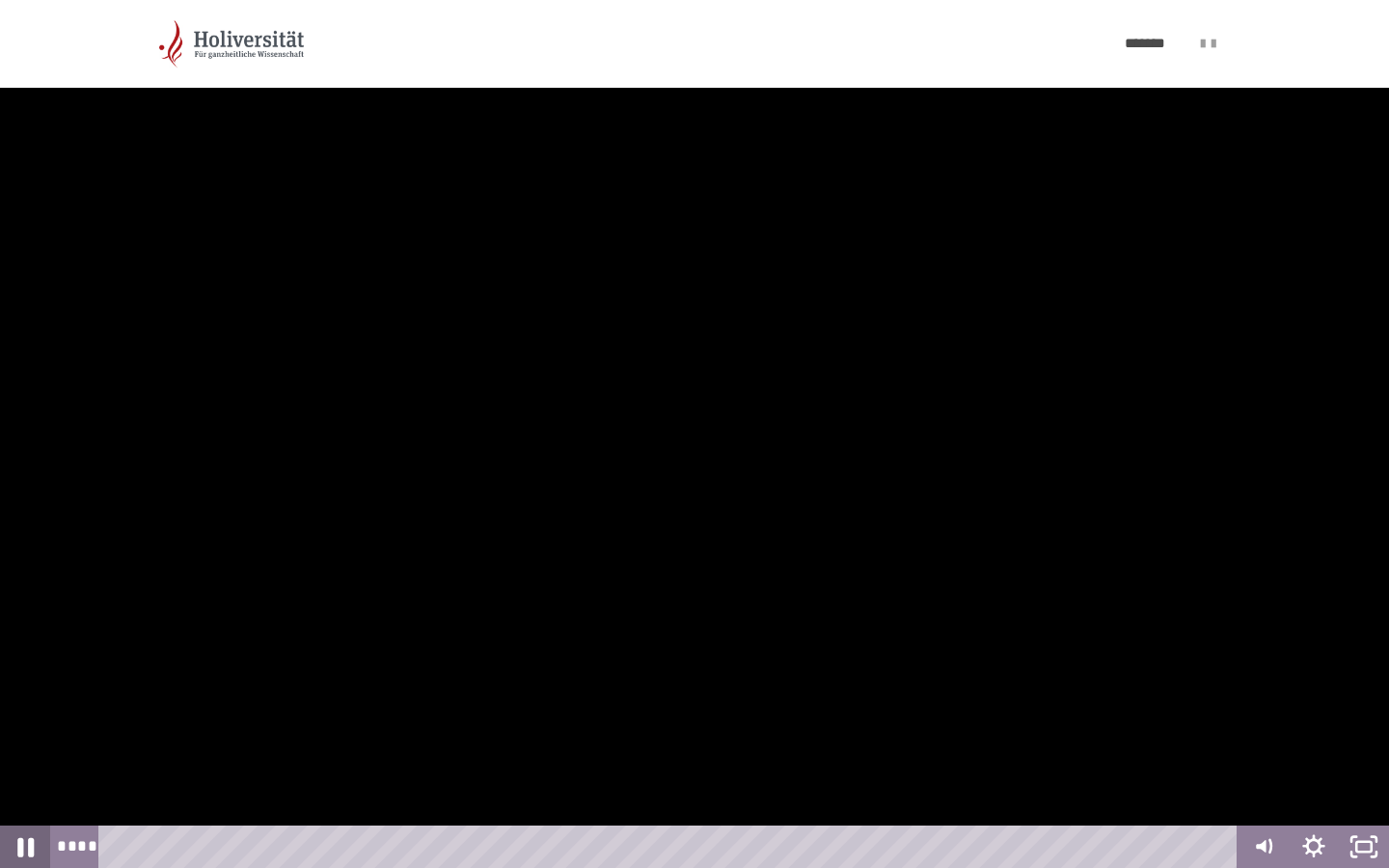 click 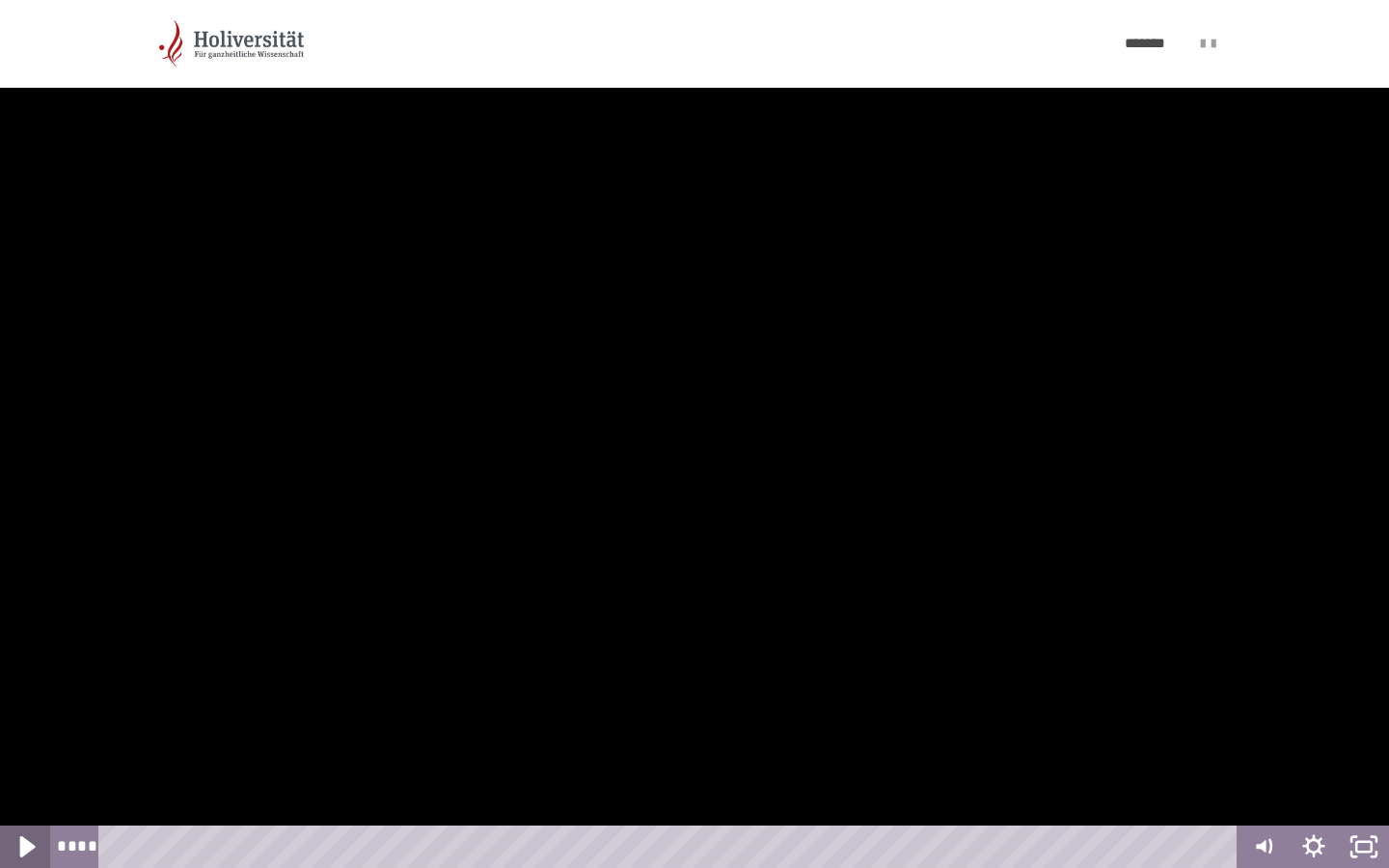 click 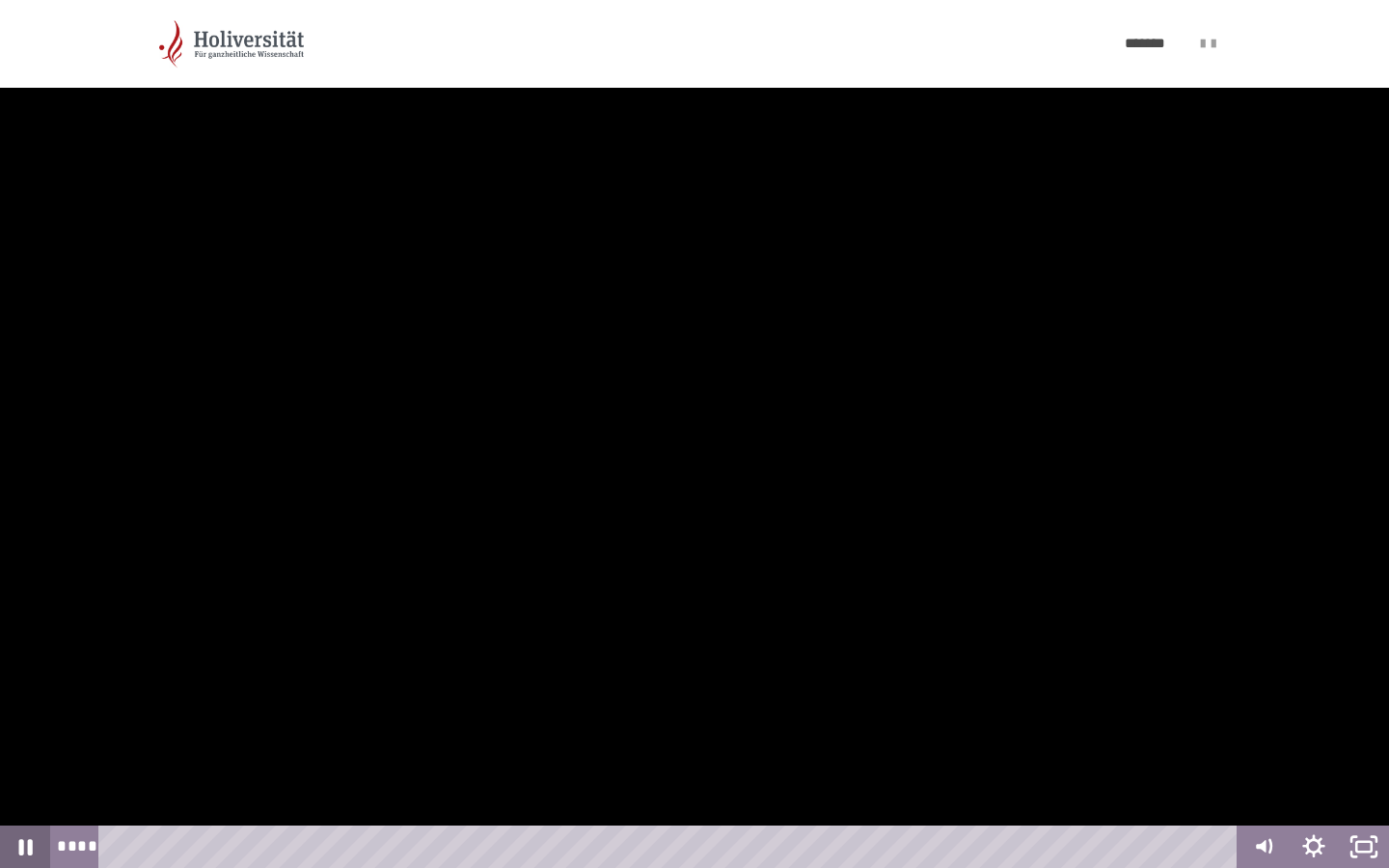 click 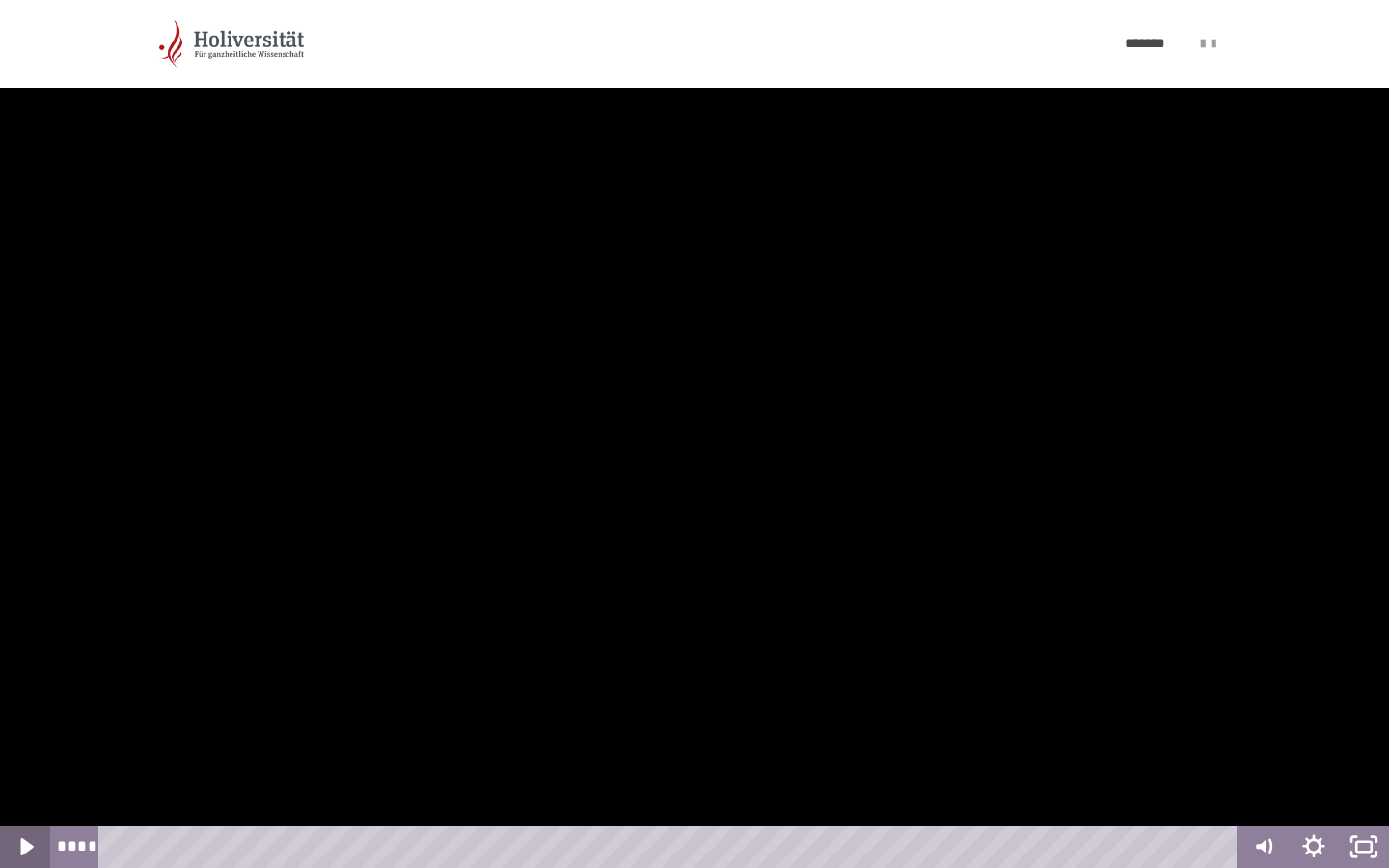 click 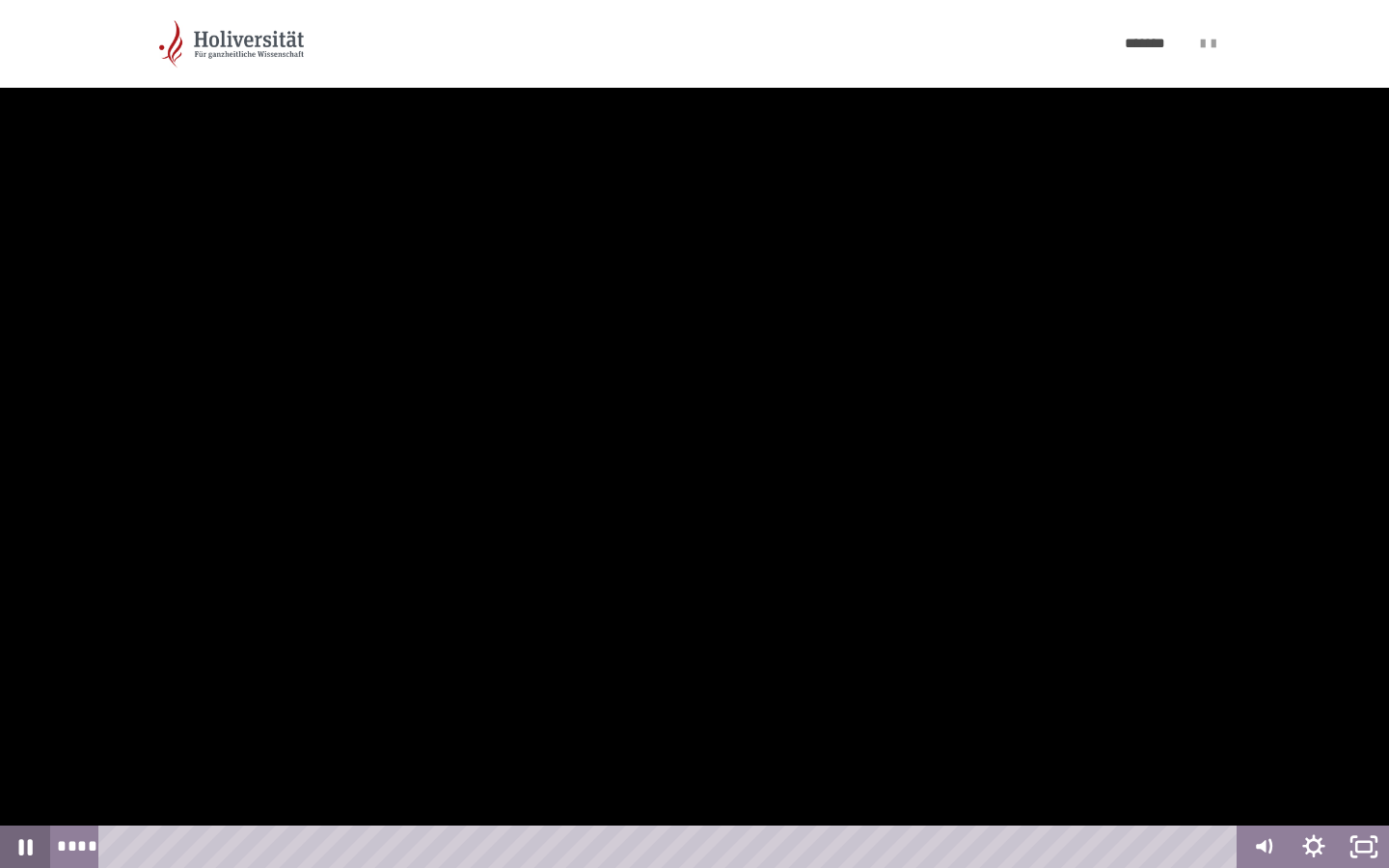 click 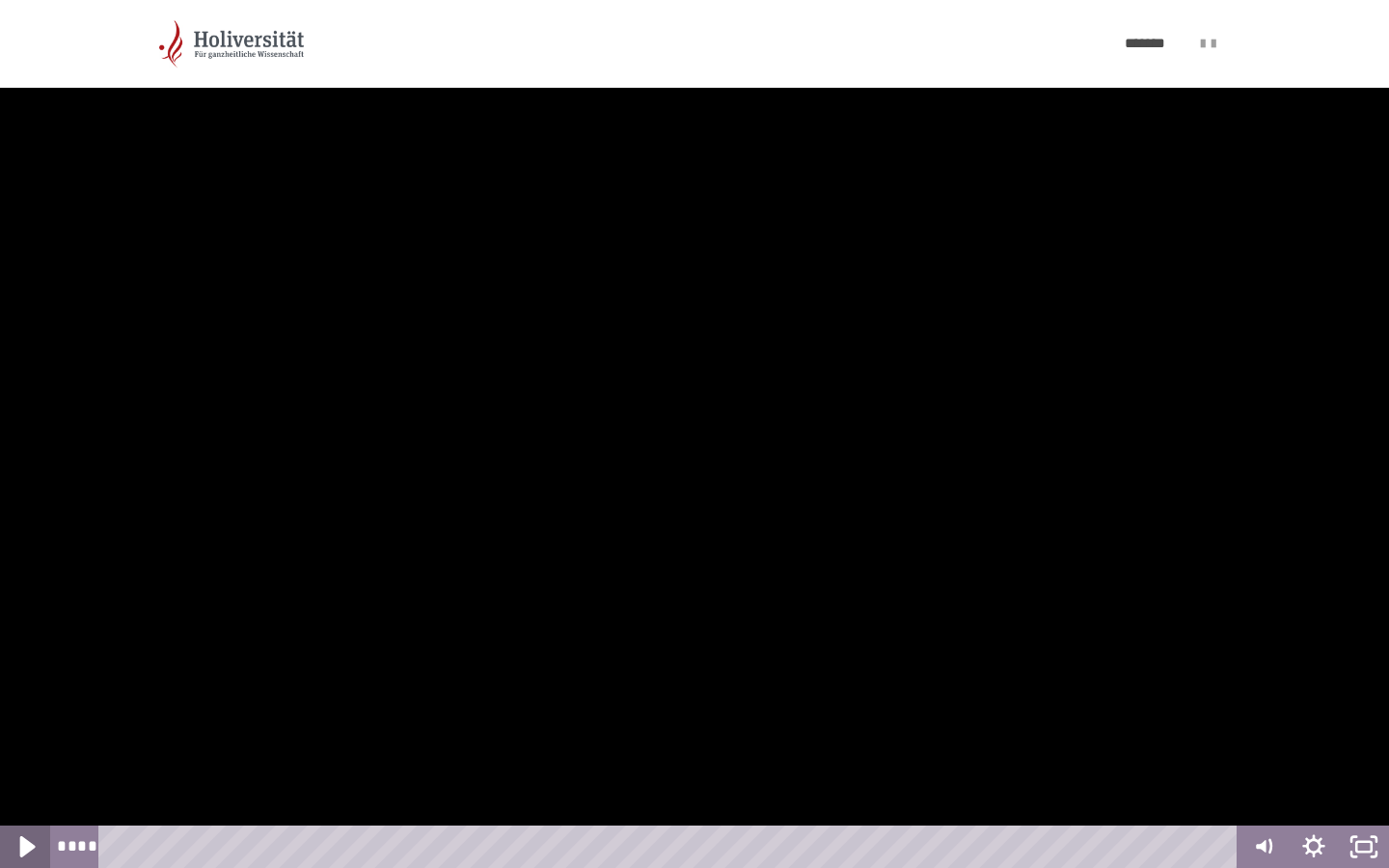 click 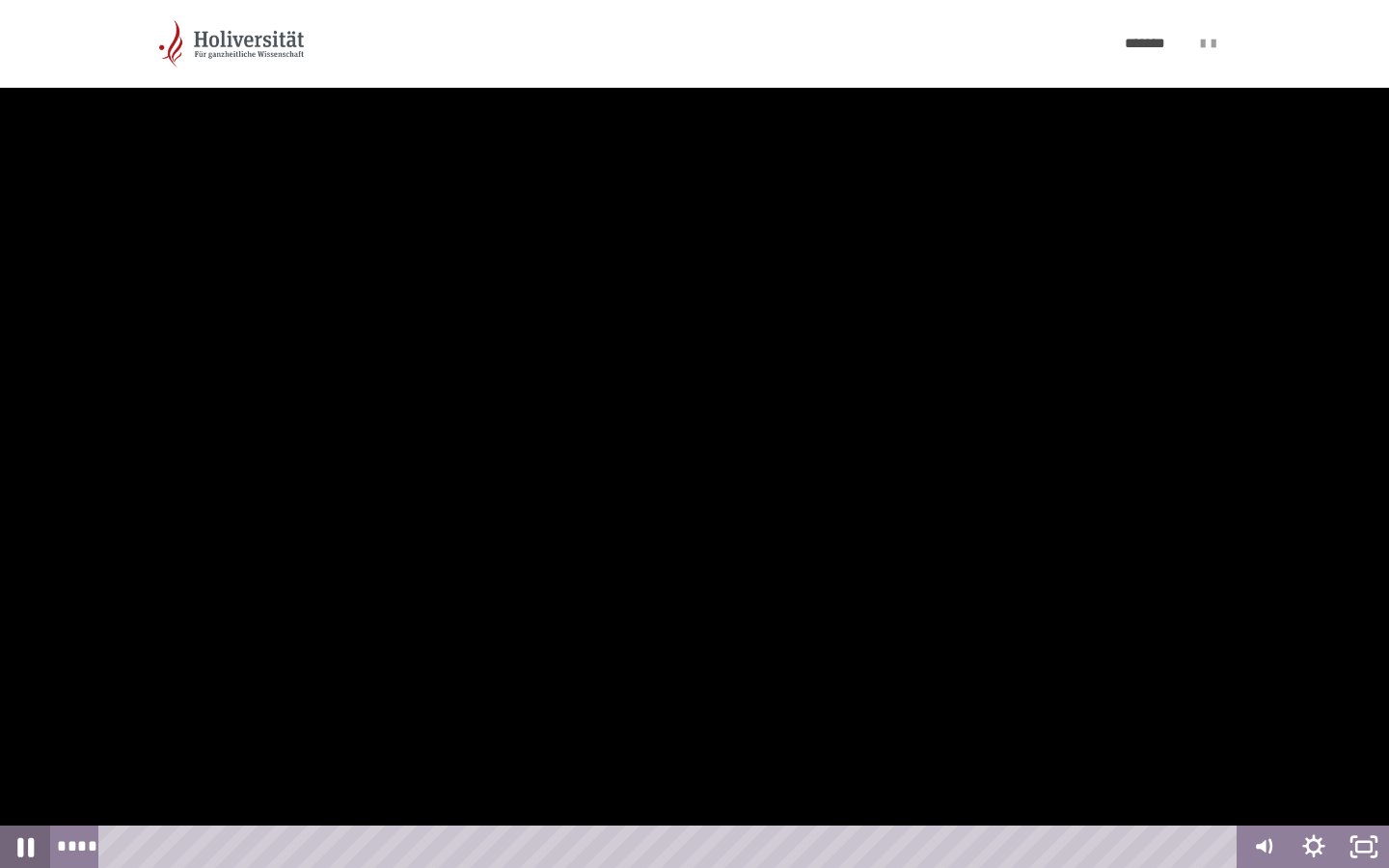 click 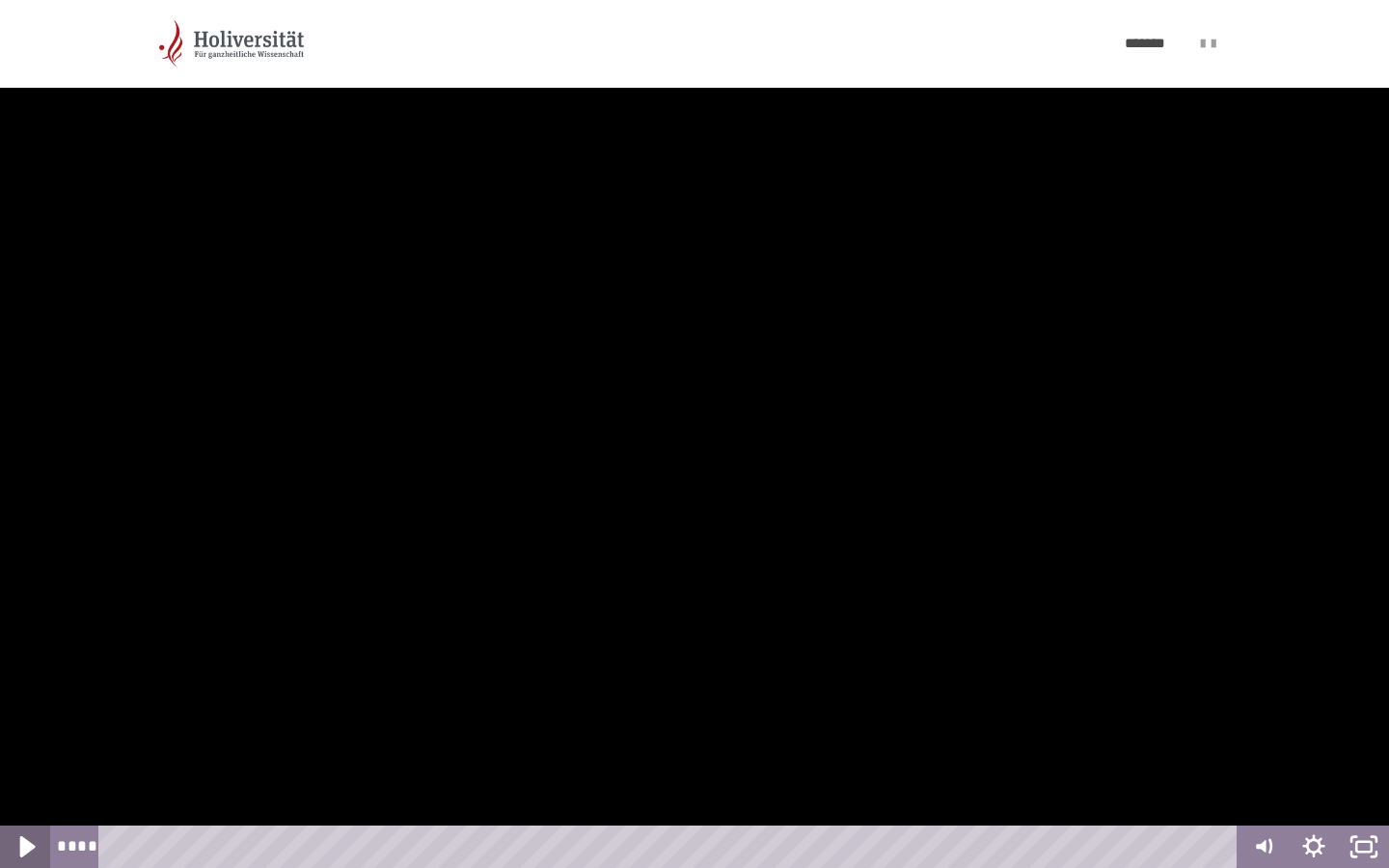 click 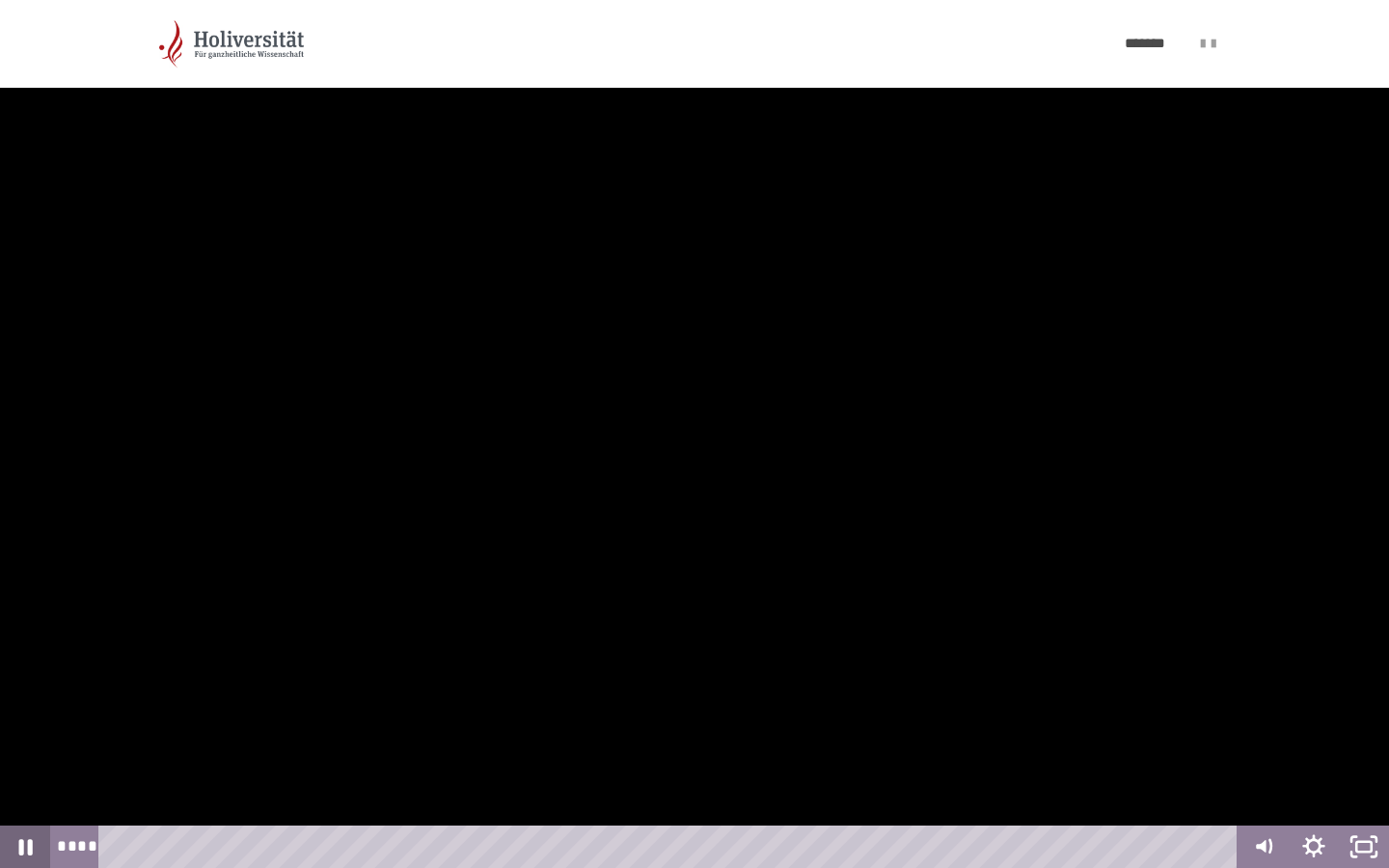 click 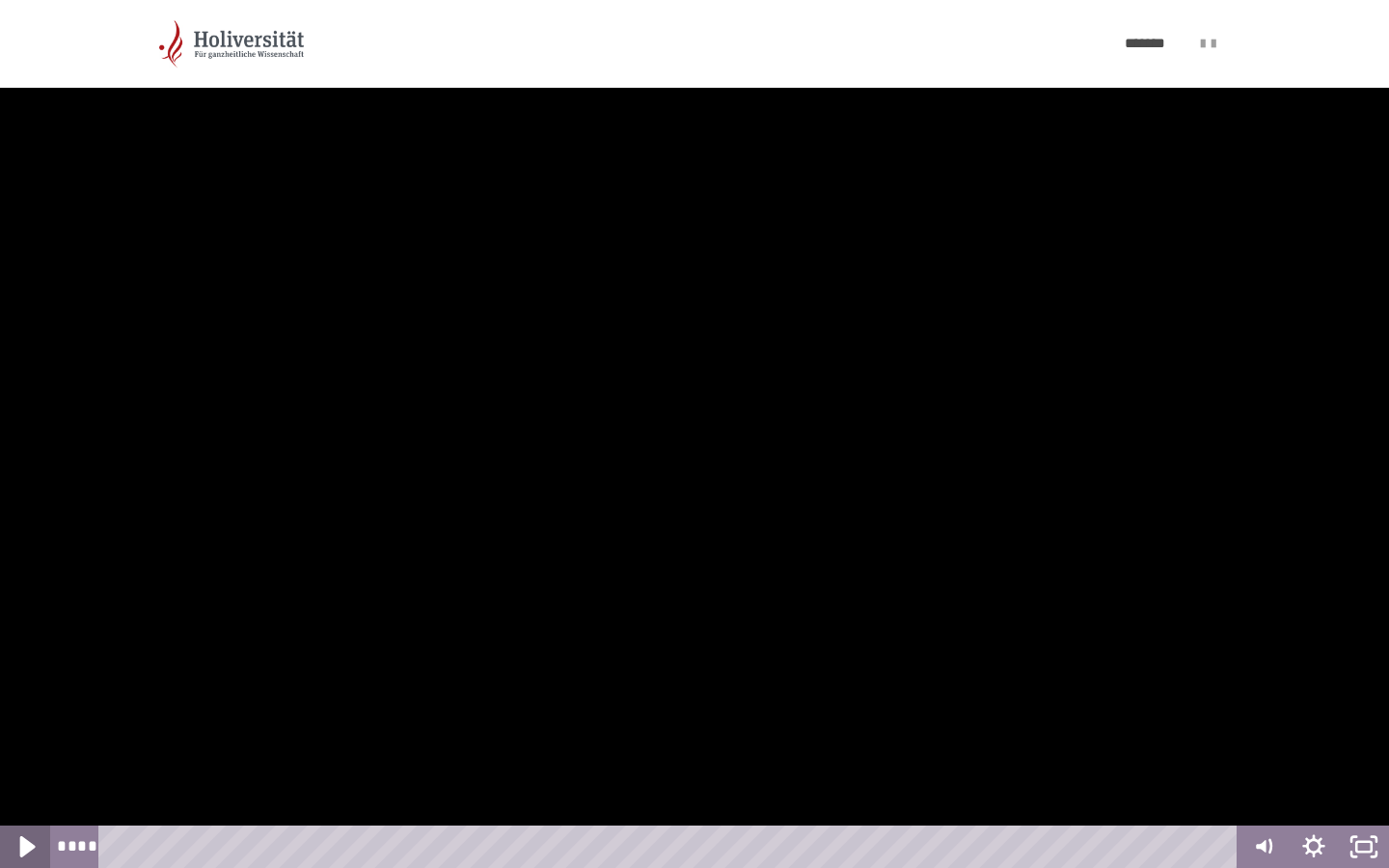 click 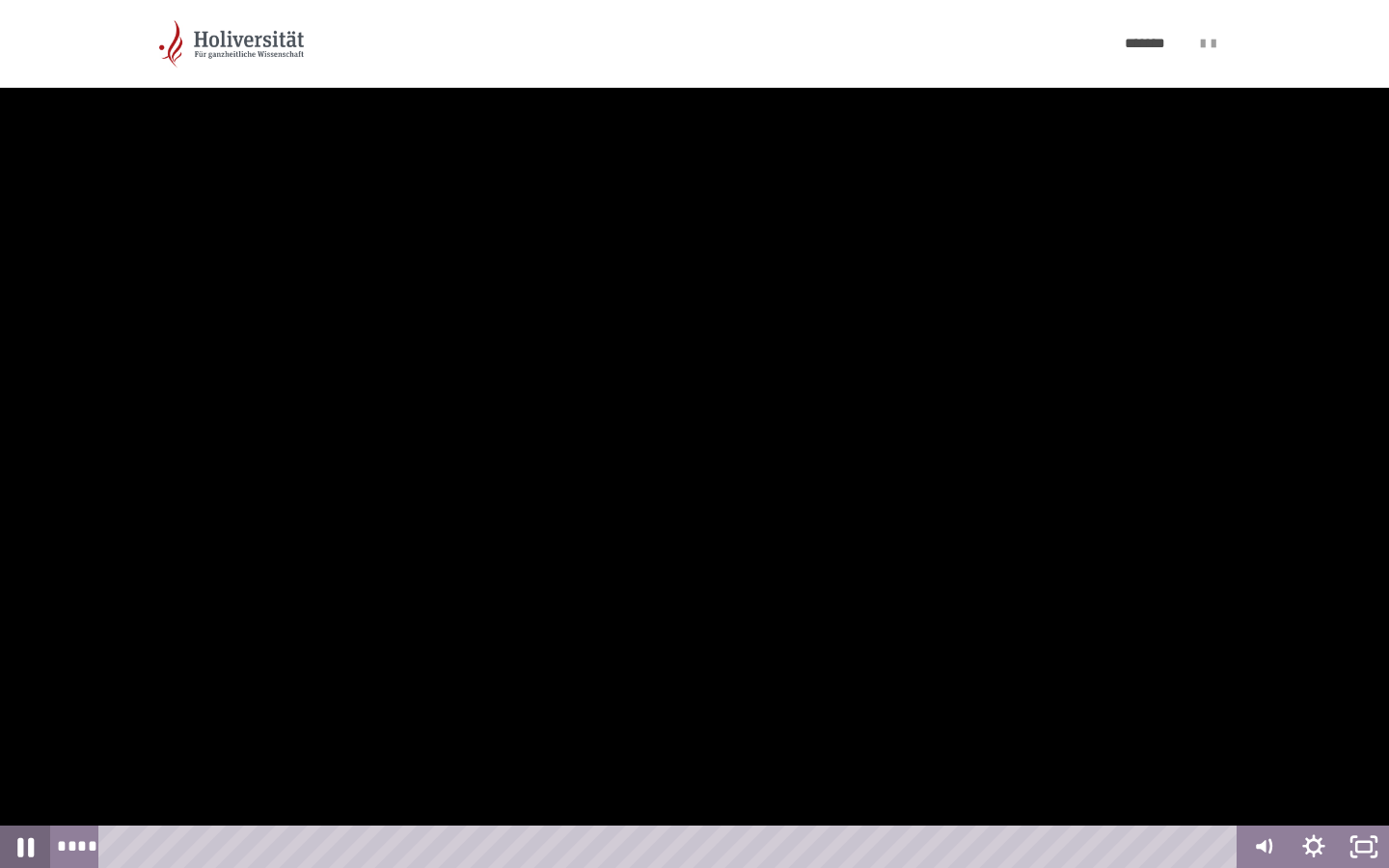 click 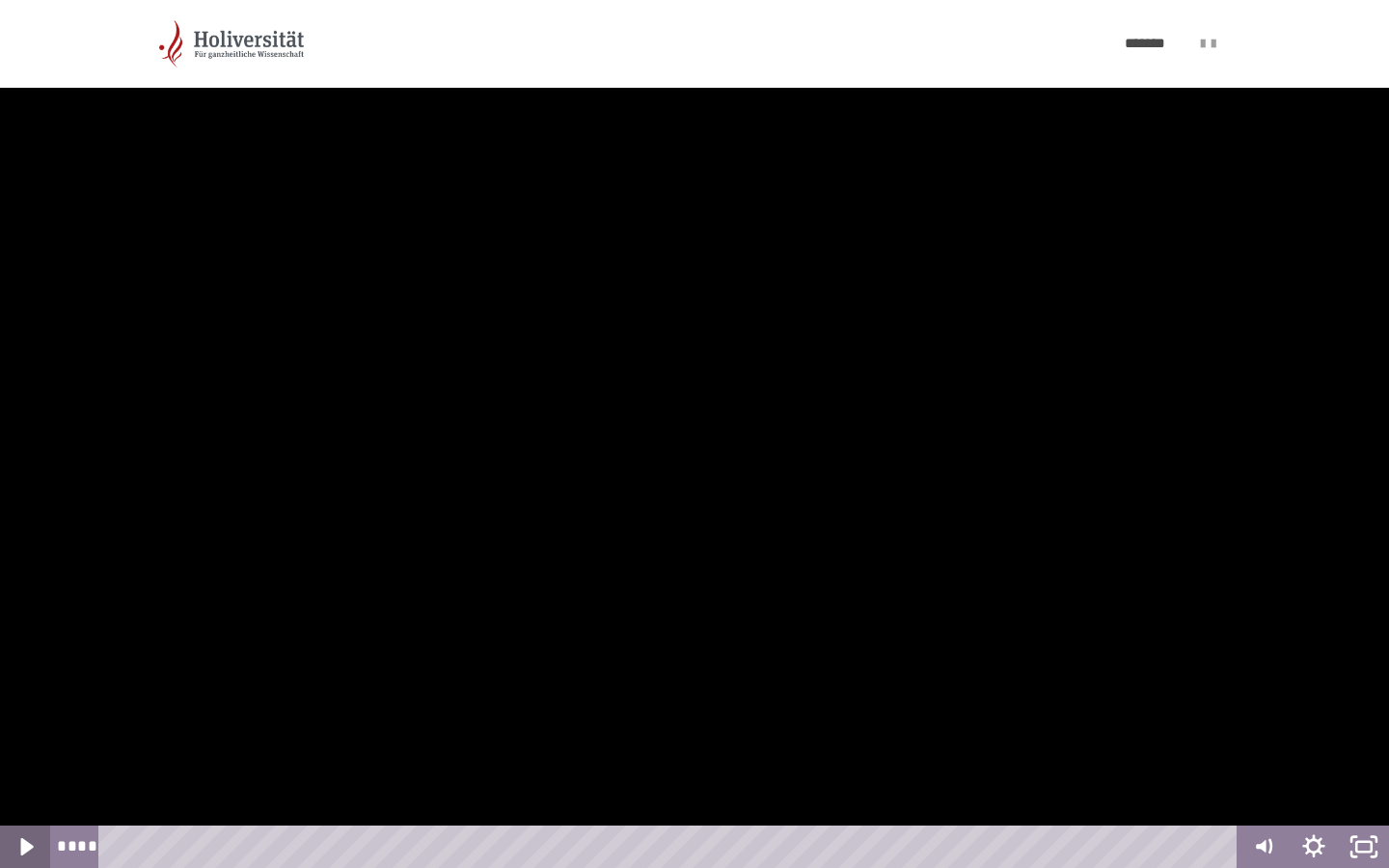 click 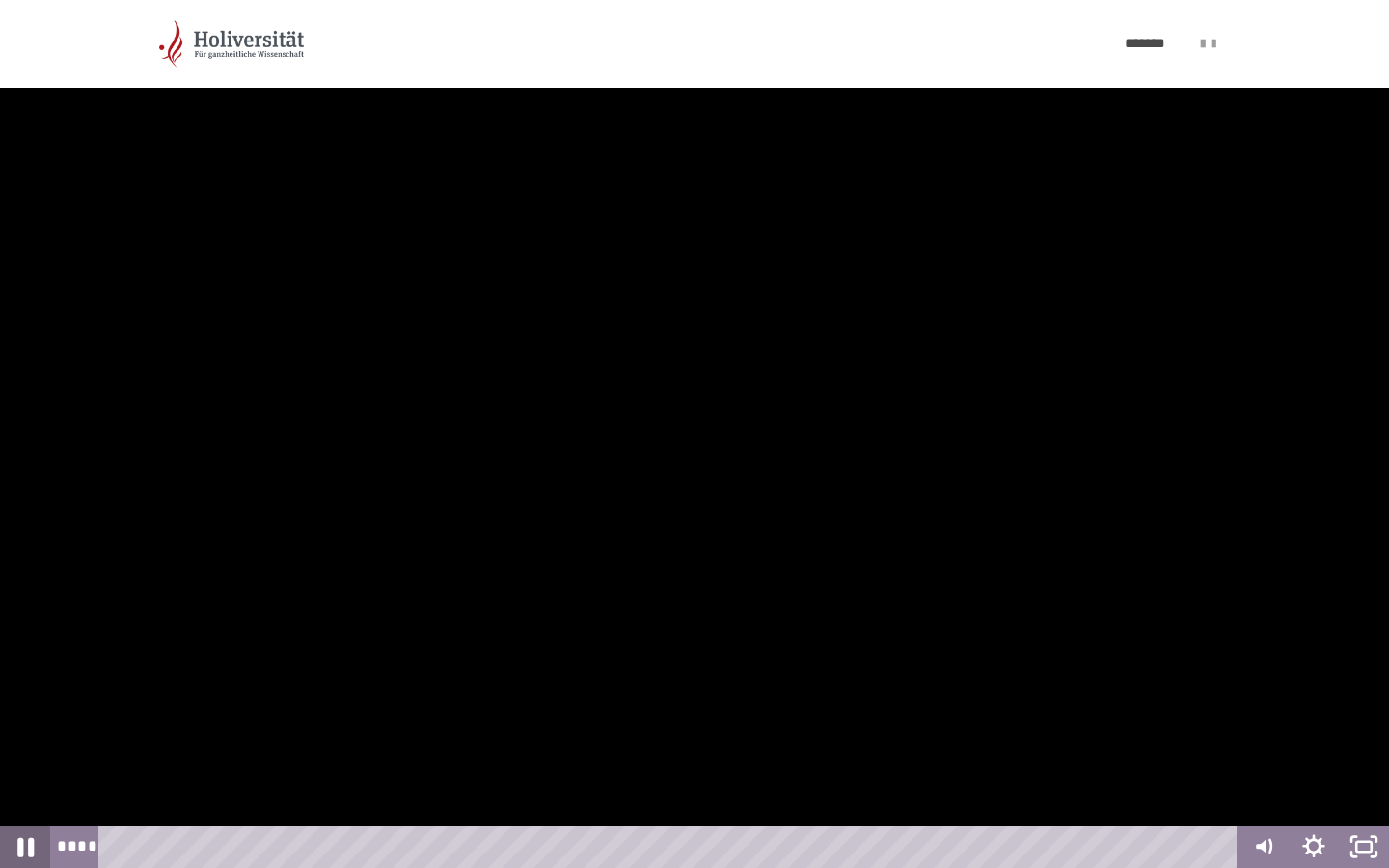 click 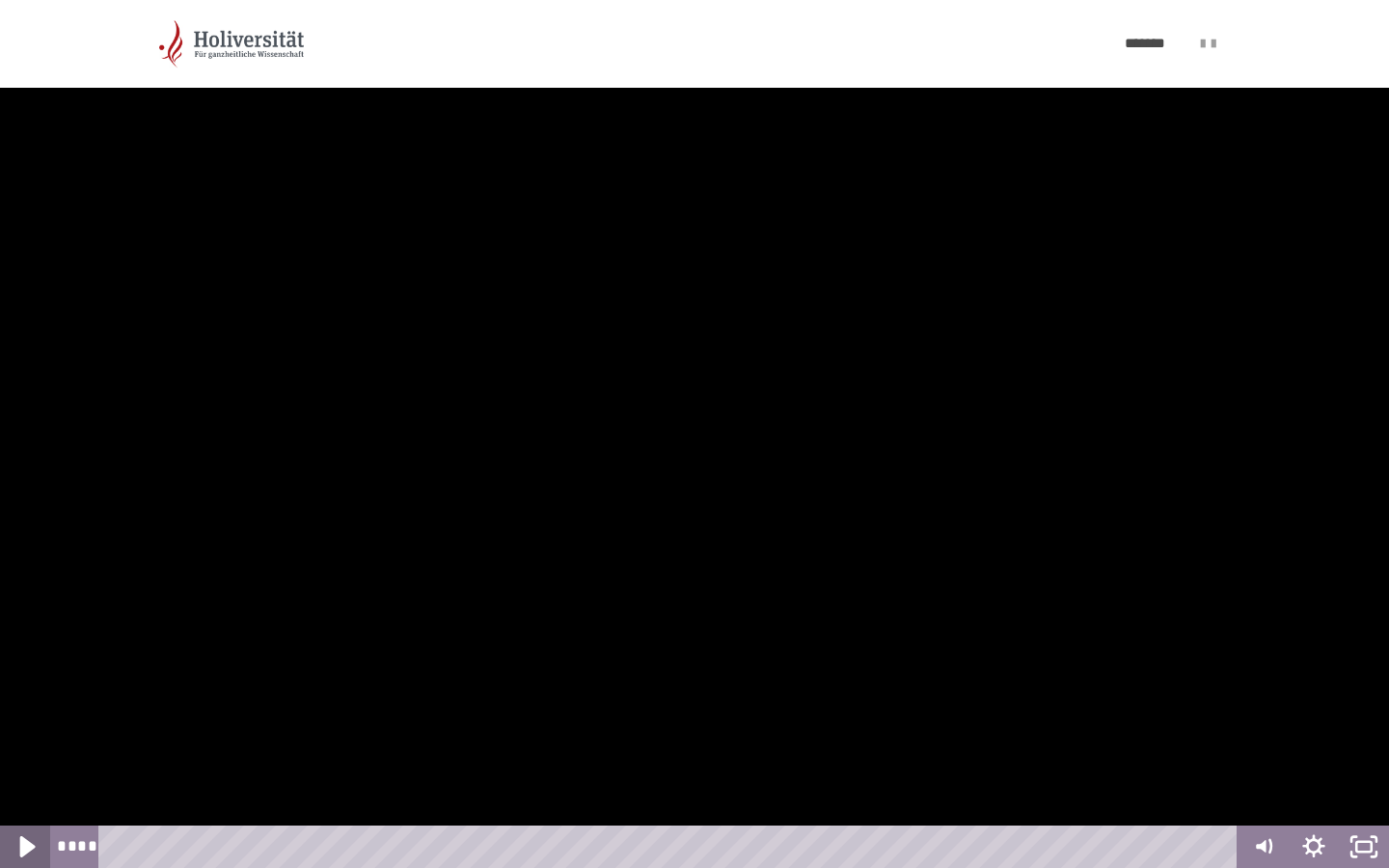 click 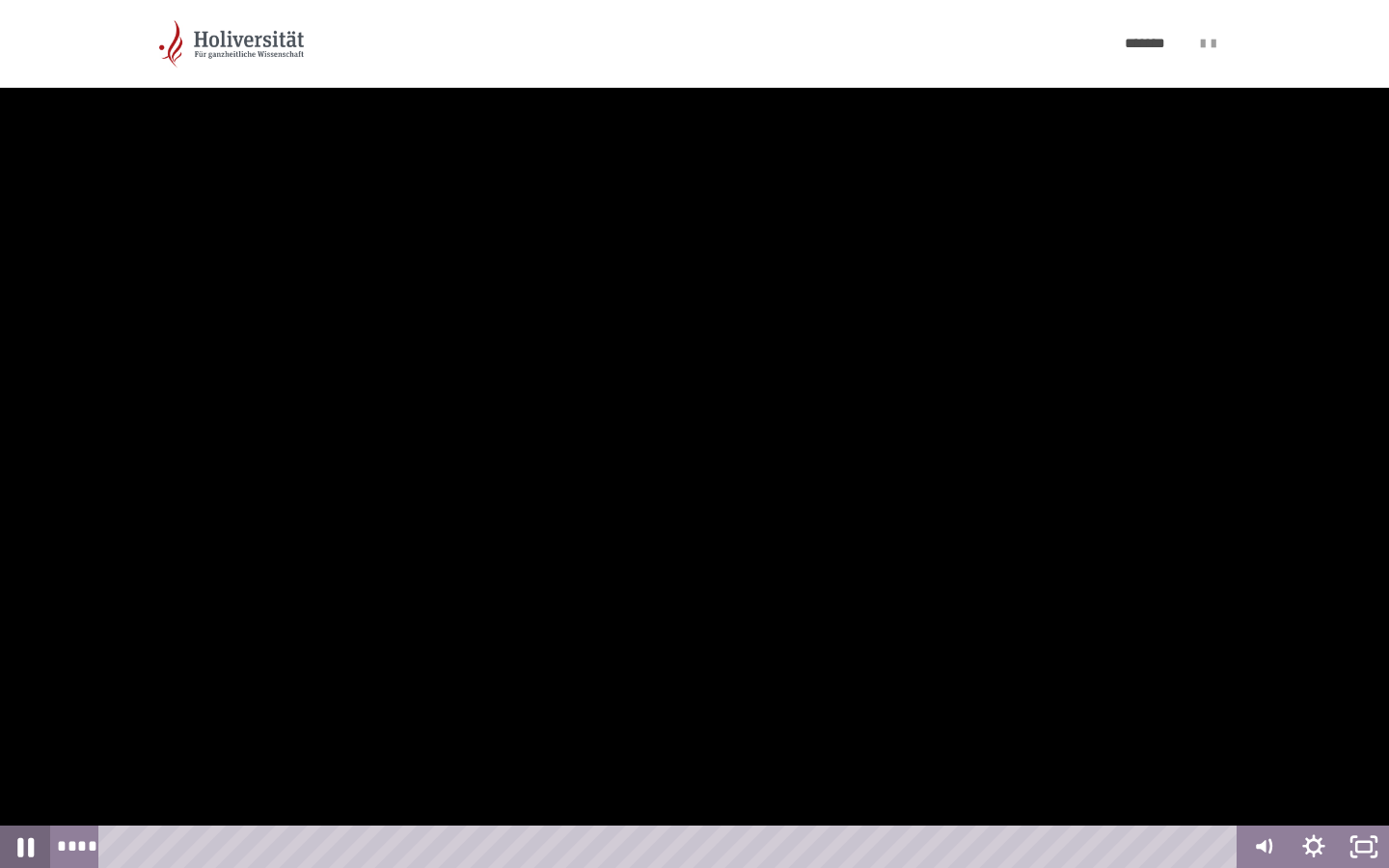 click 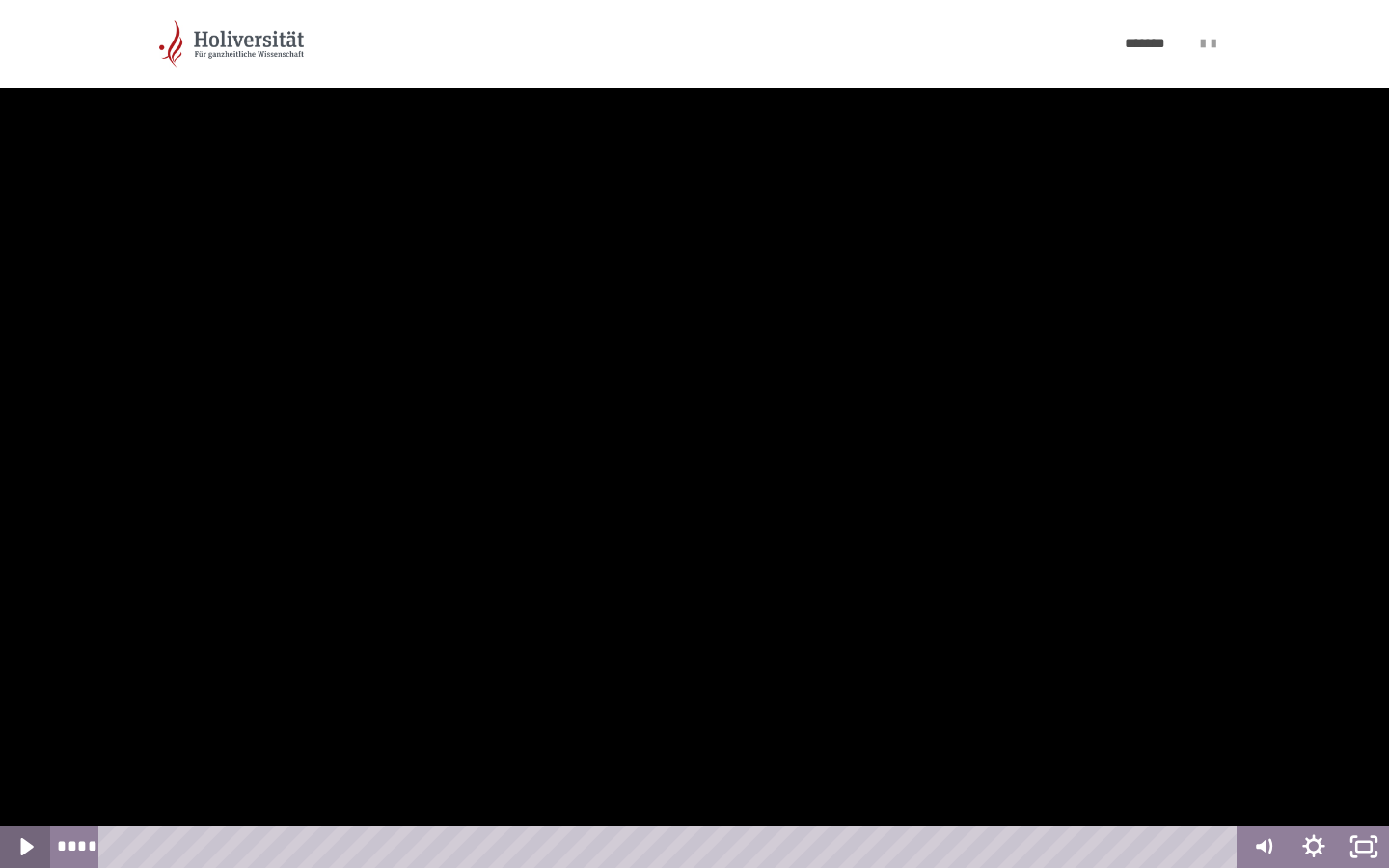 click 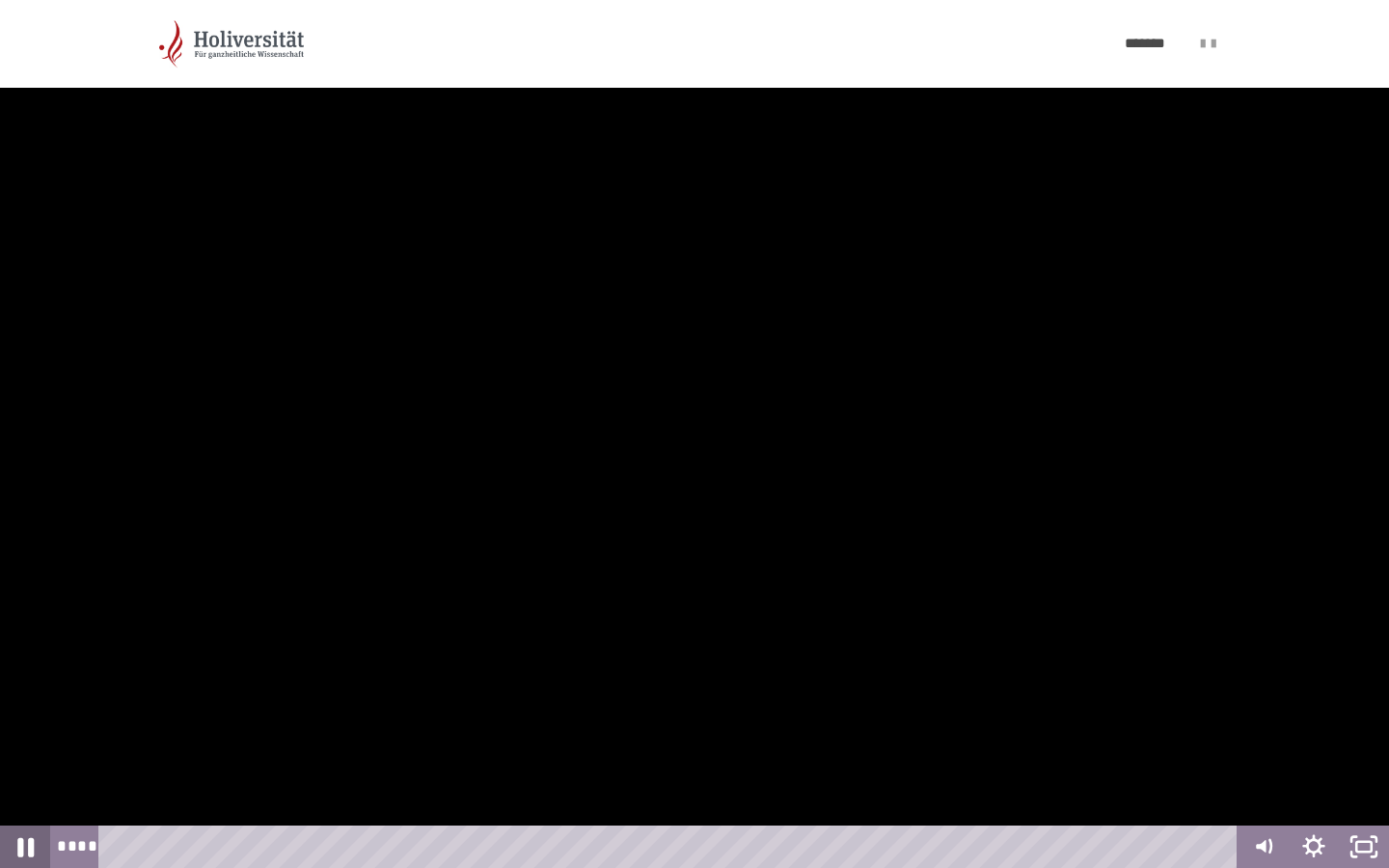 click 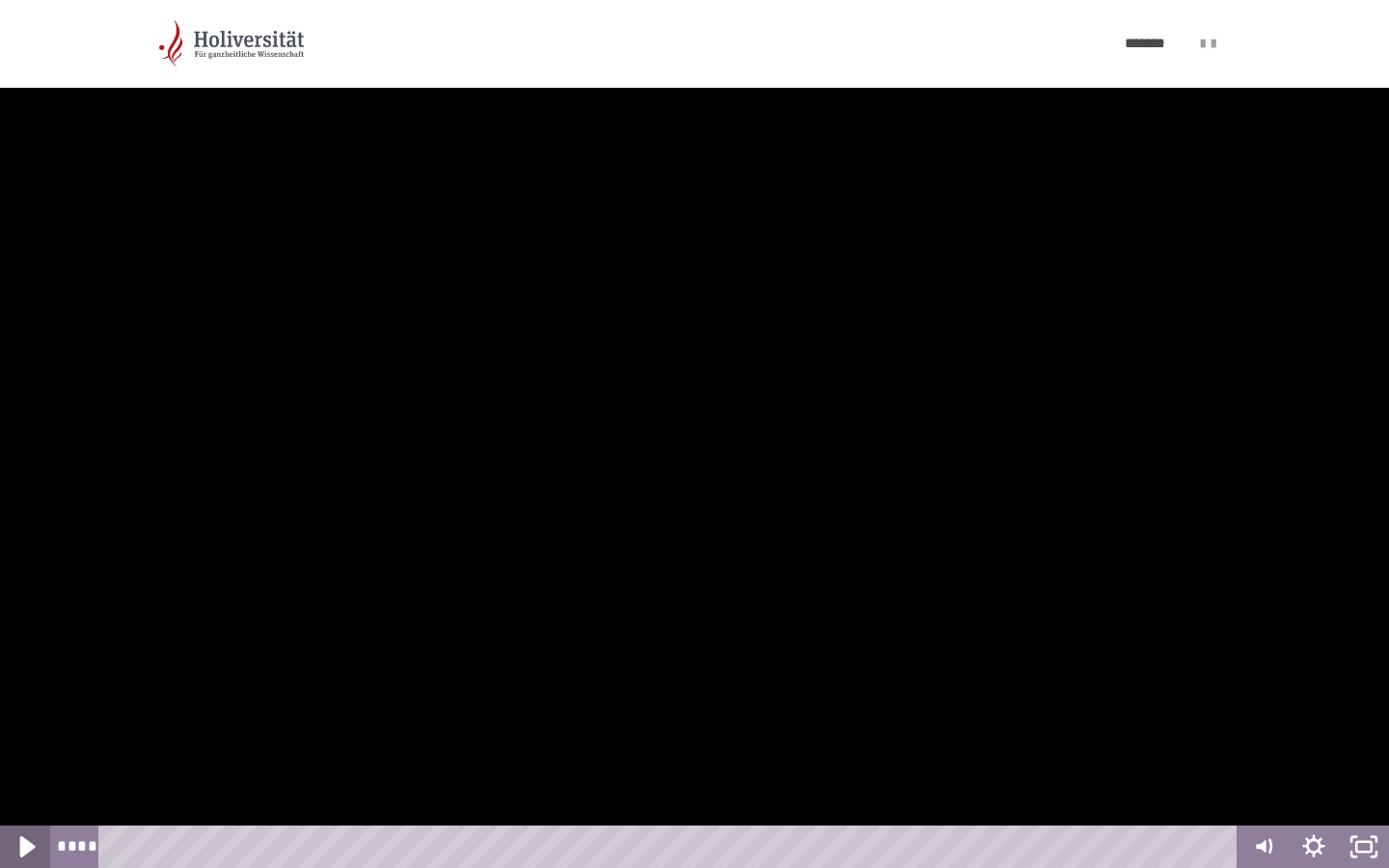 click 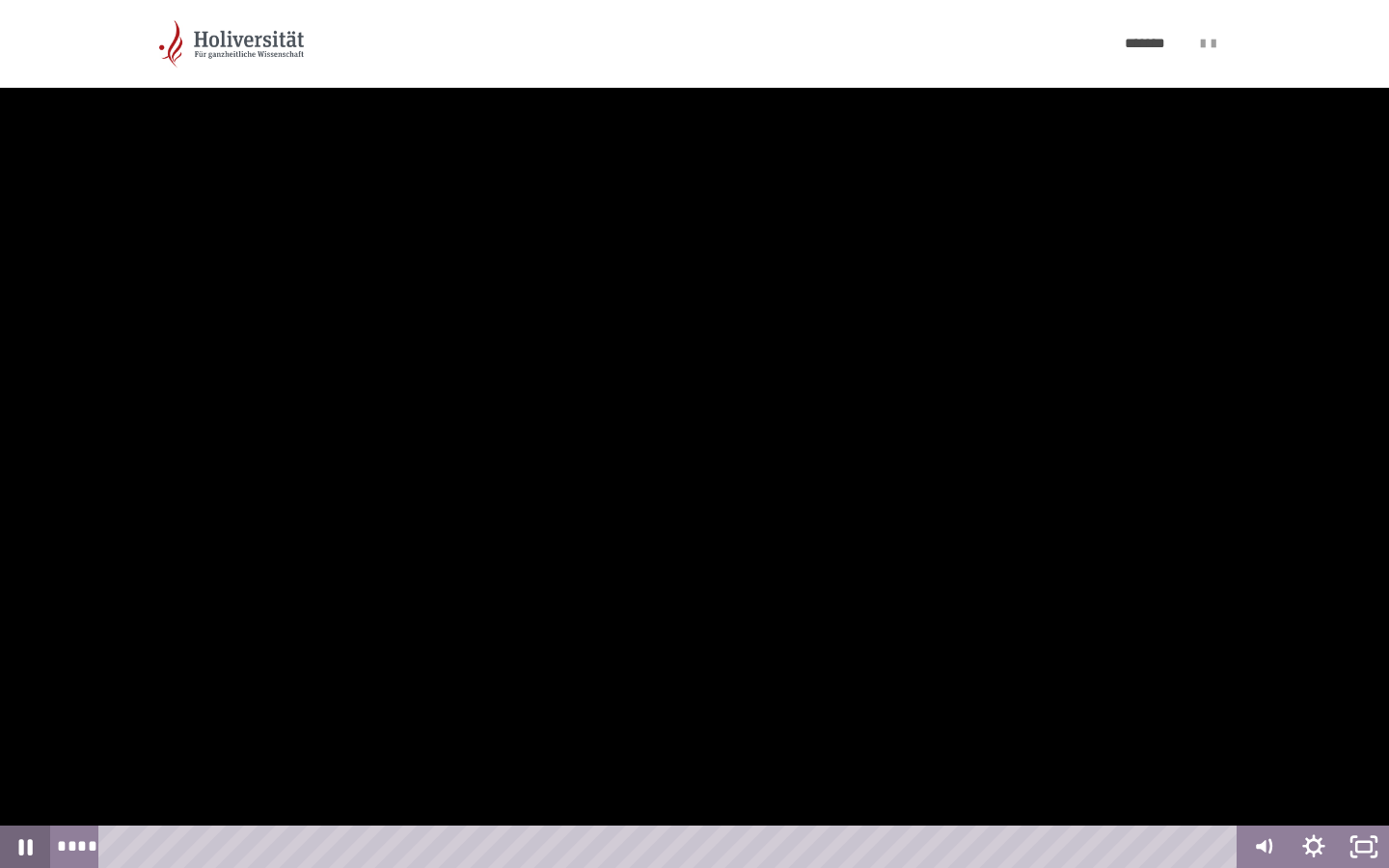 click 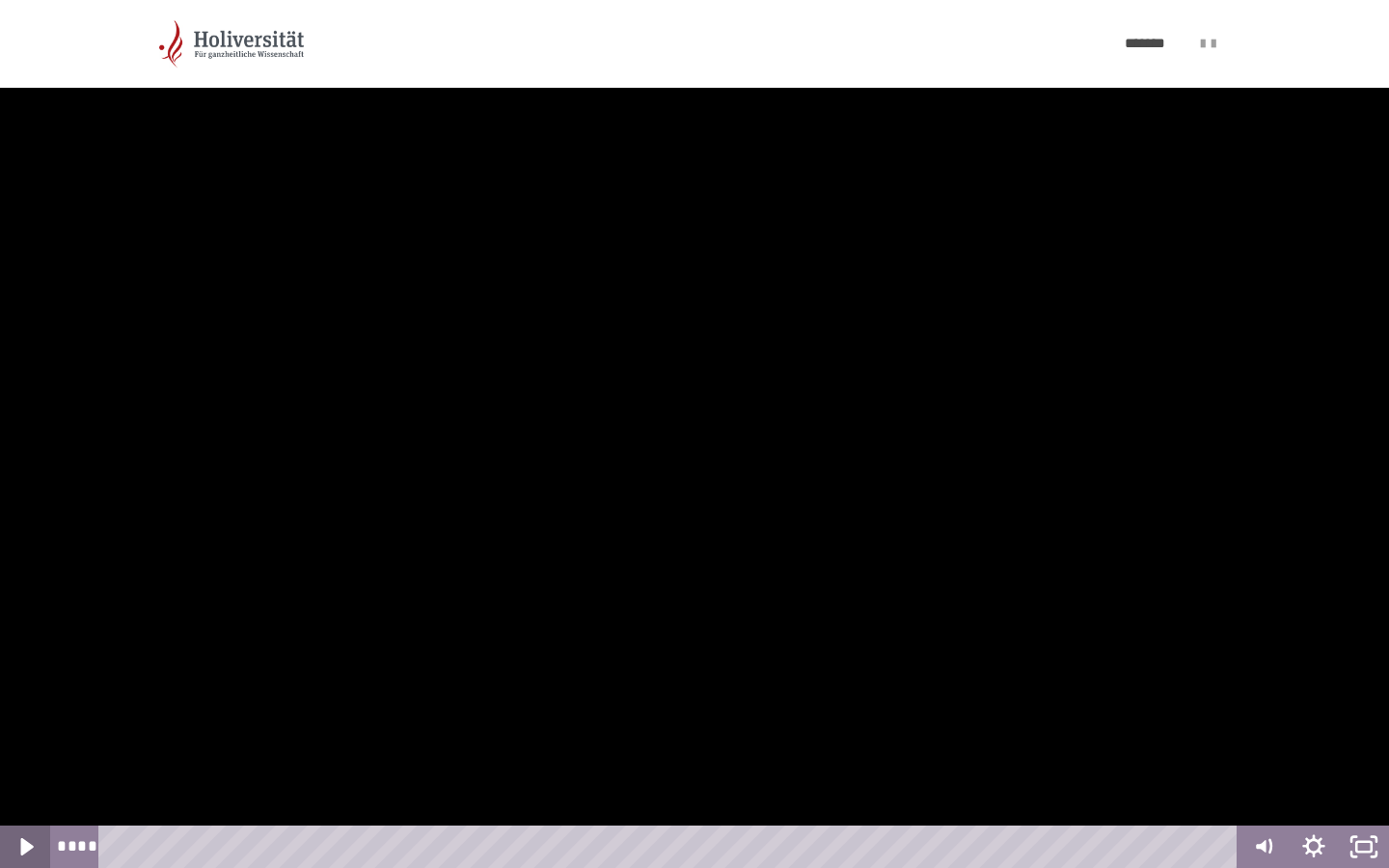 click 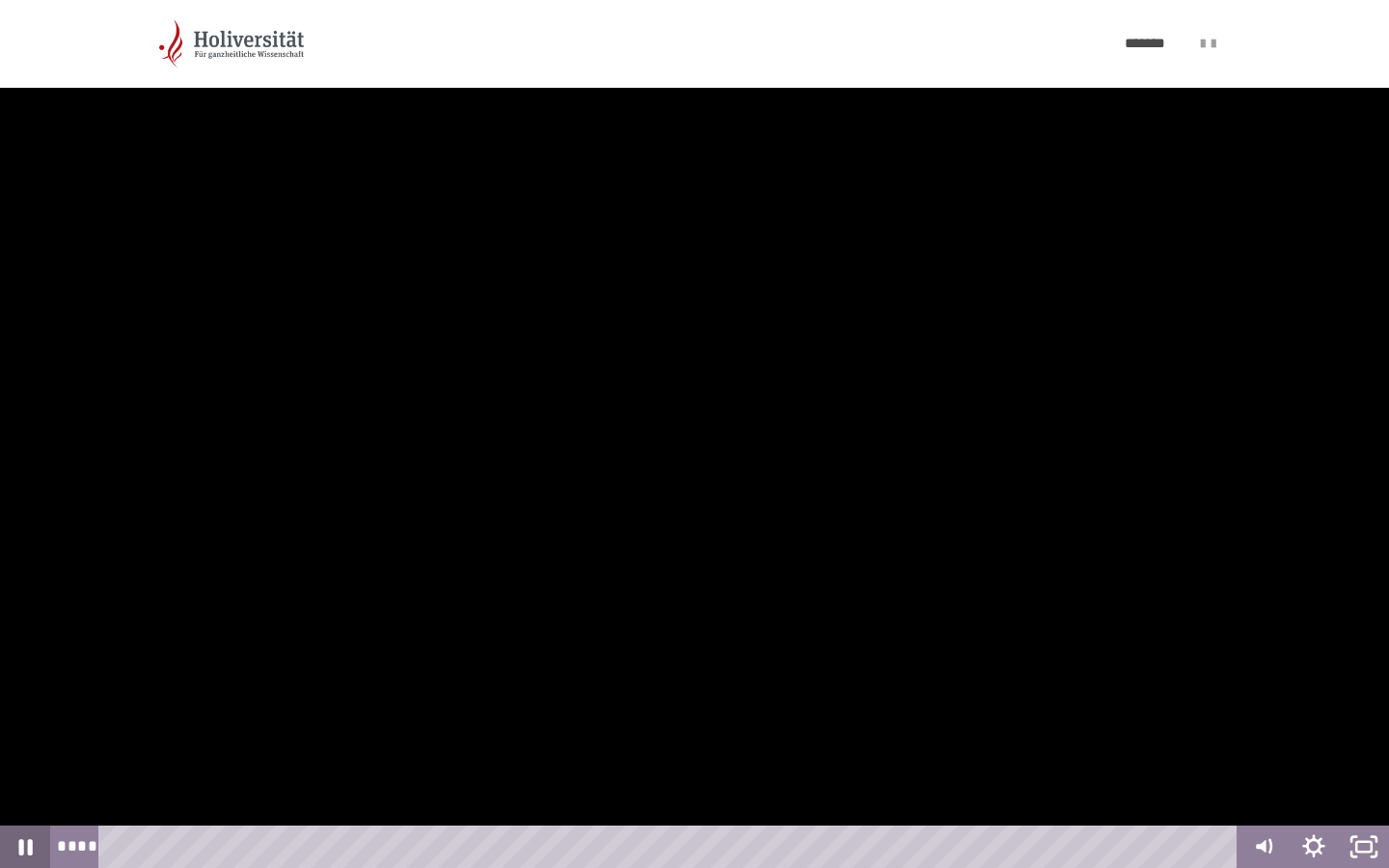 click 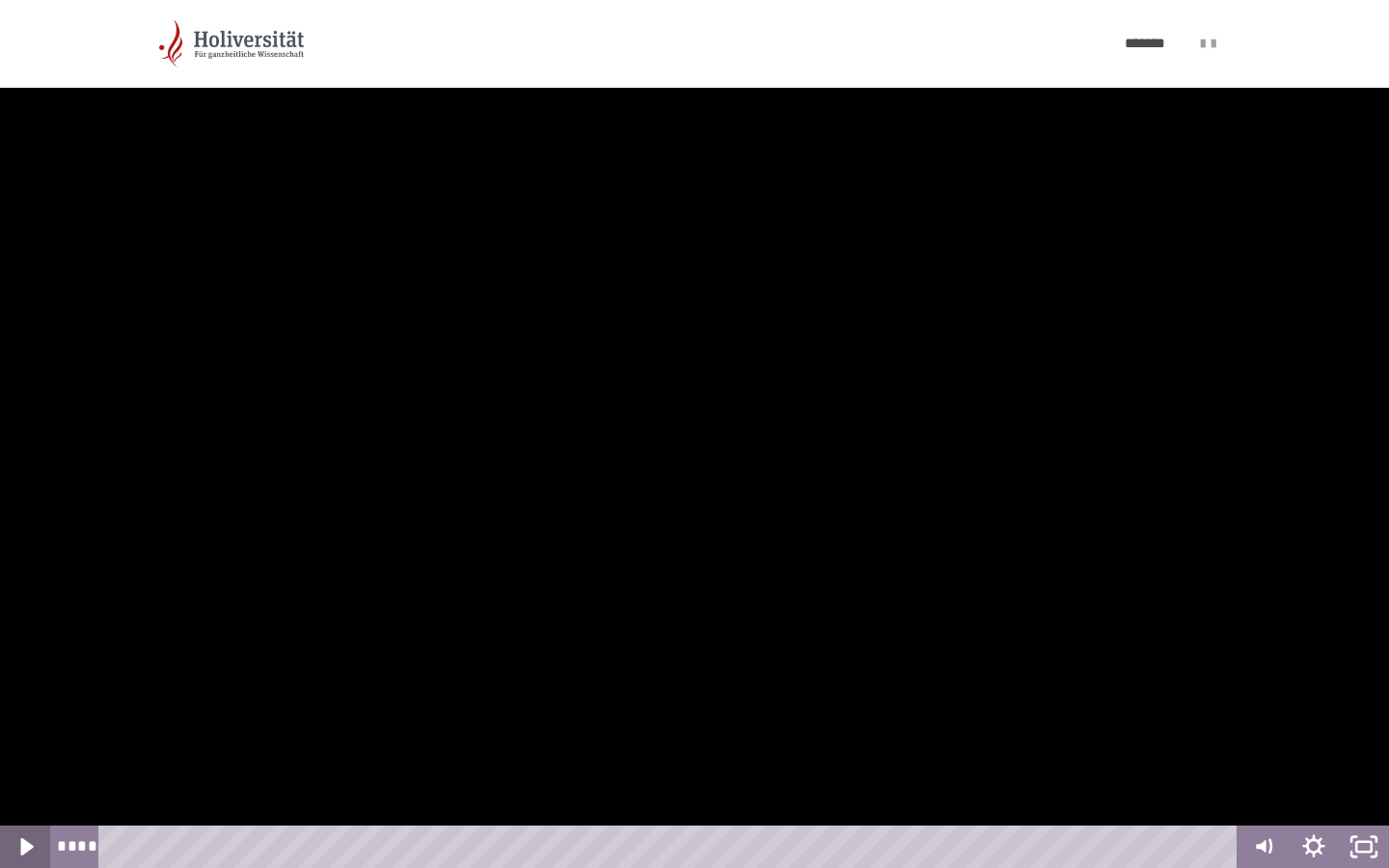 click 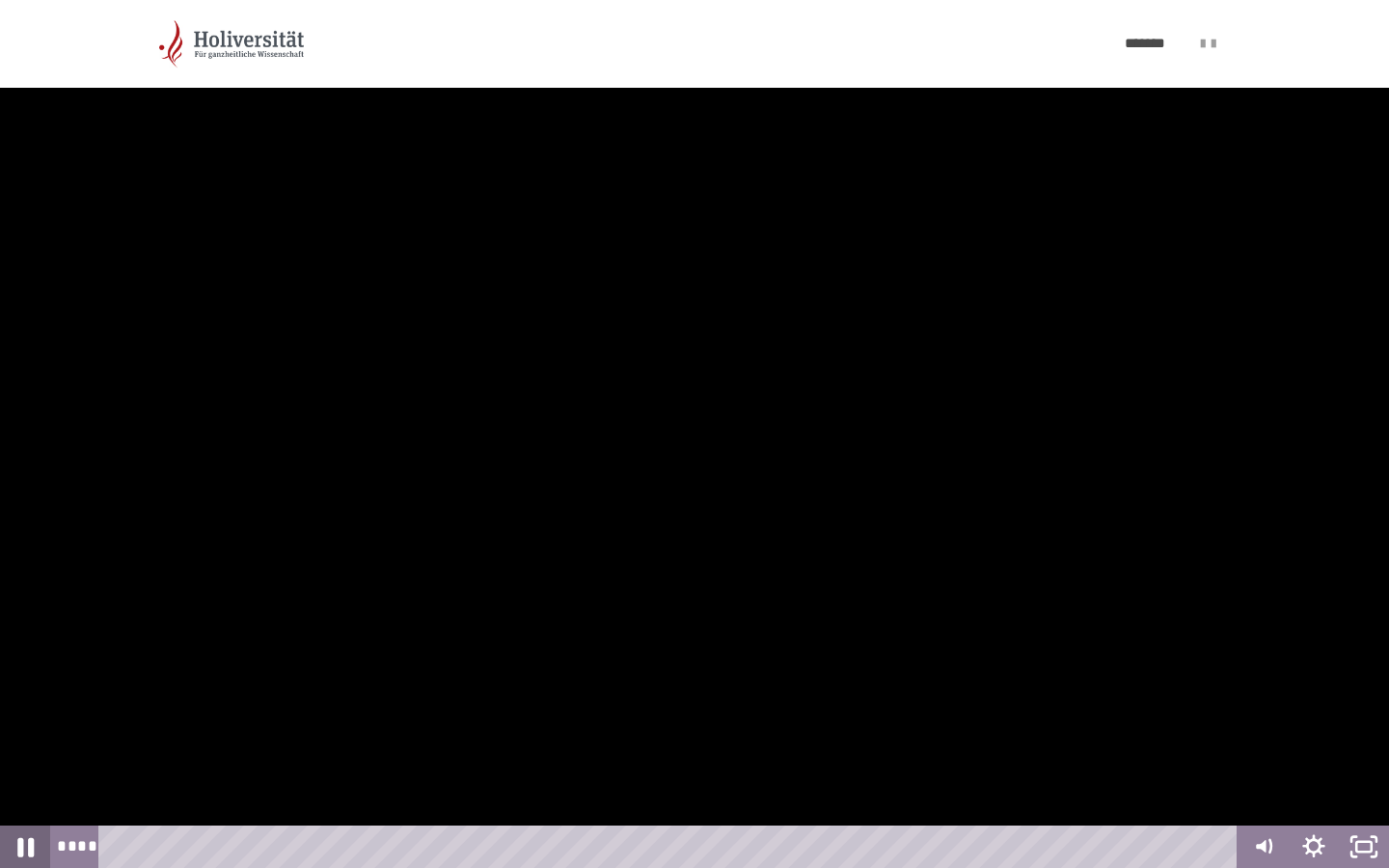 click 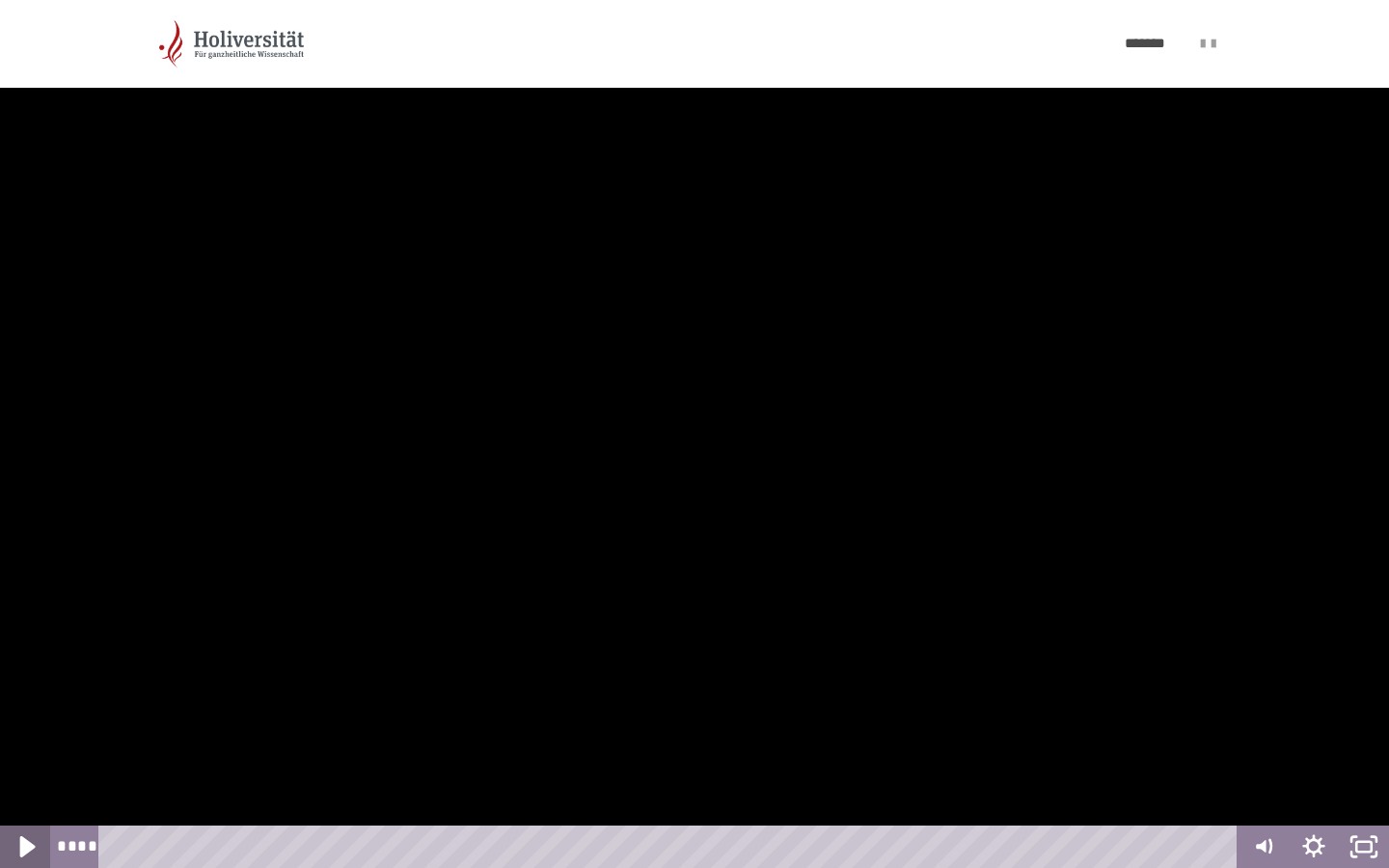 click 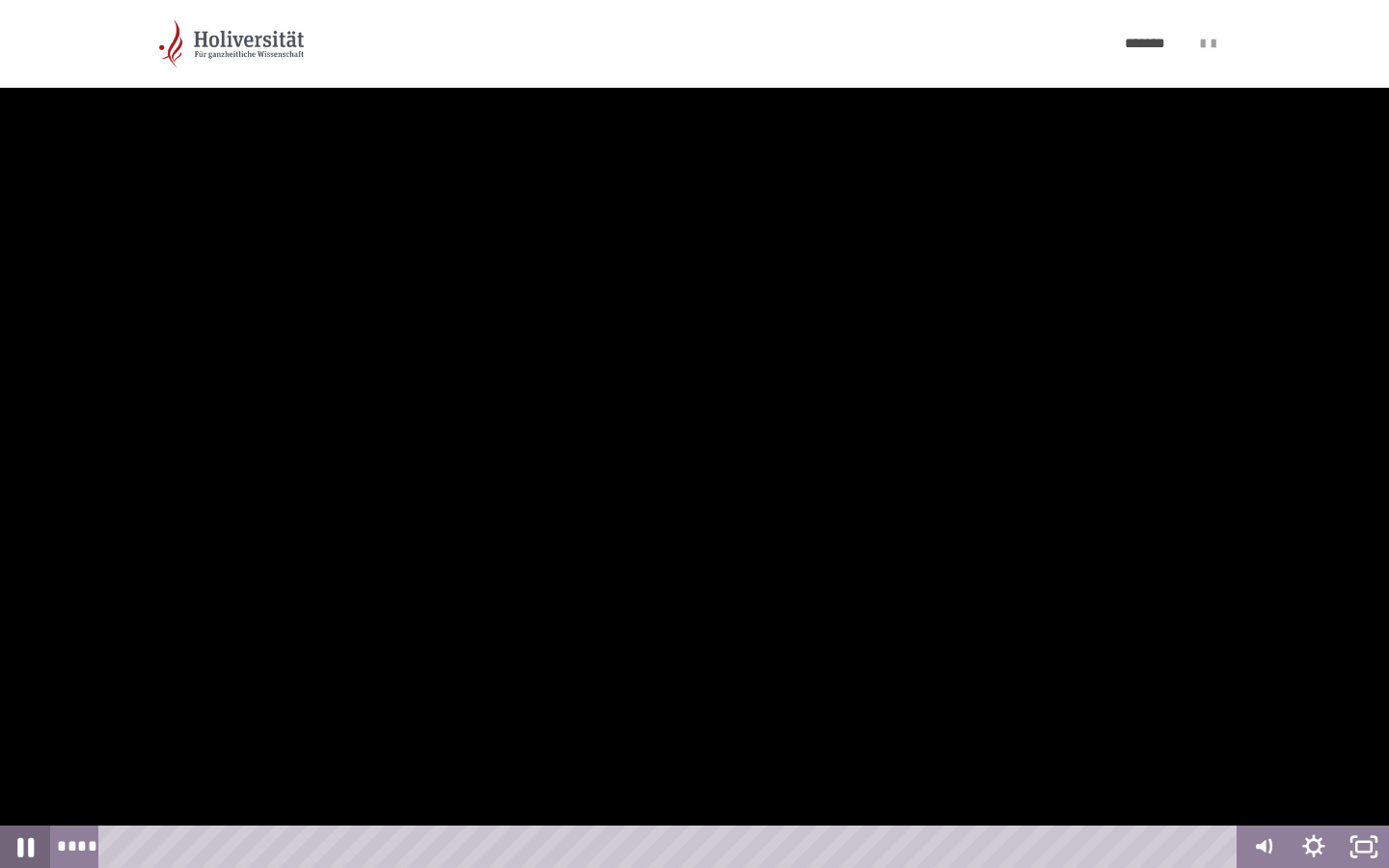 click 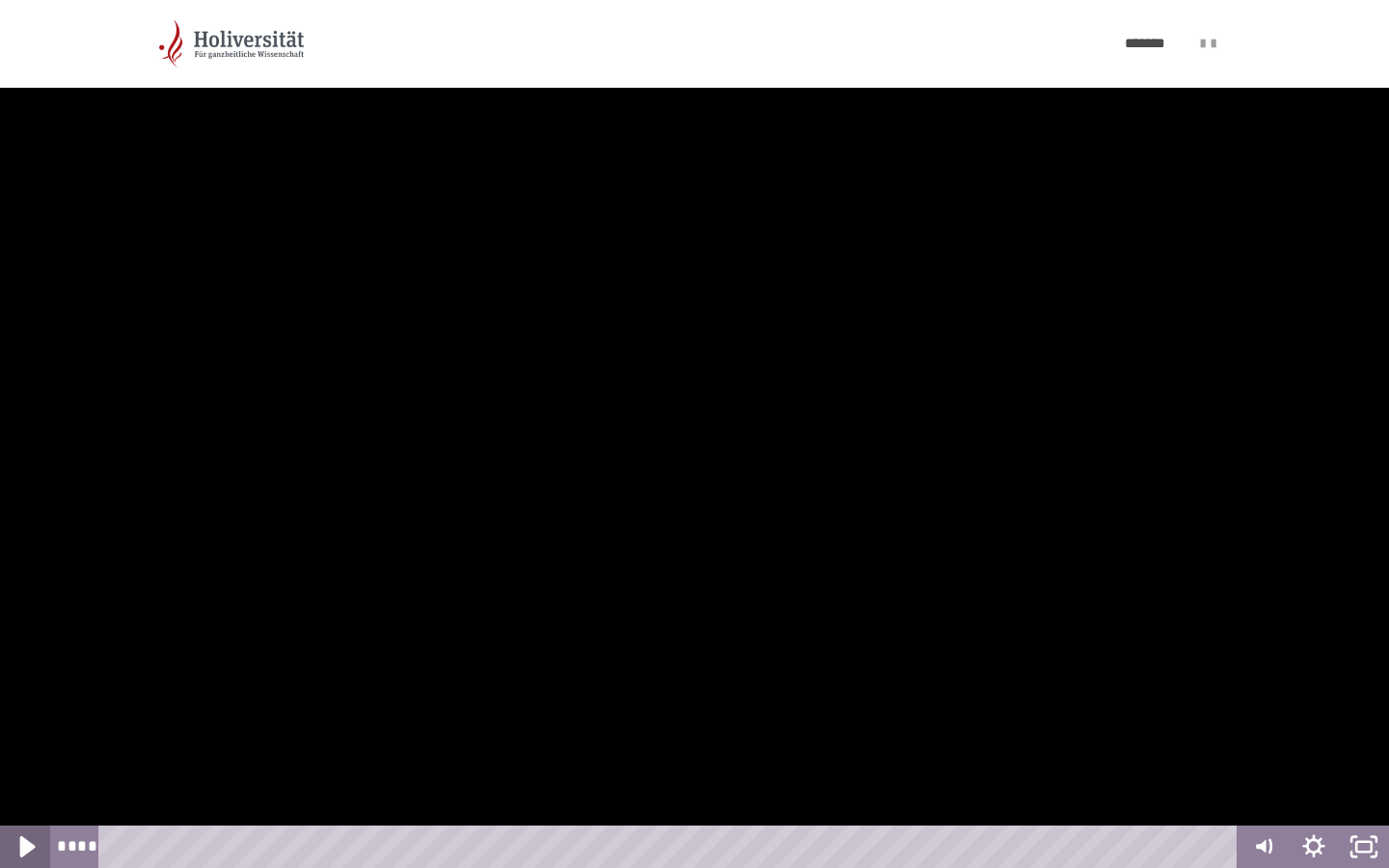 click 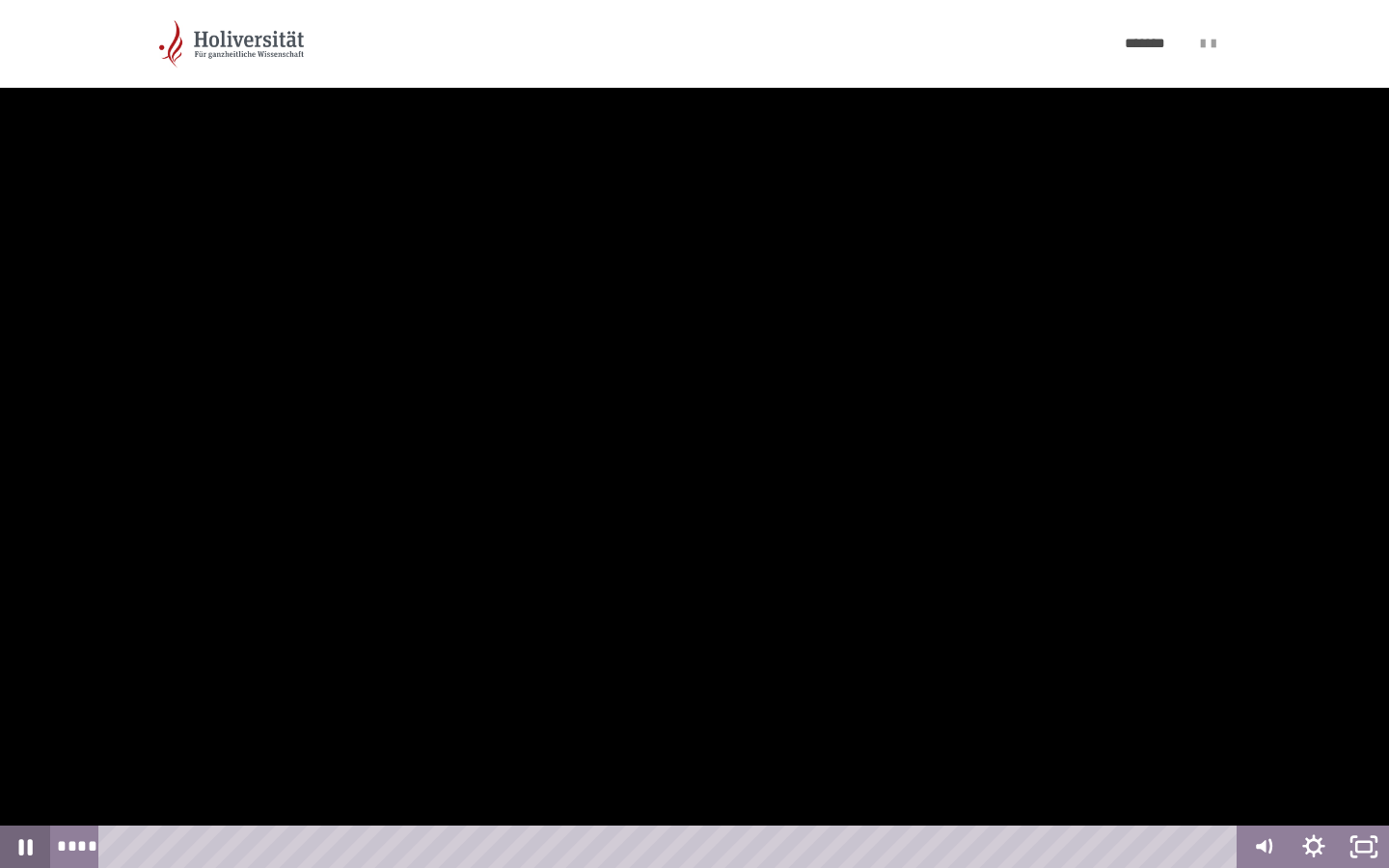 click 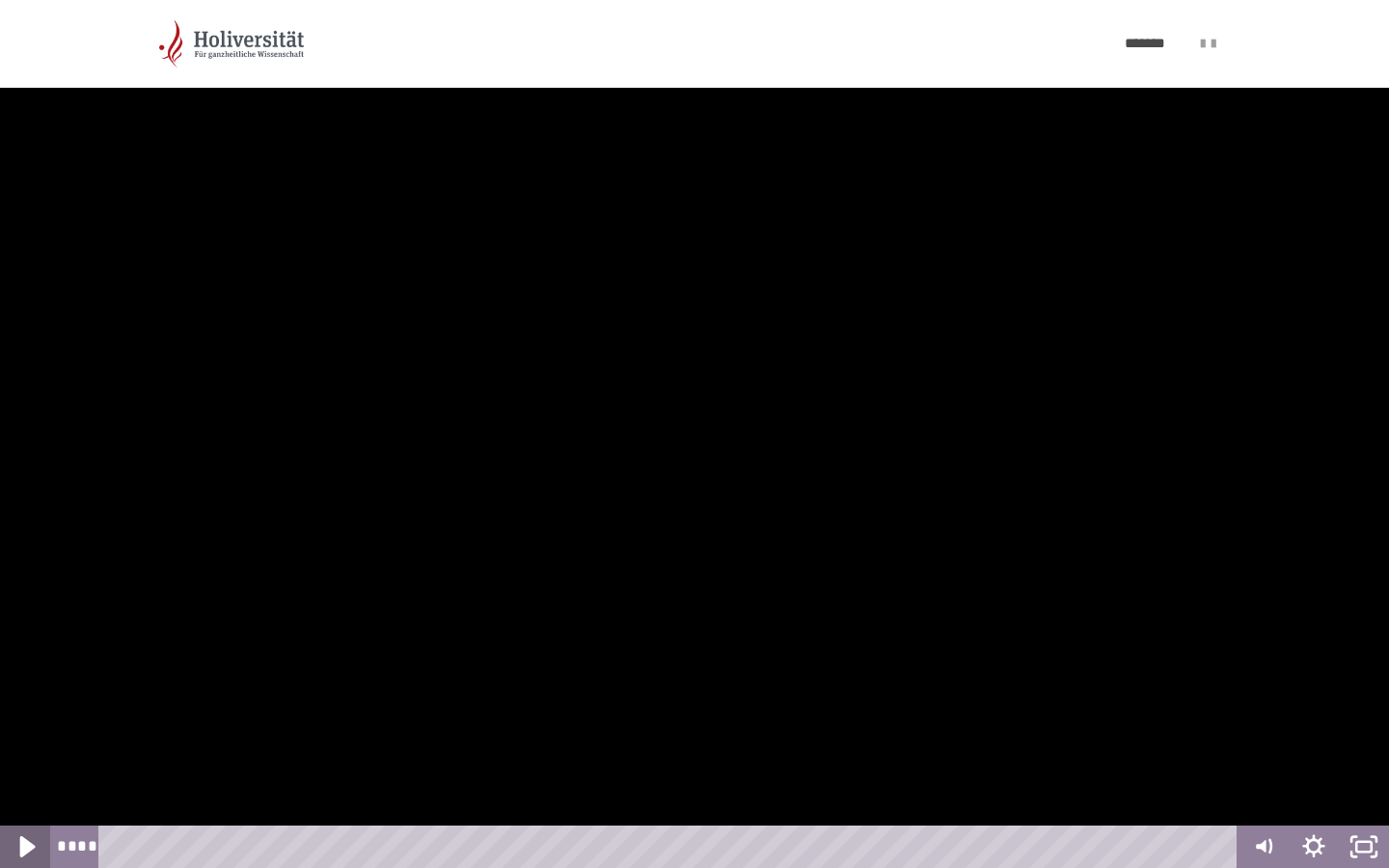 click 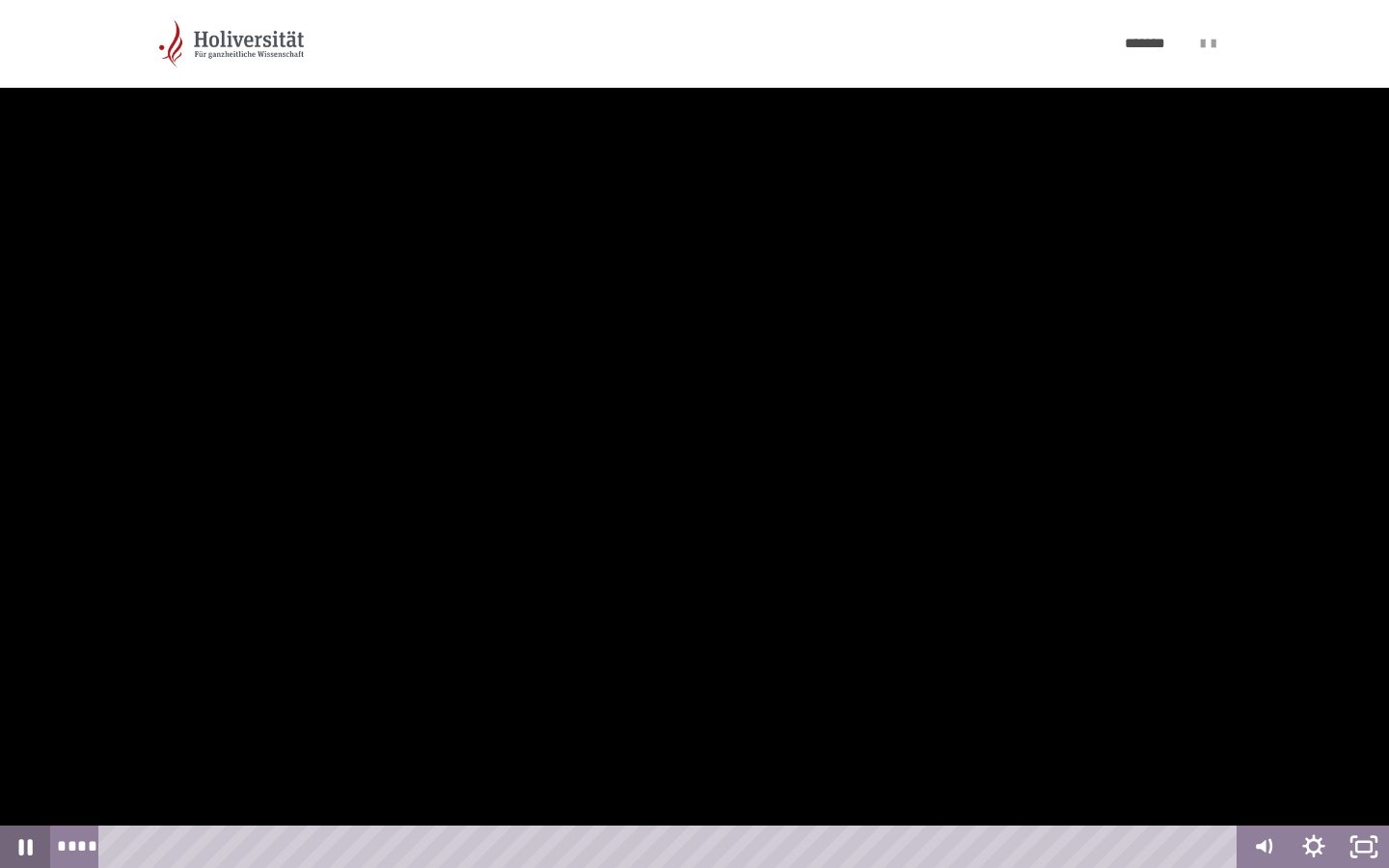 click 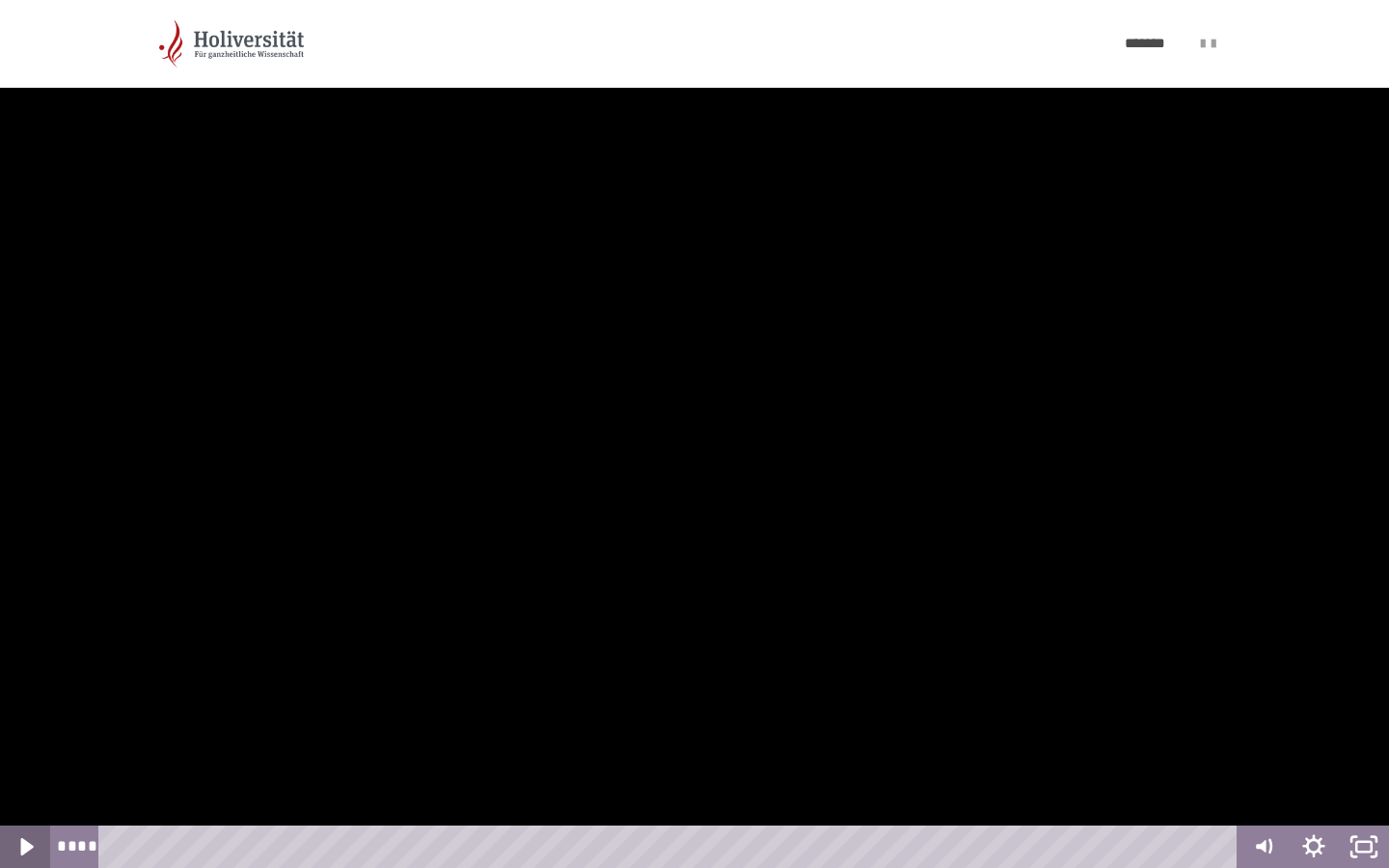 click 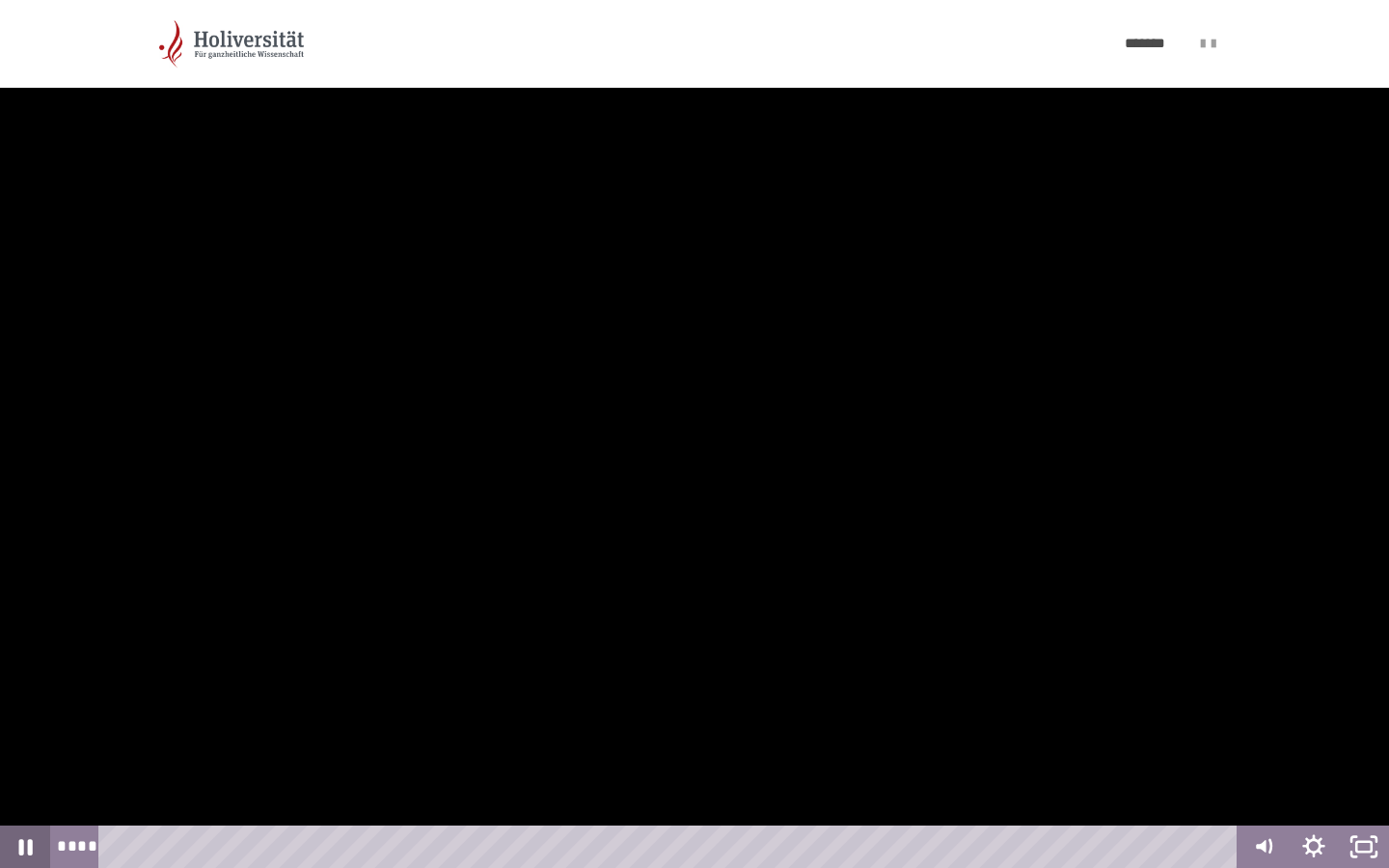 click 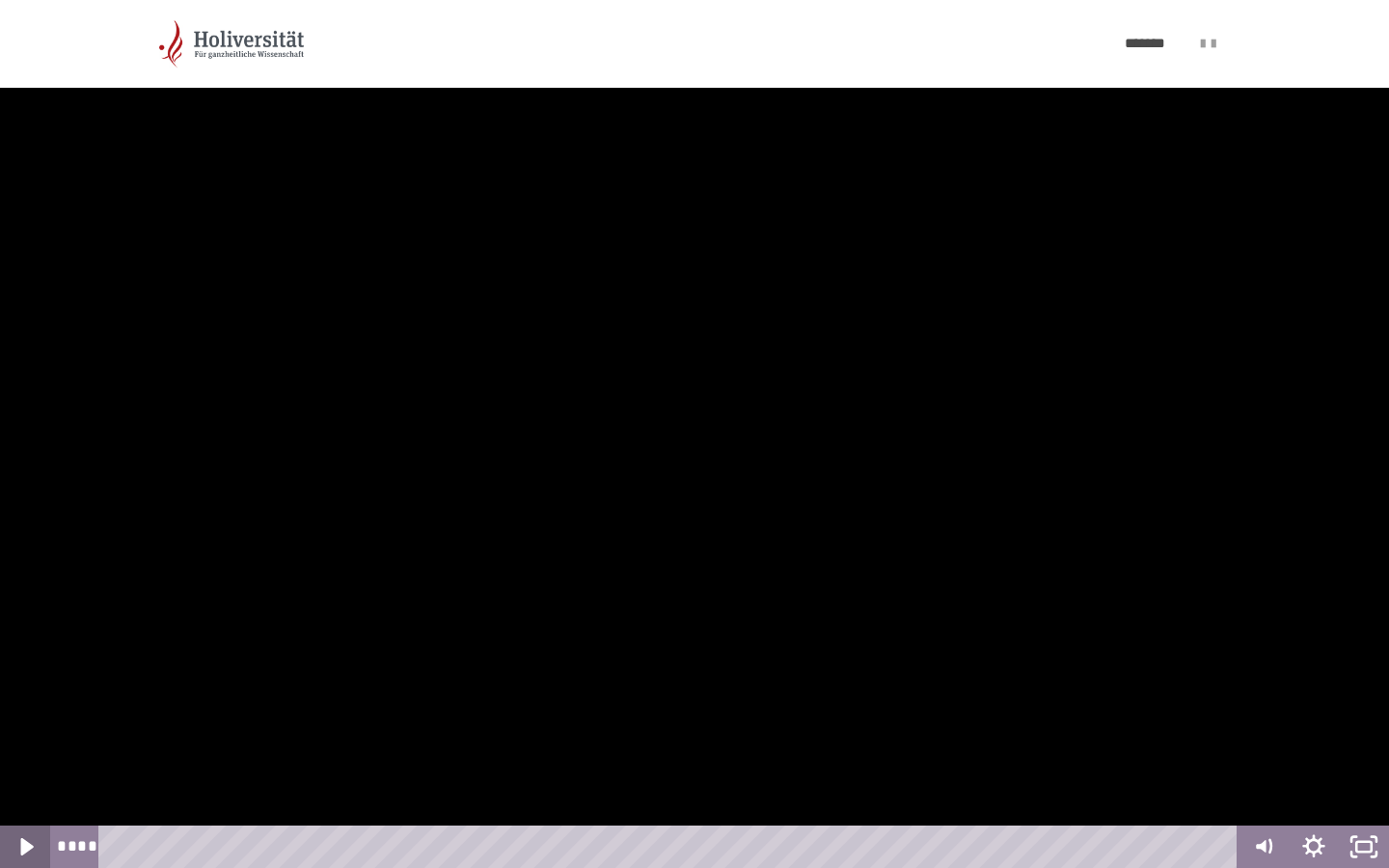 click 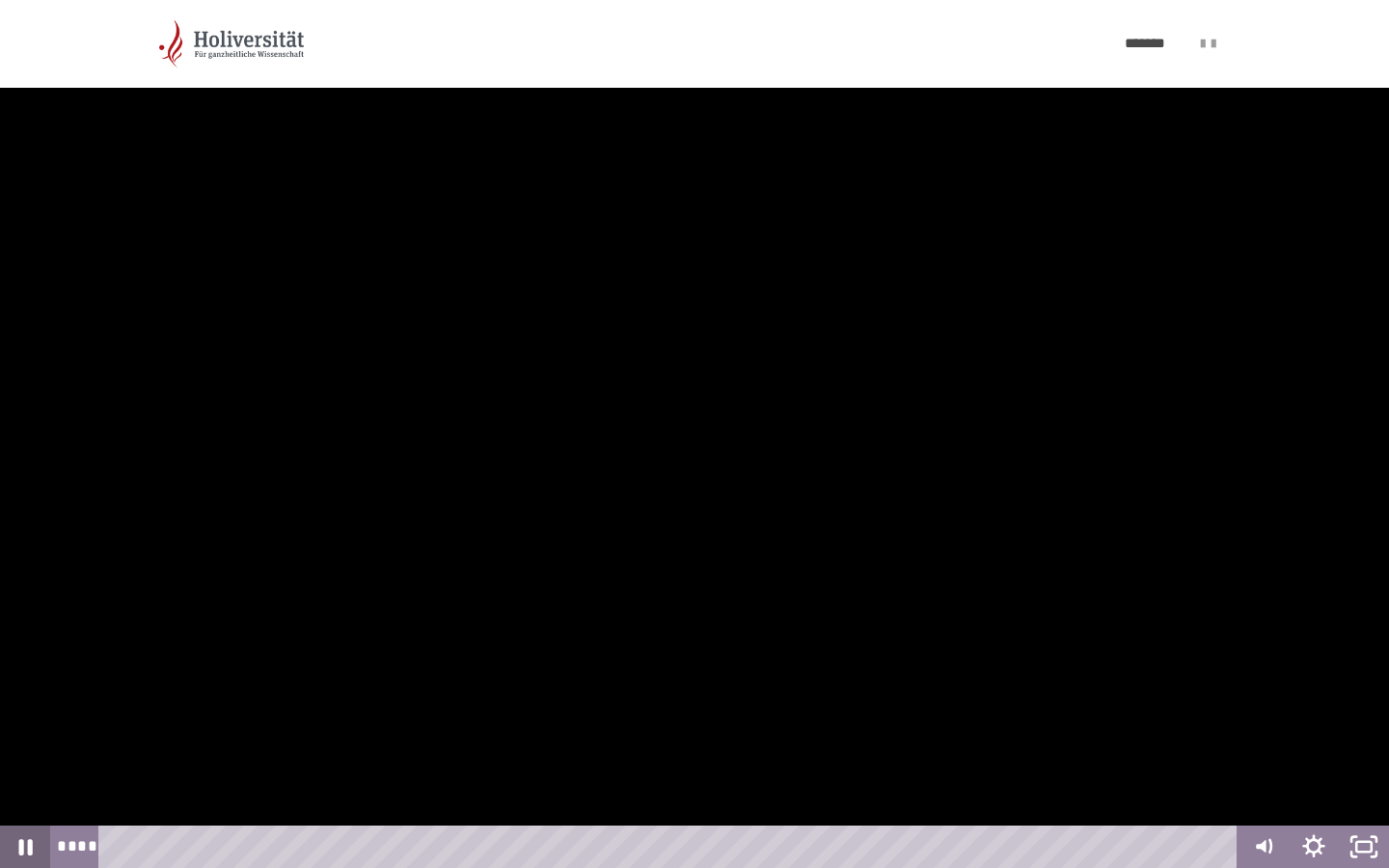 click 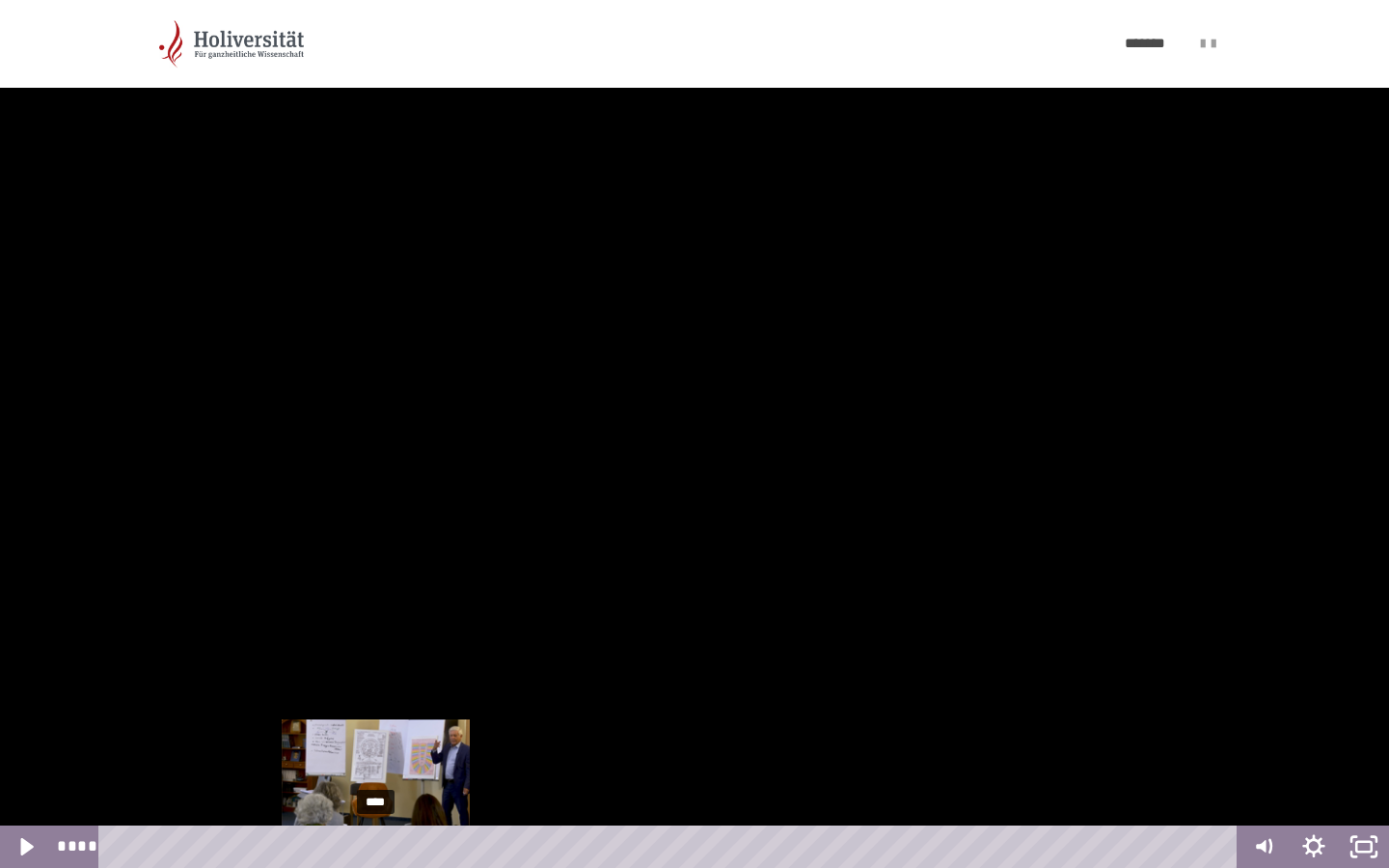 click on "****" at bounding box center [671, 847] 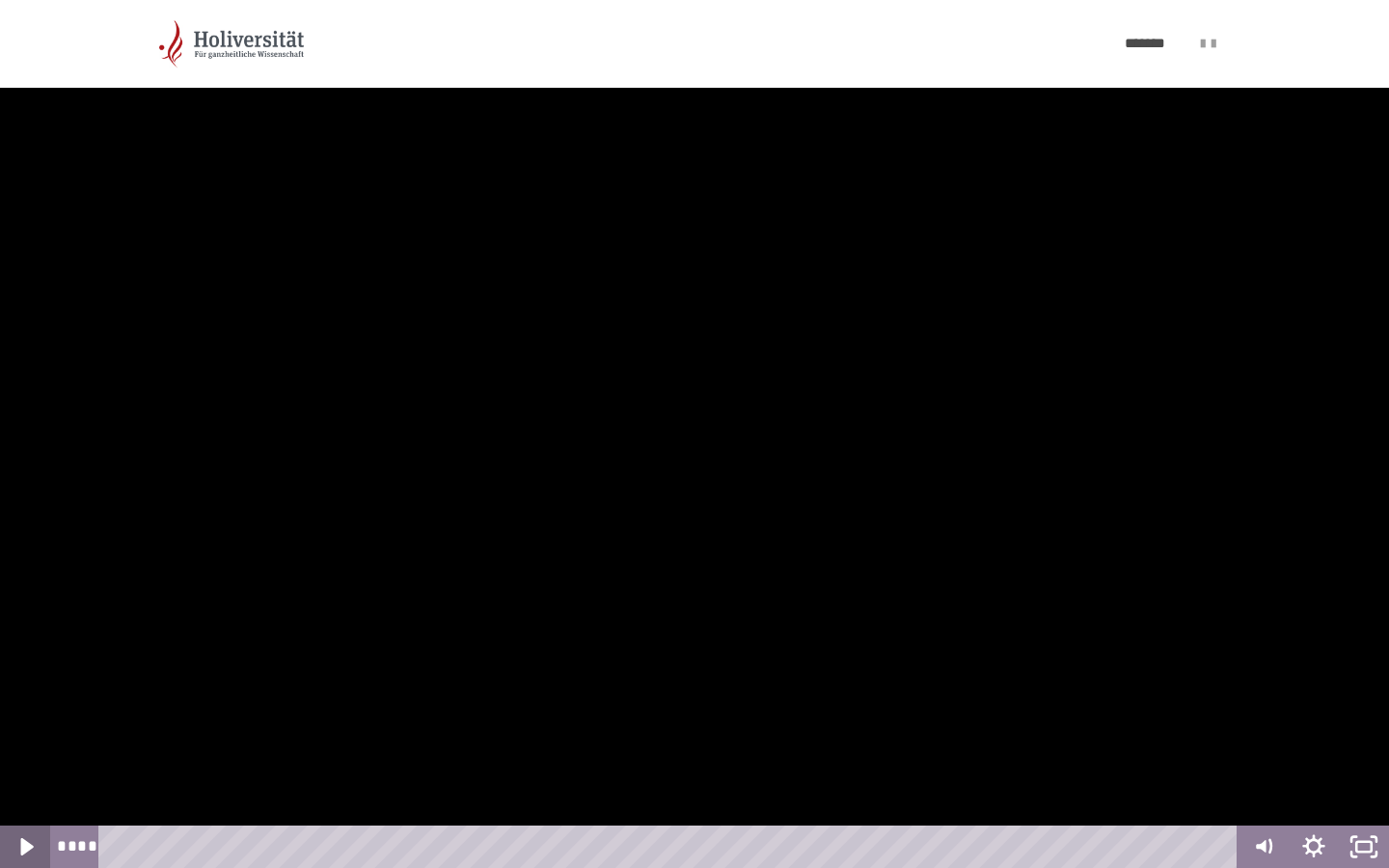 click 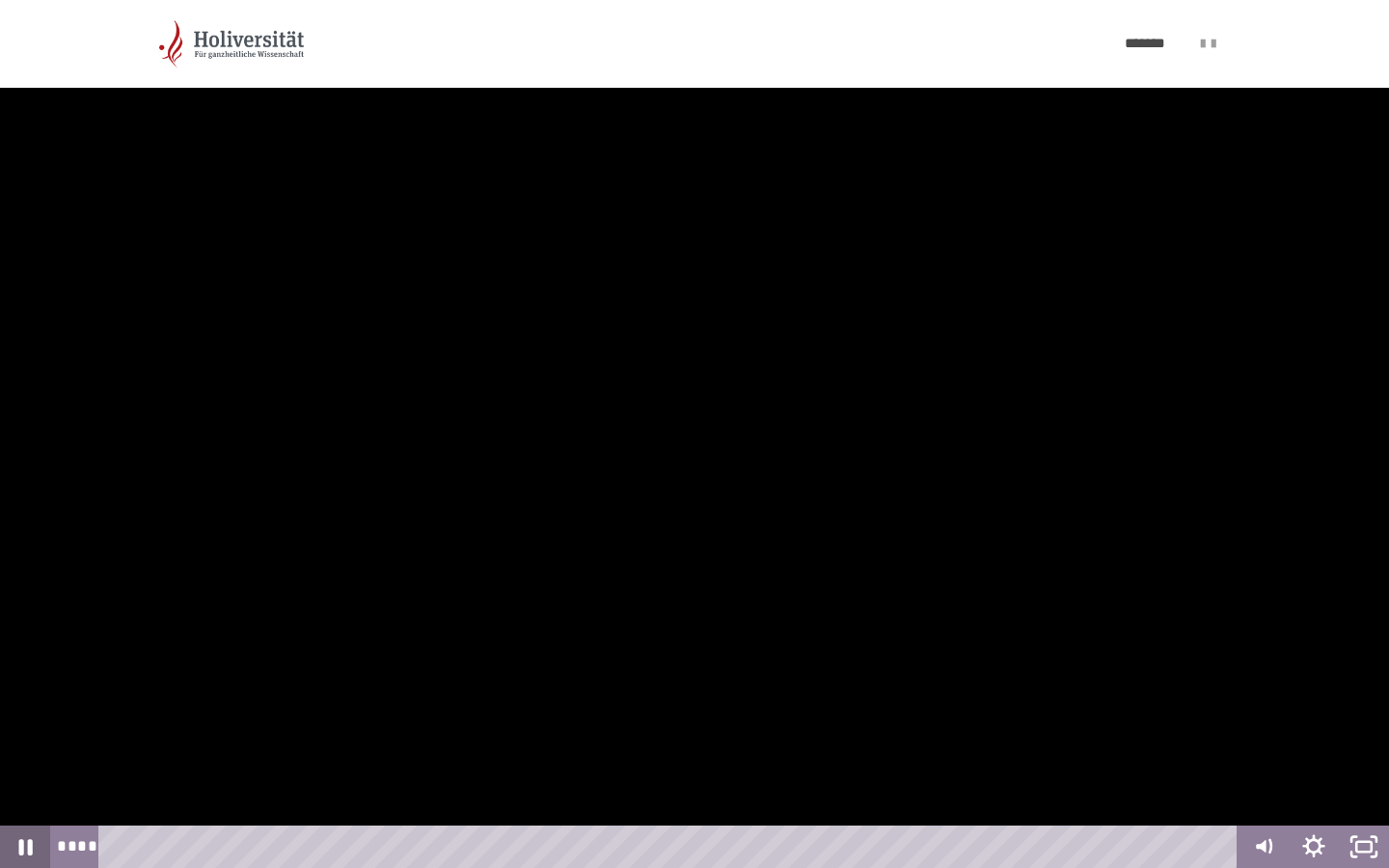 click 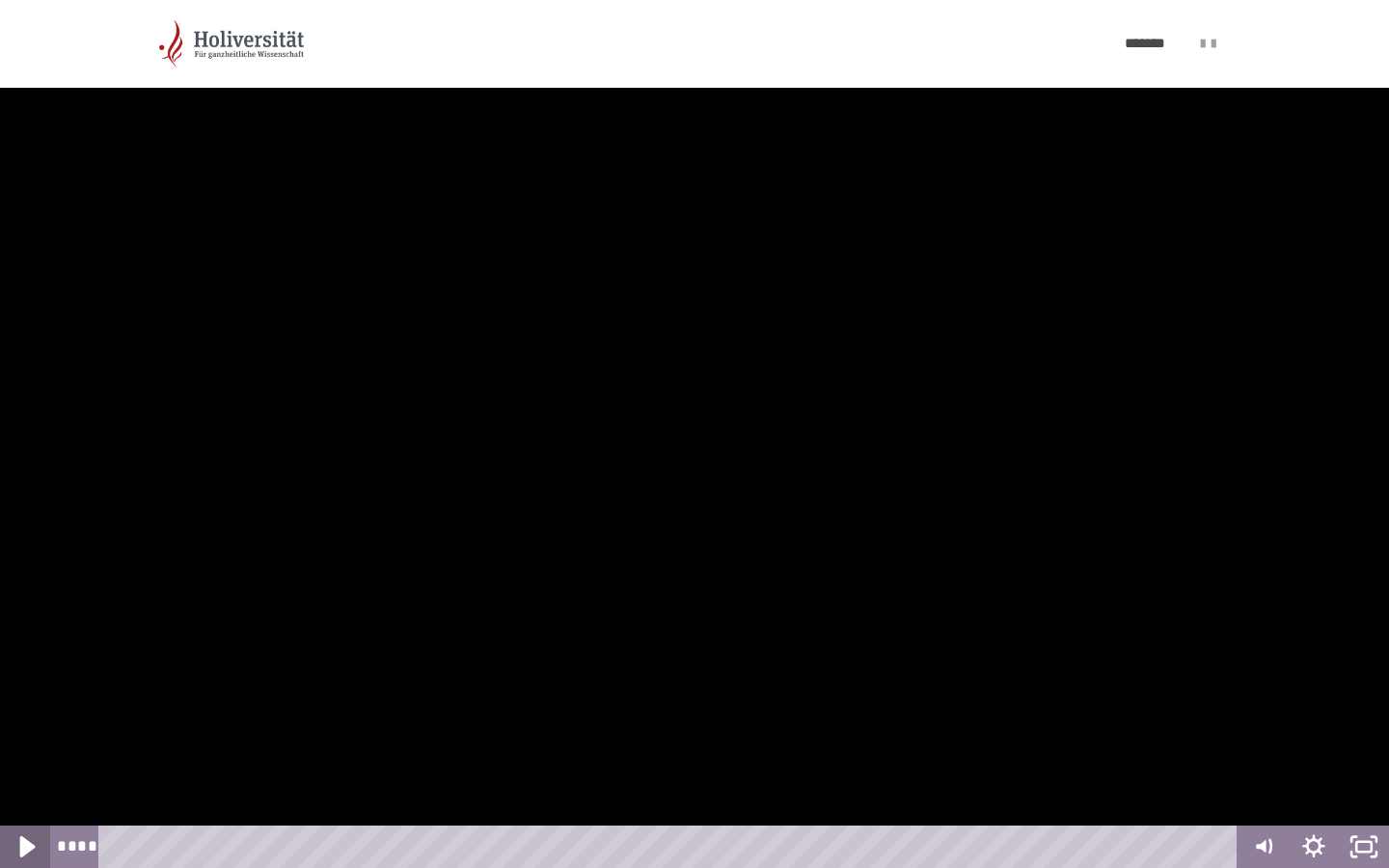 click 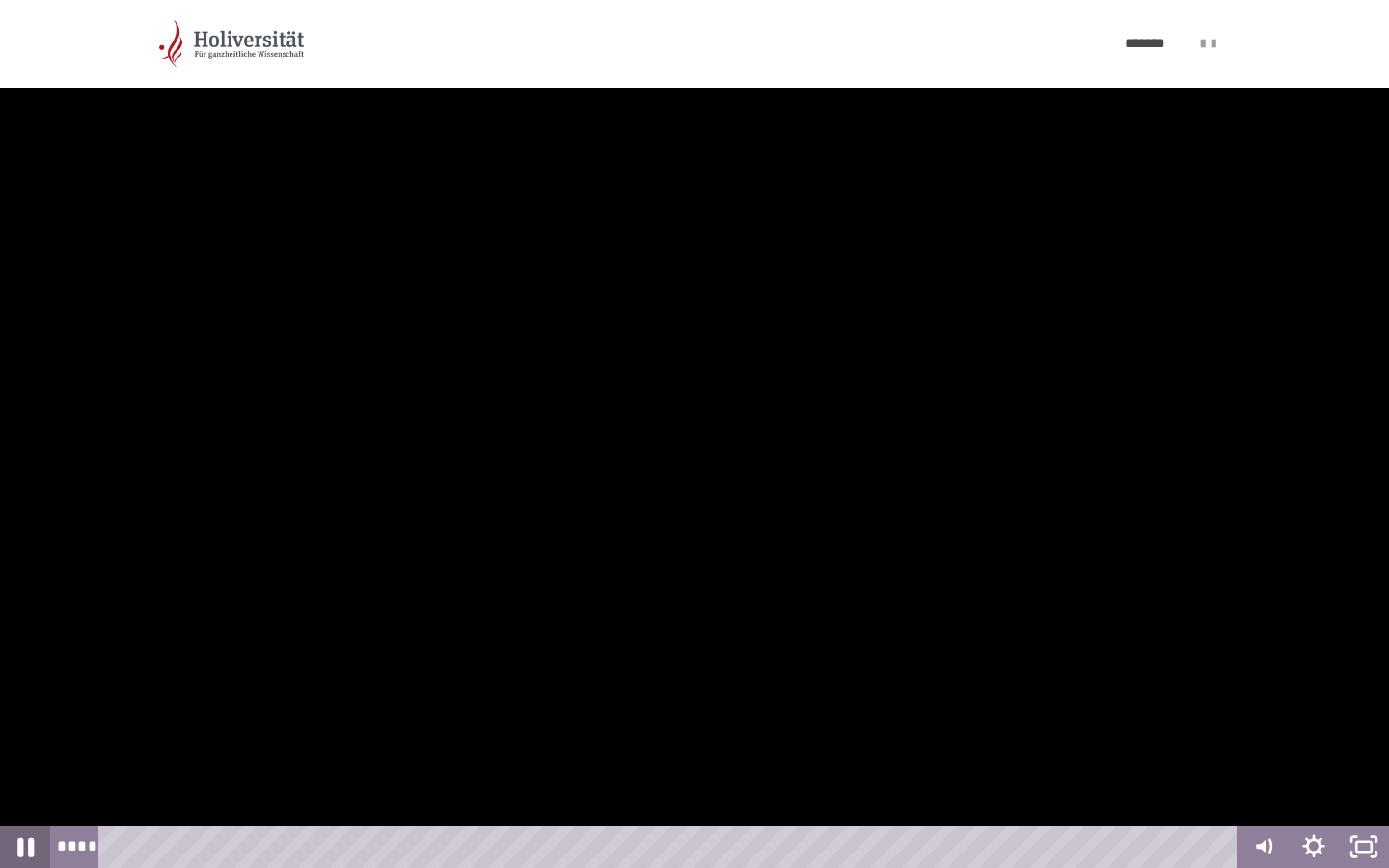 click 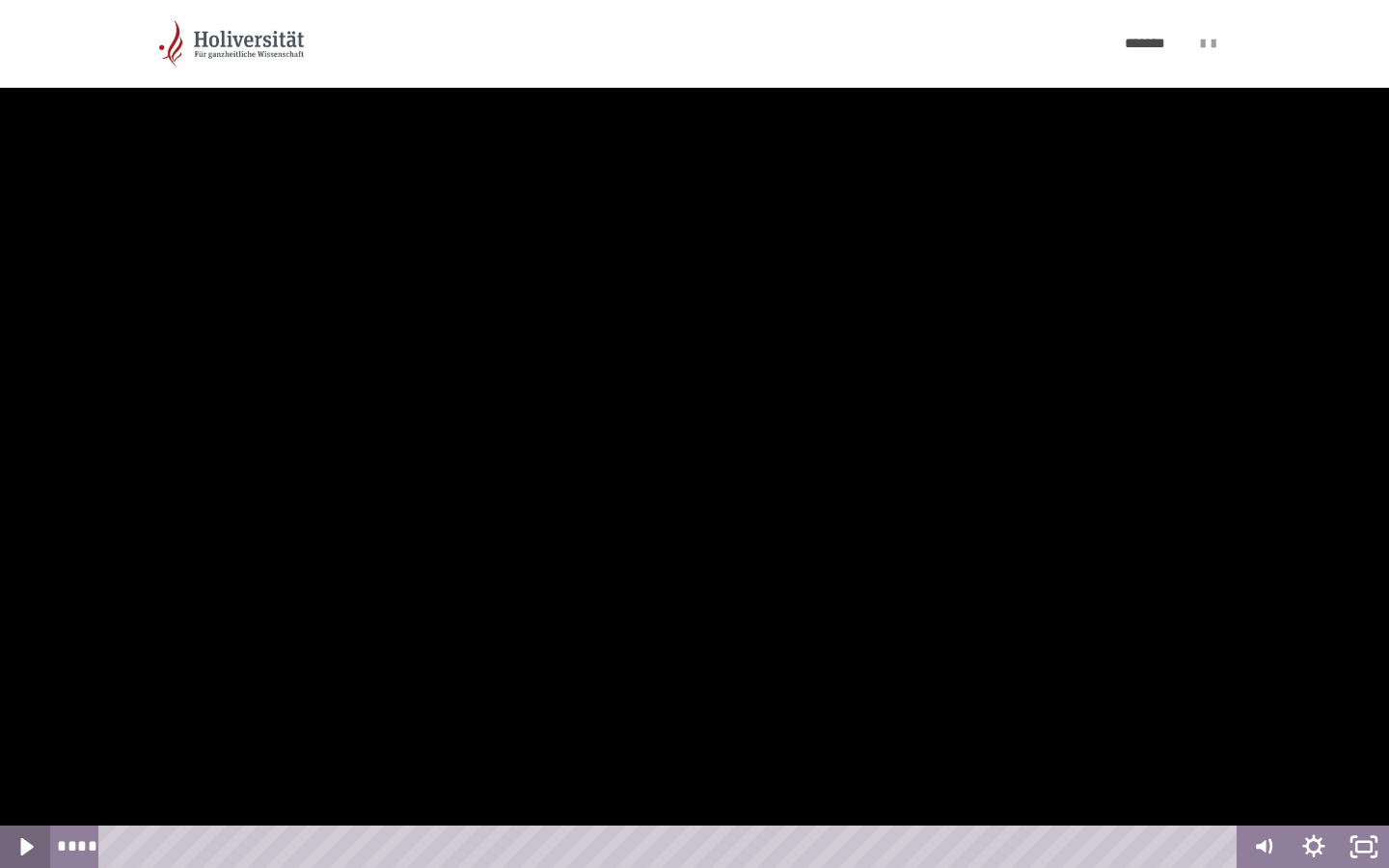 click 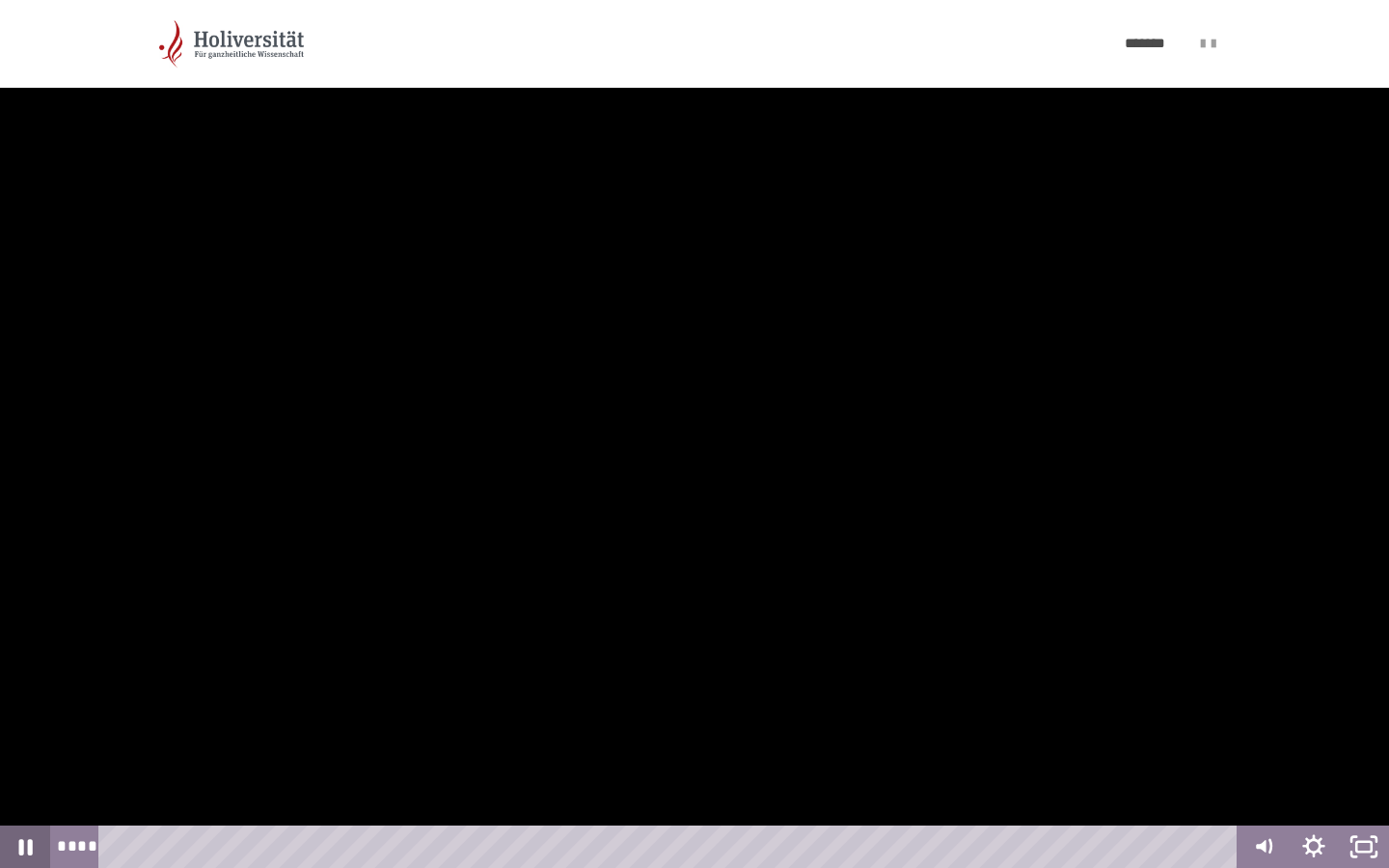click 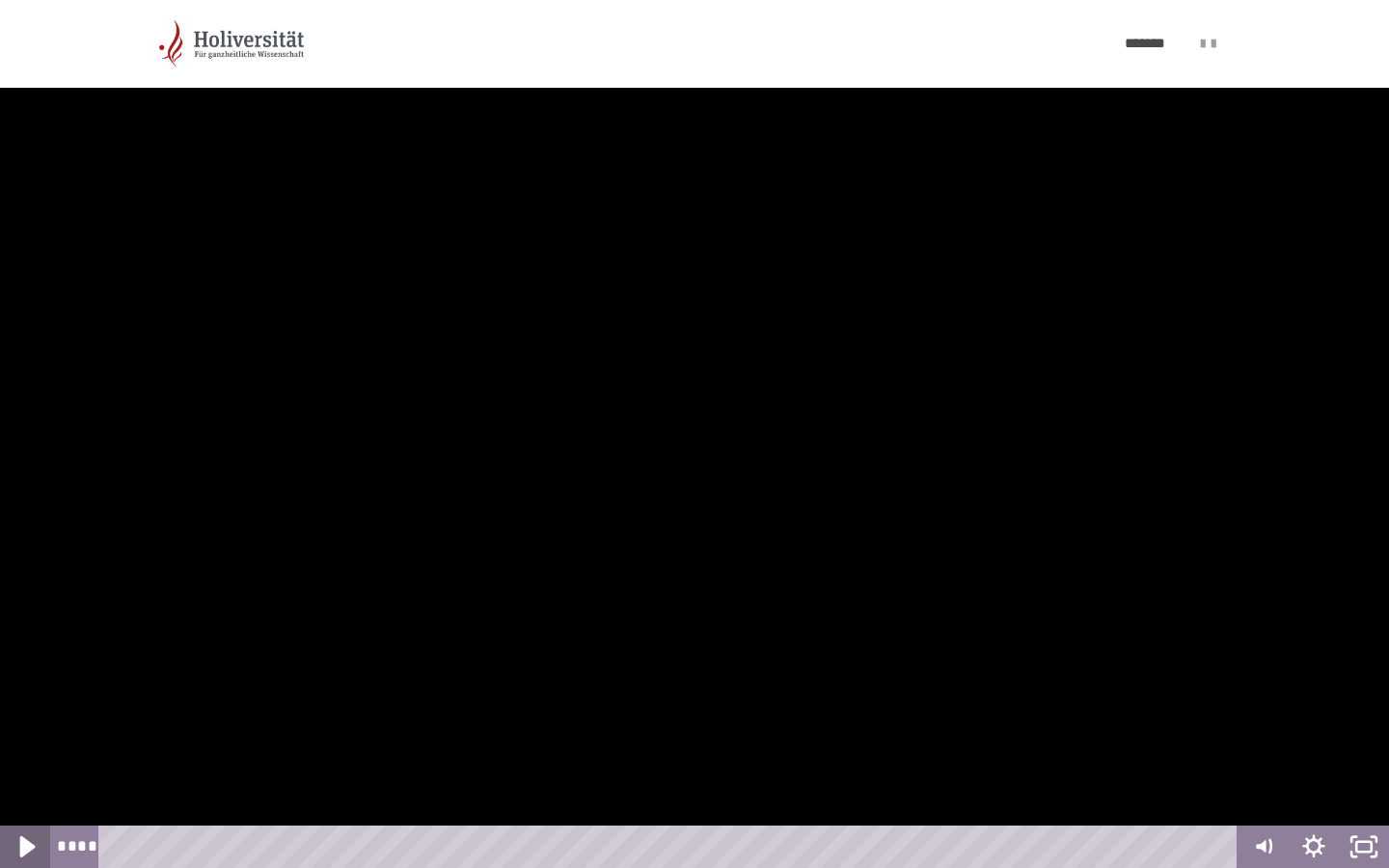 click 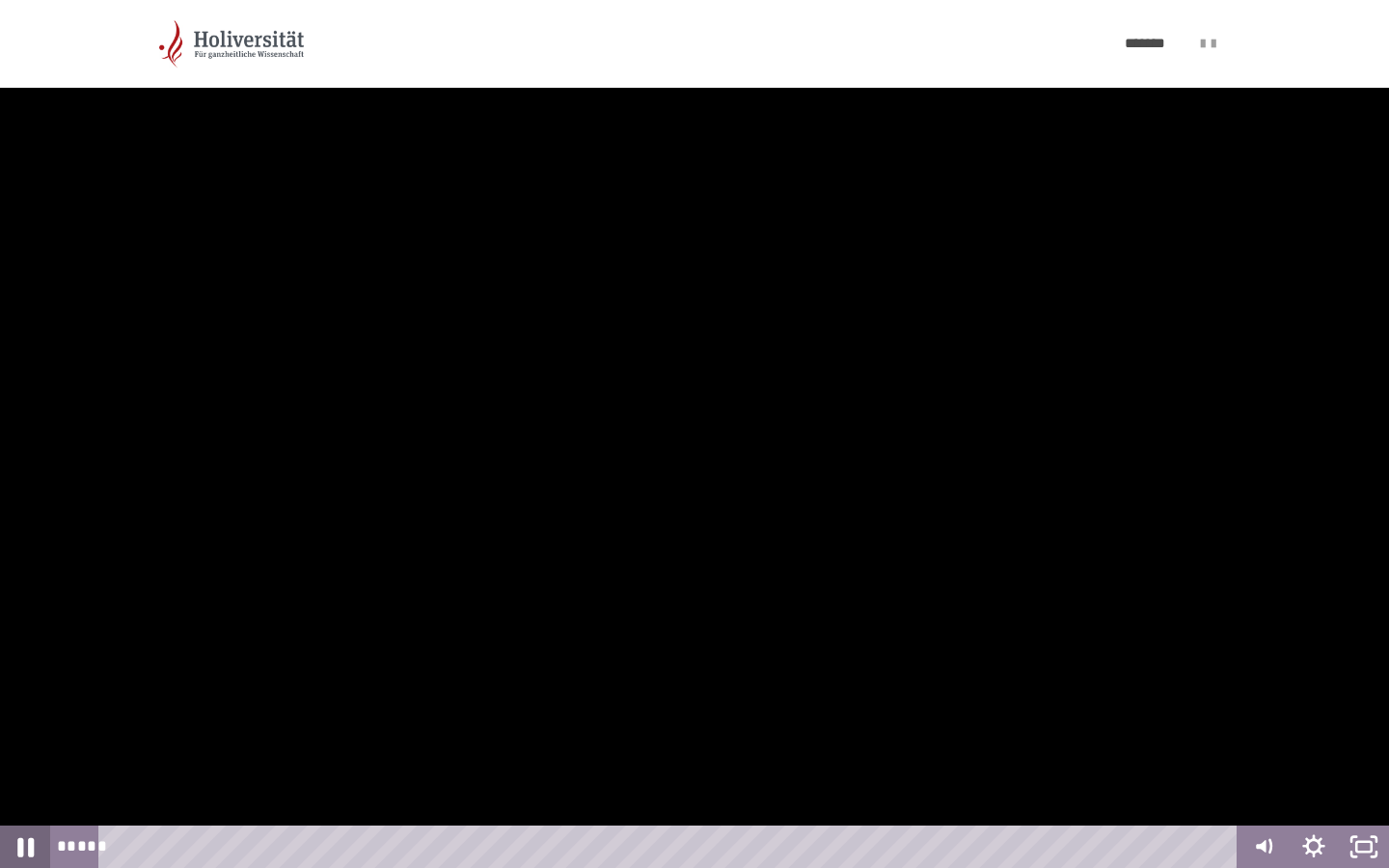 click 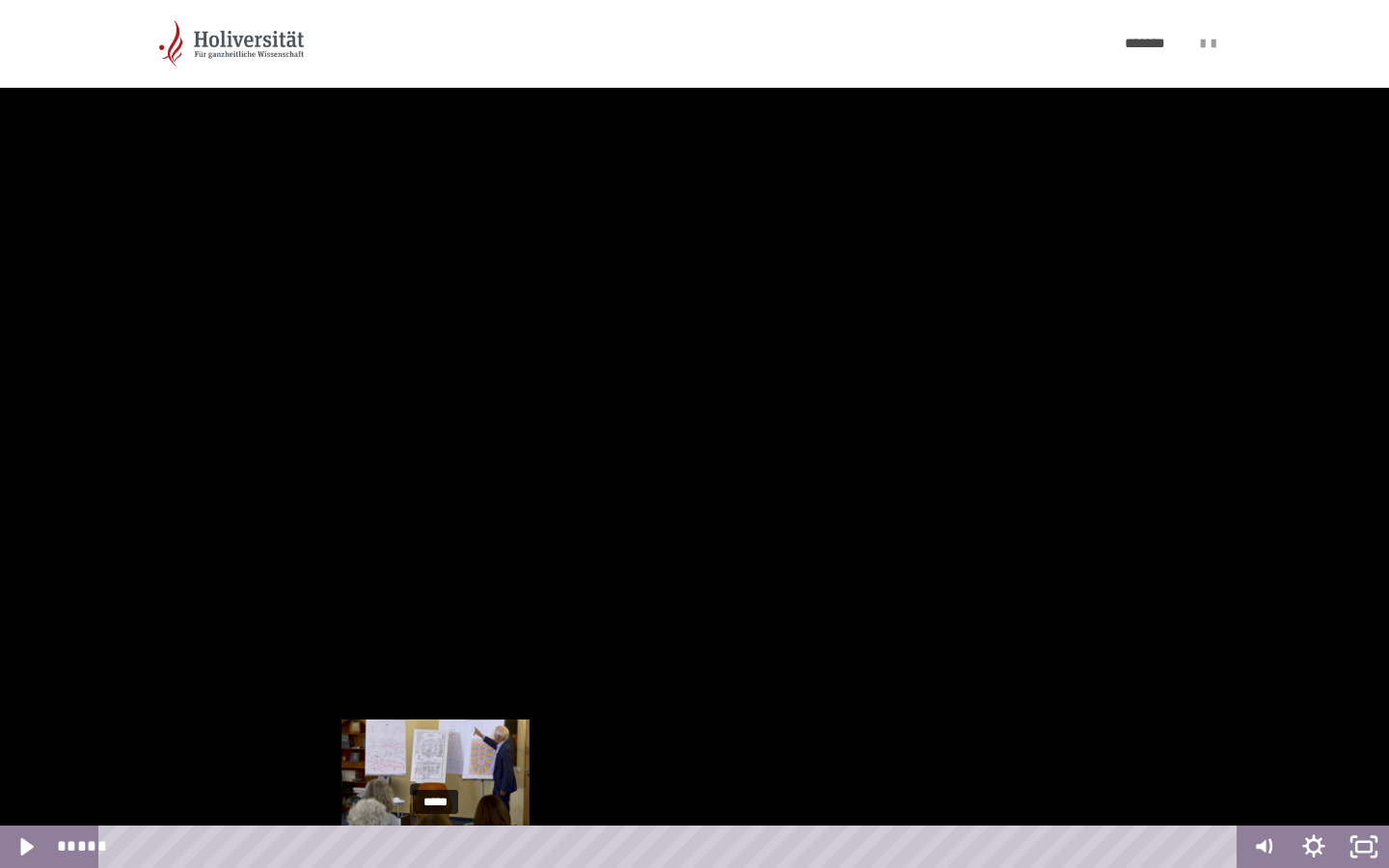 click on "*****" at bounding box center (671, 847) 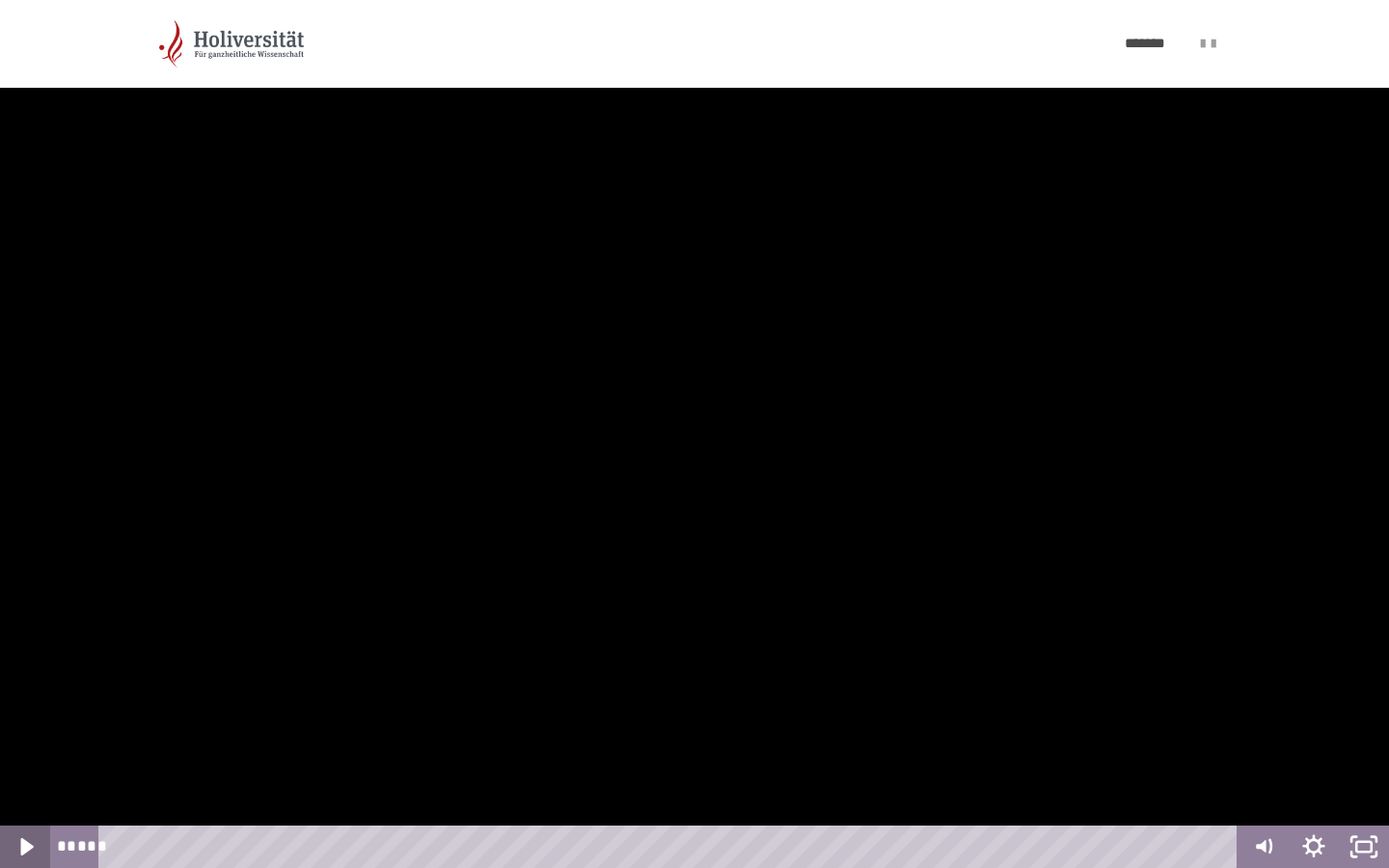 click 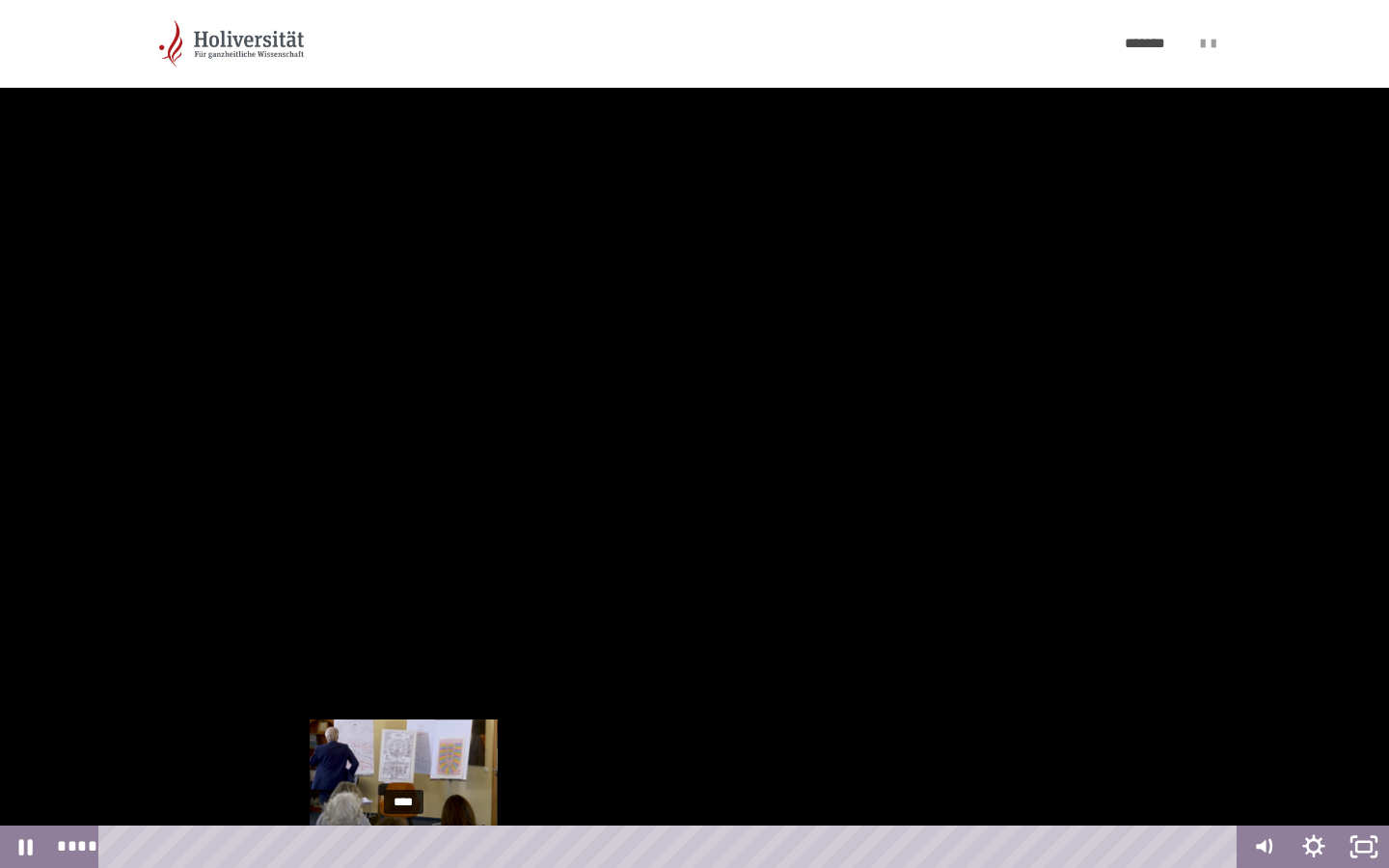 click on "****" at bounding box center (671, 847) 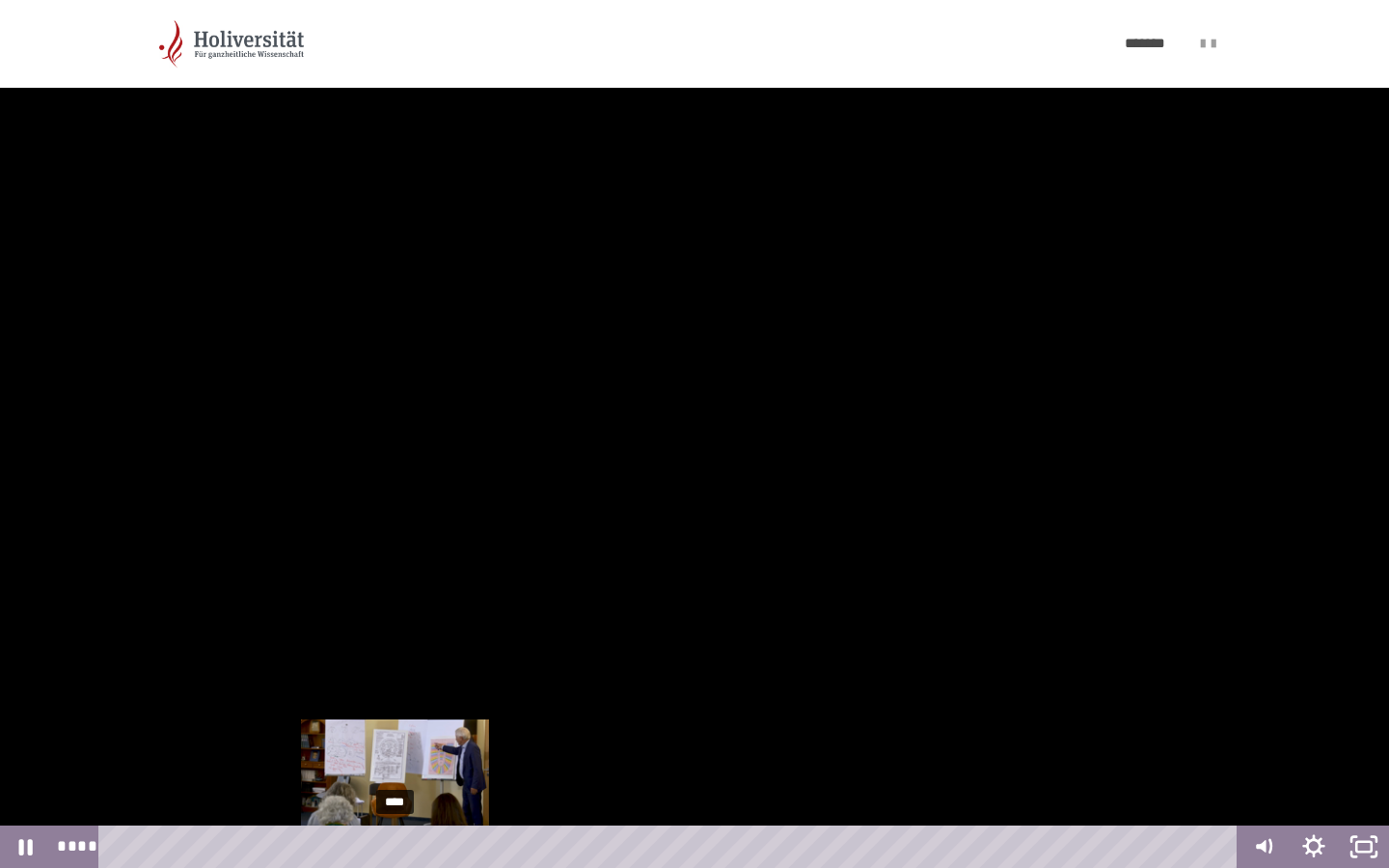 click on "****" at bounding box center (671, 847) 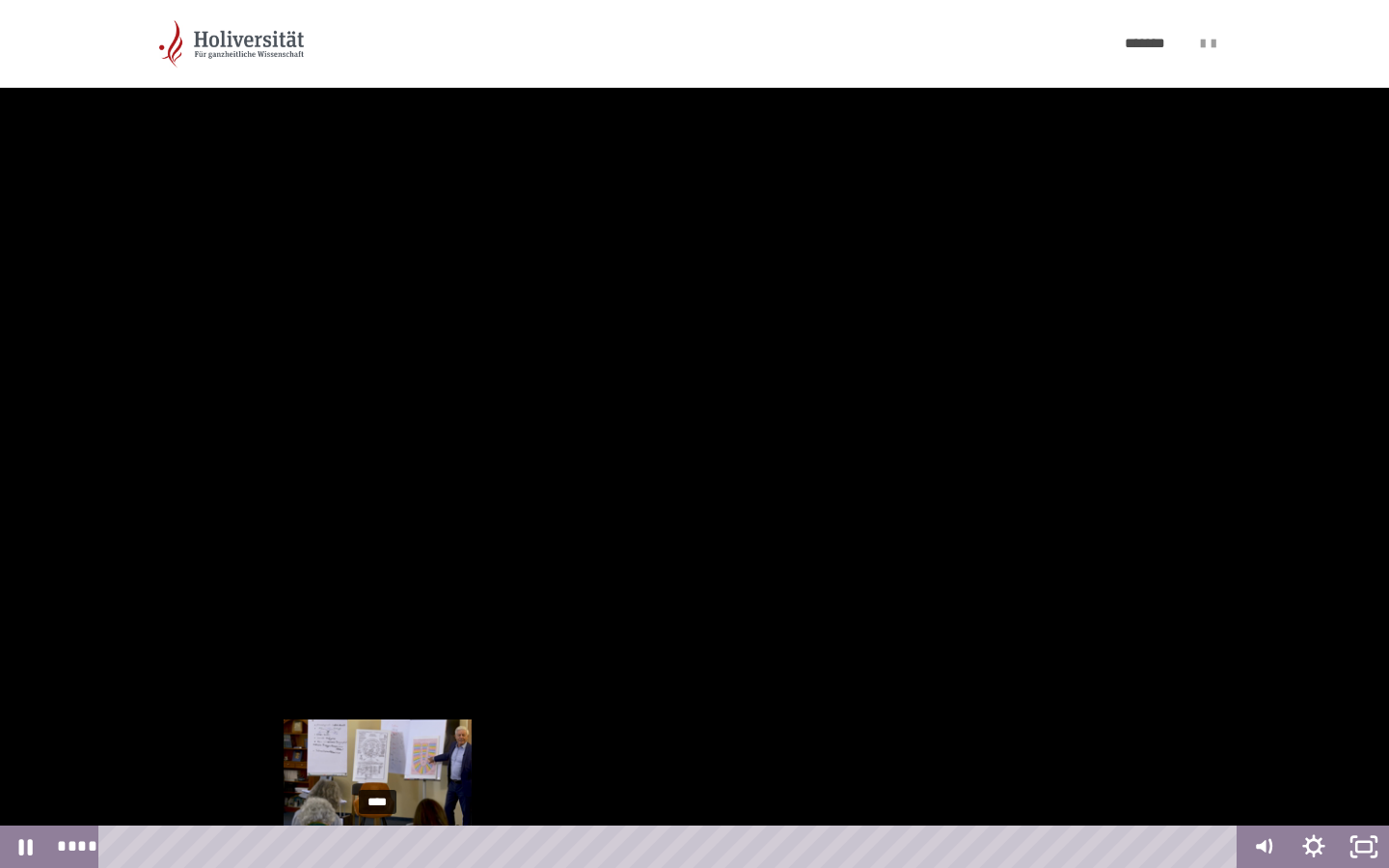 click on "****" at bounding box center [671, 847] 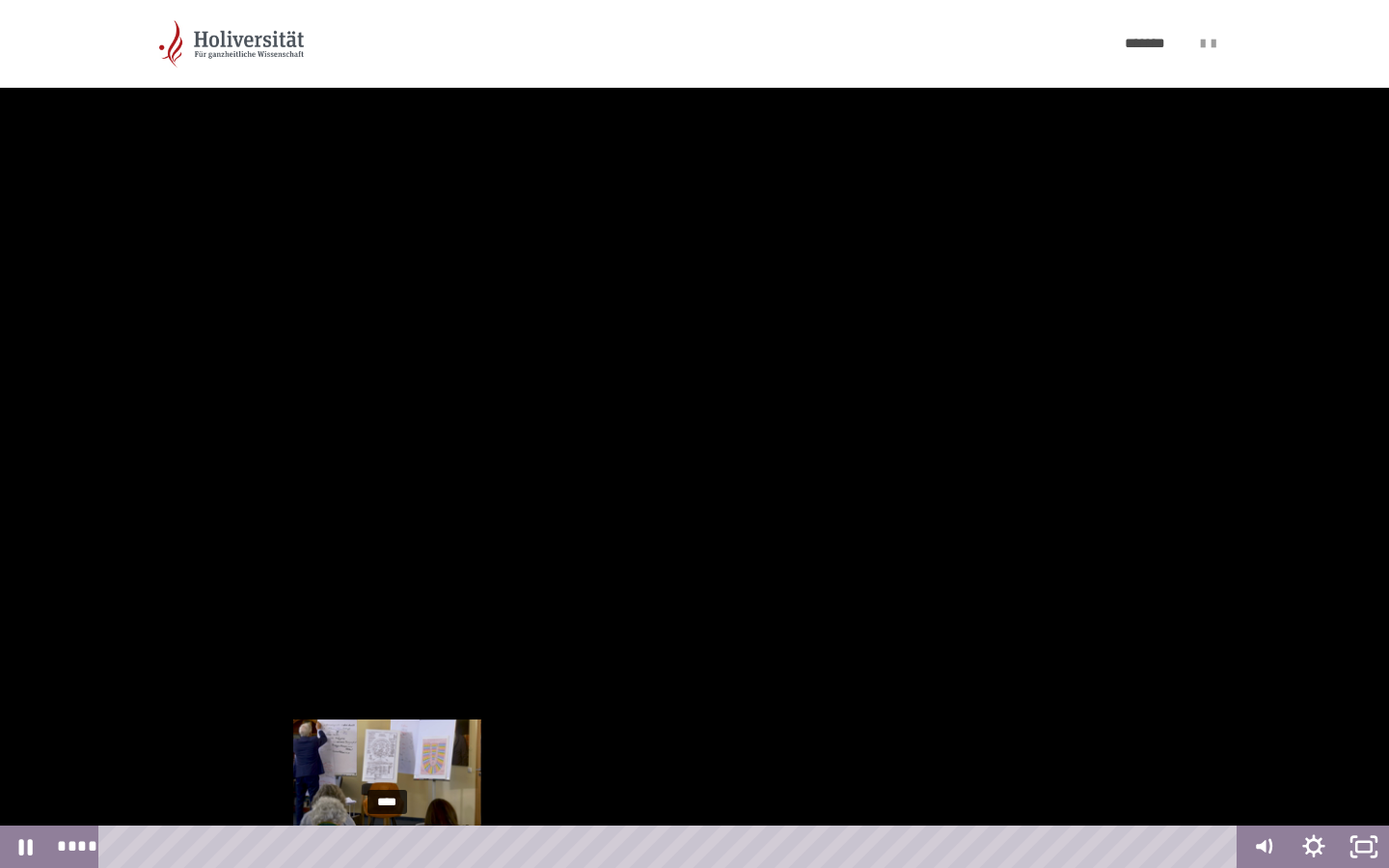 click at bounding box center [387, 847] 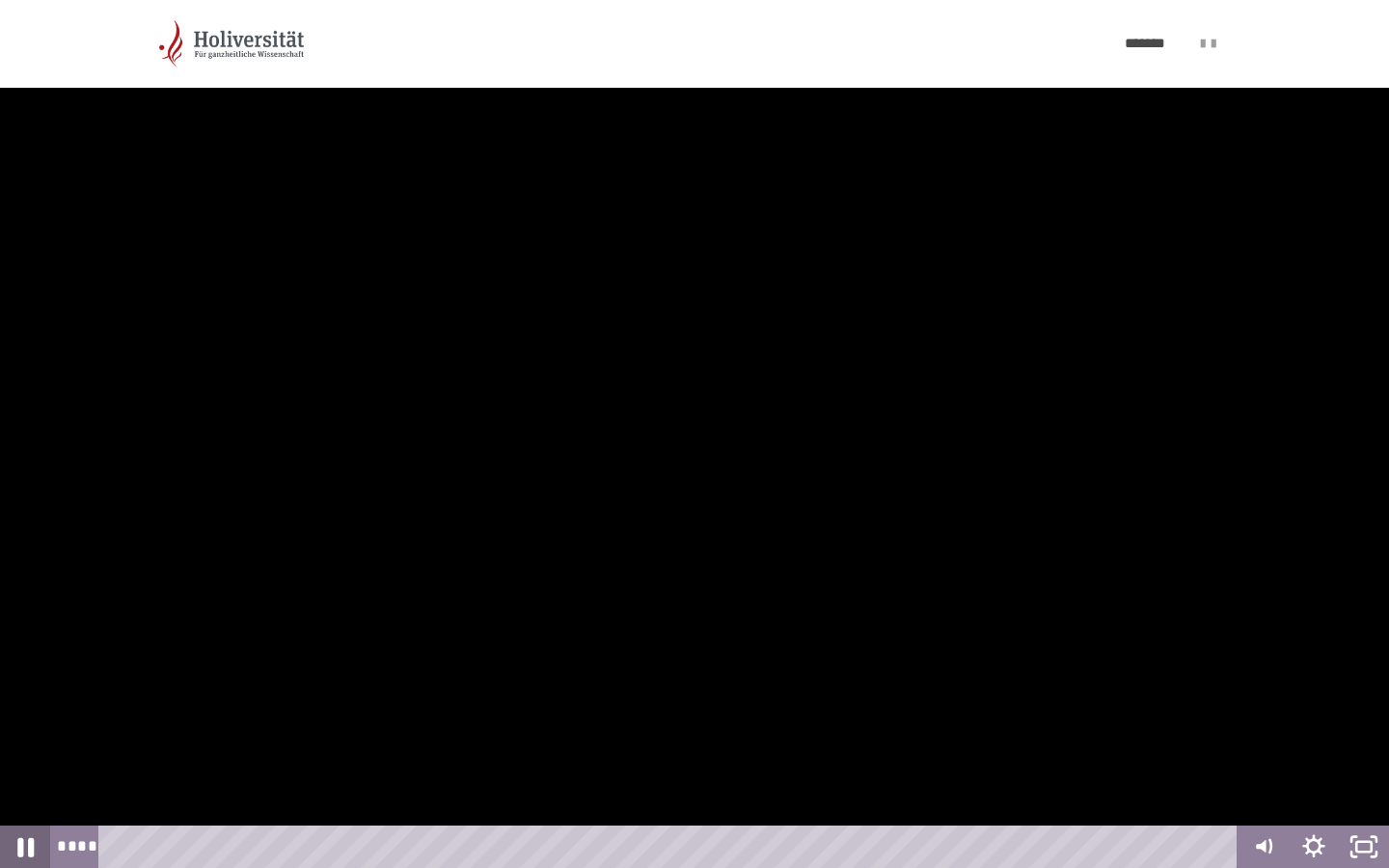 click 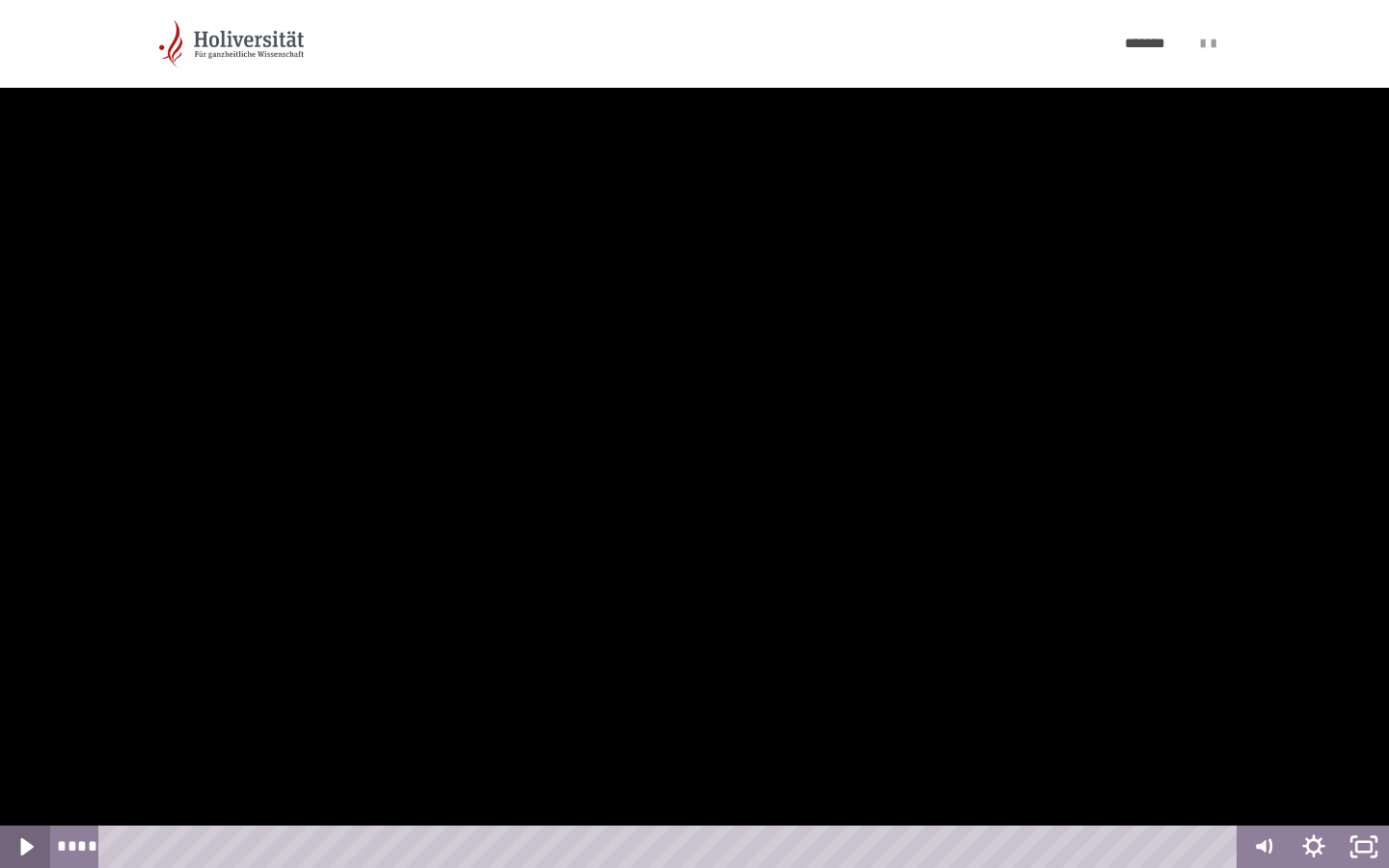 click 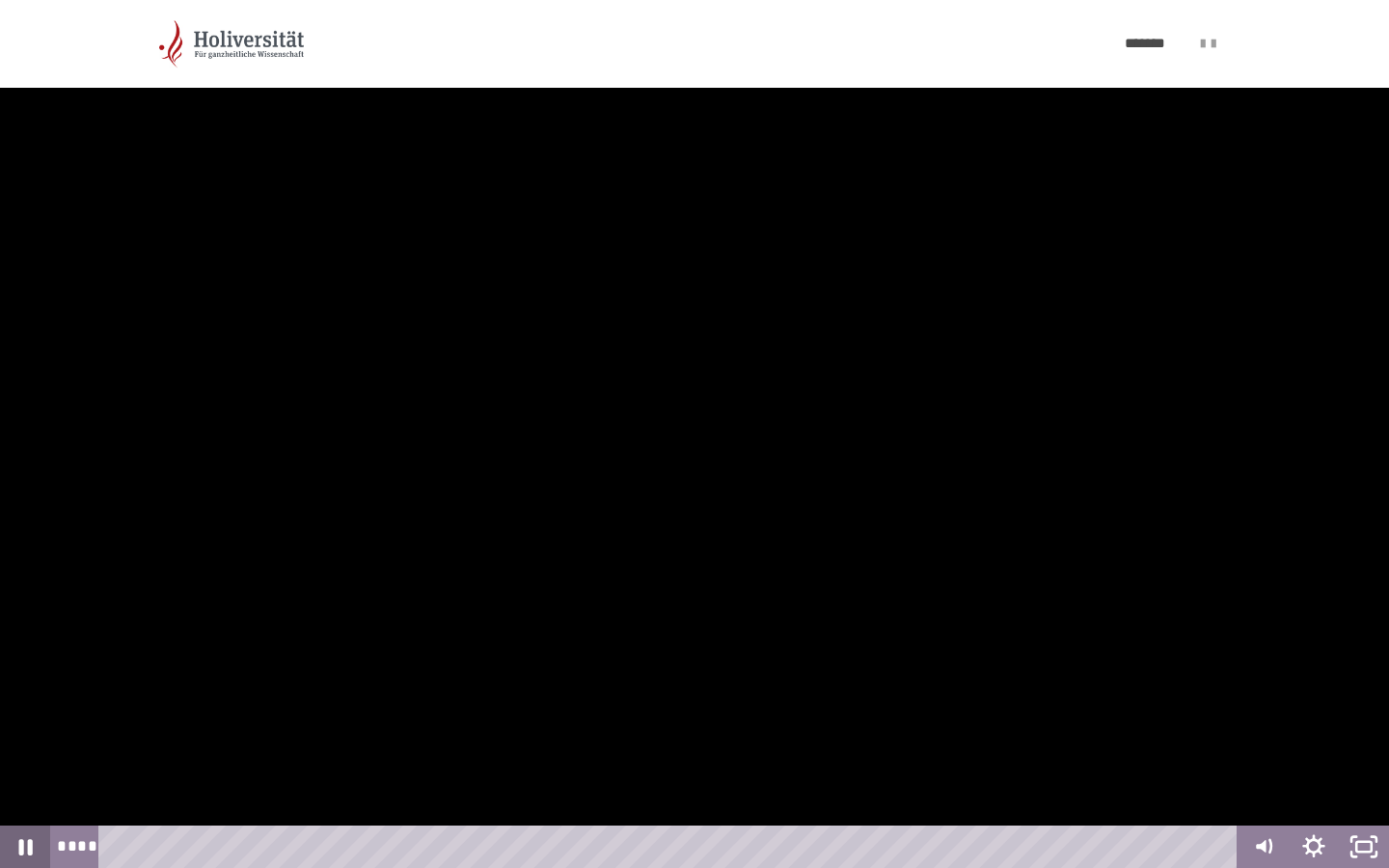 click 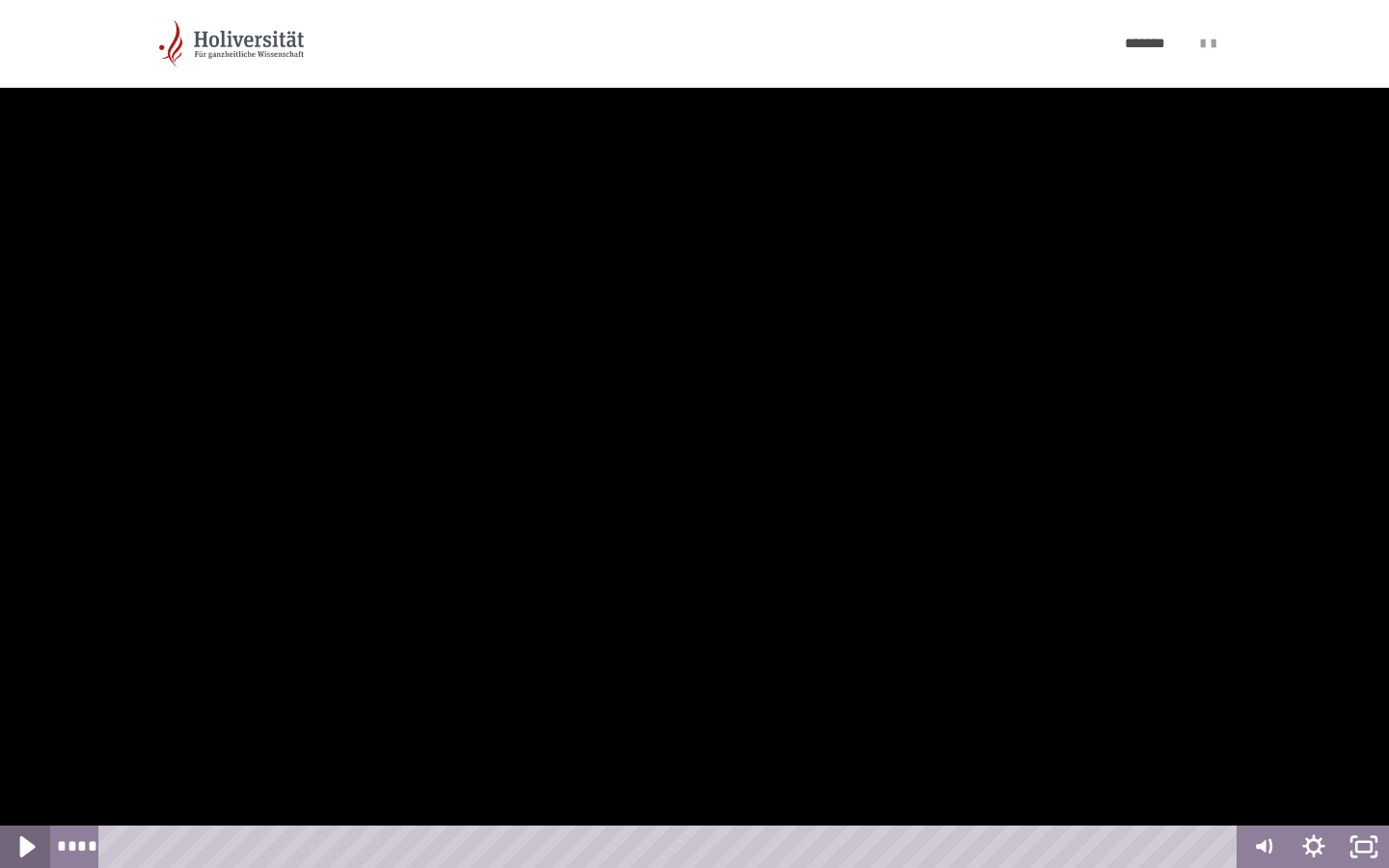 click 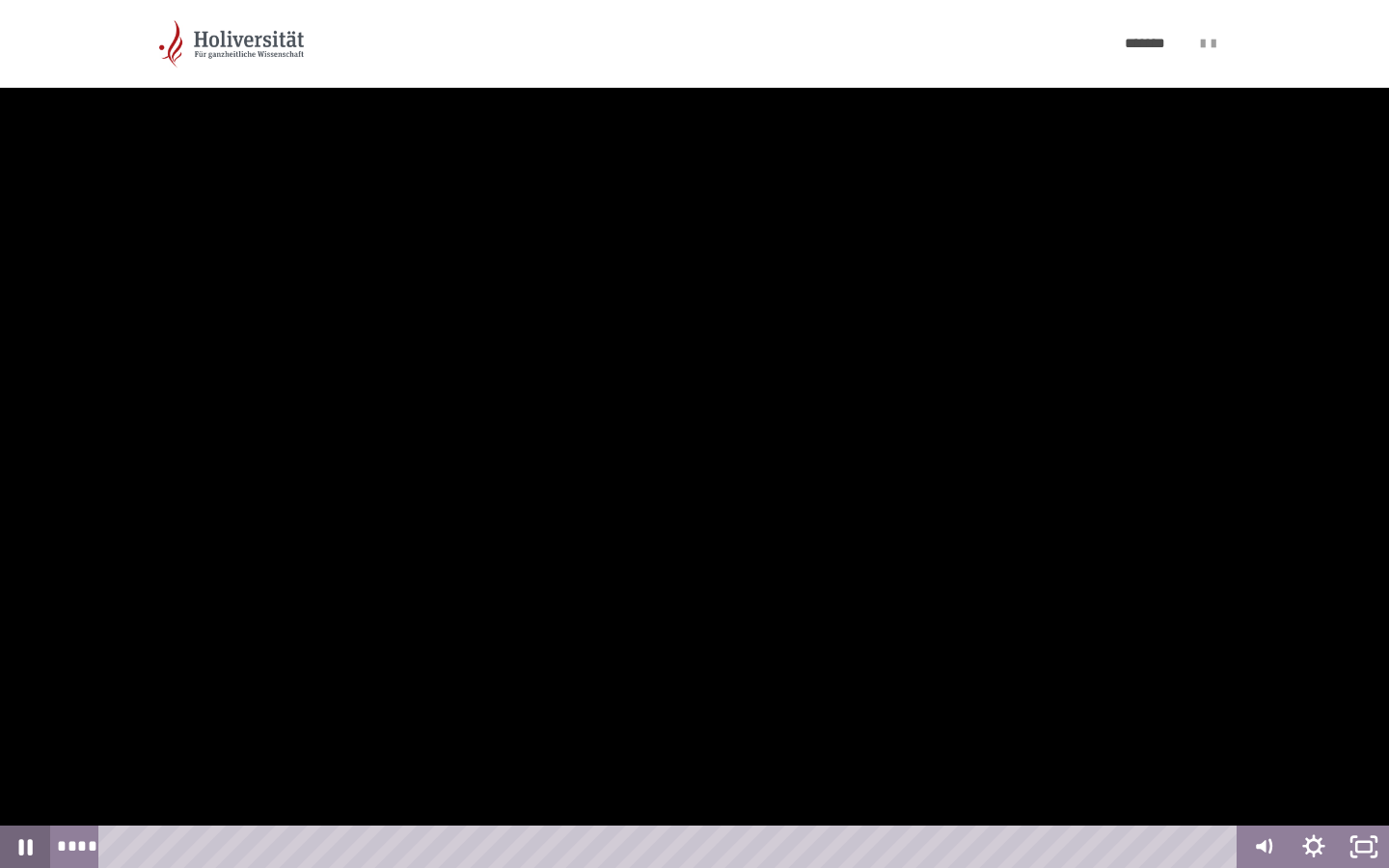 click 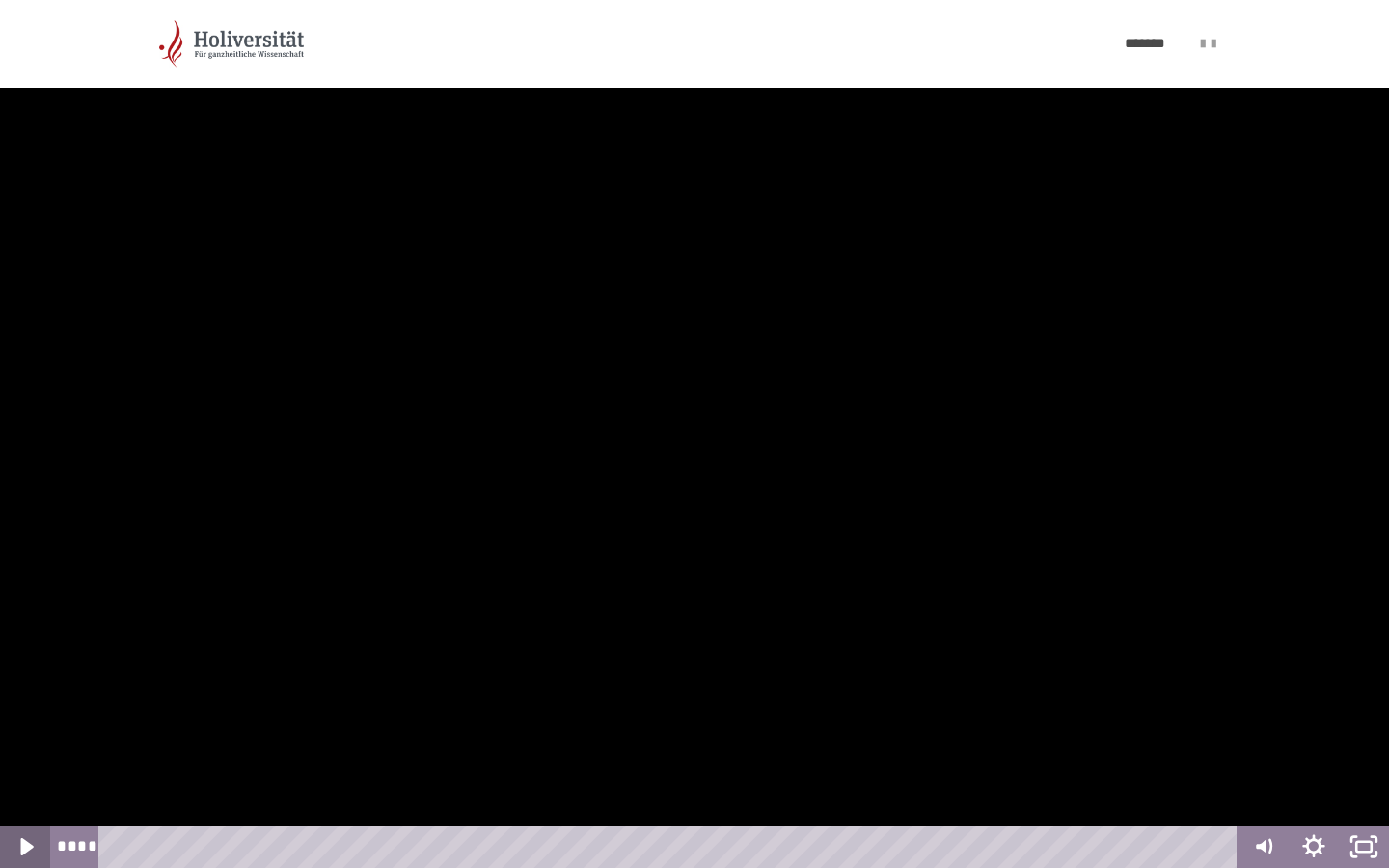 click 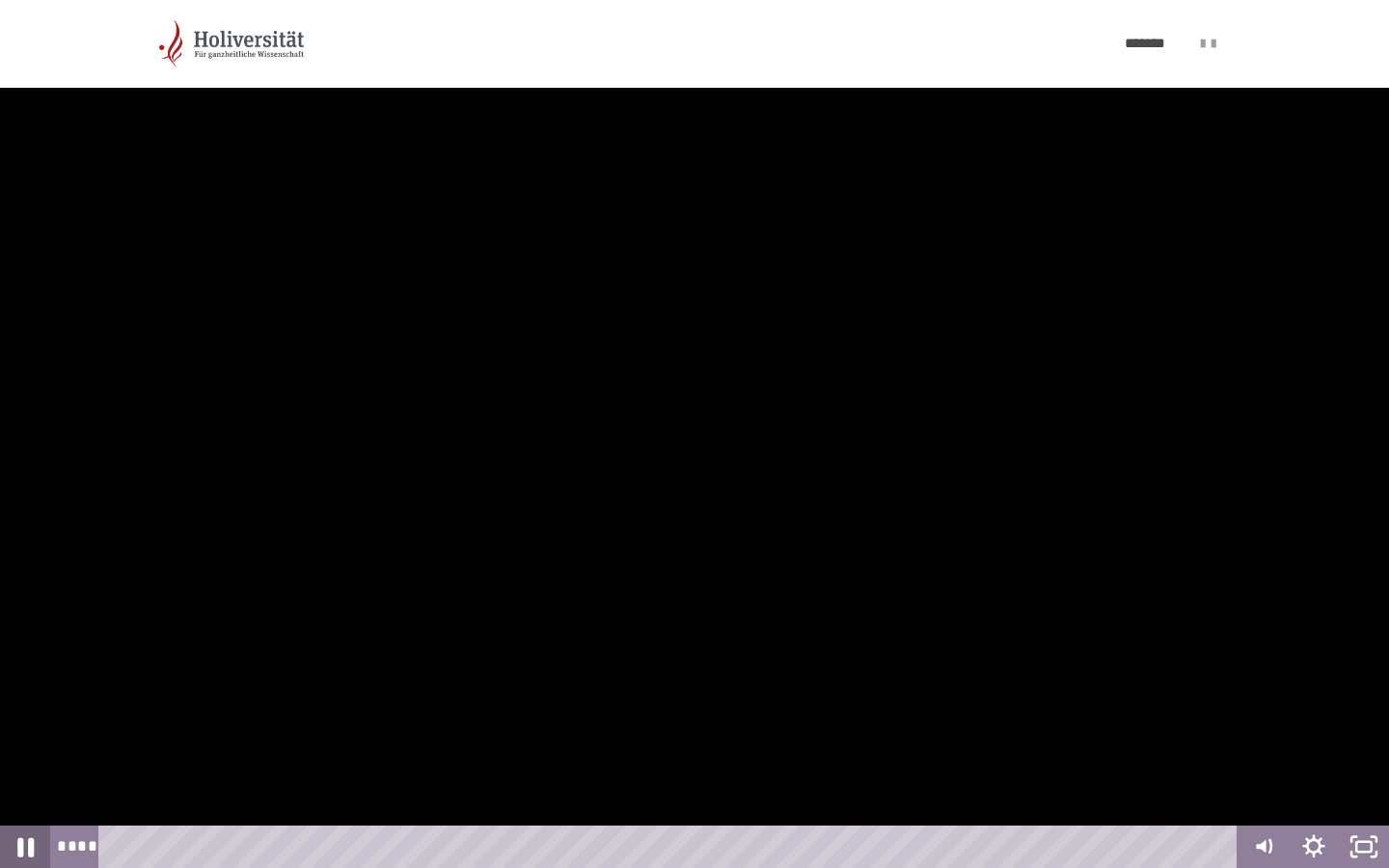 click 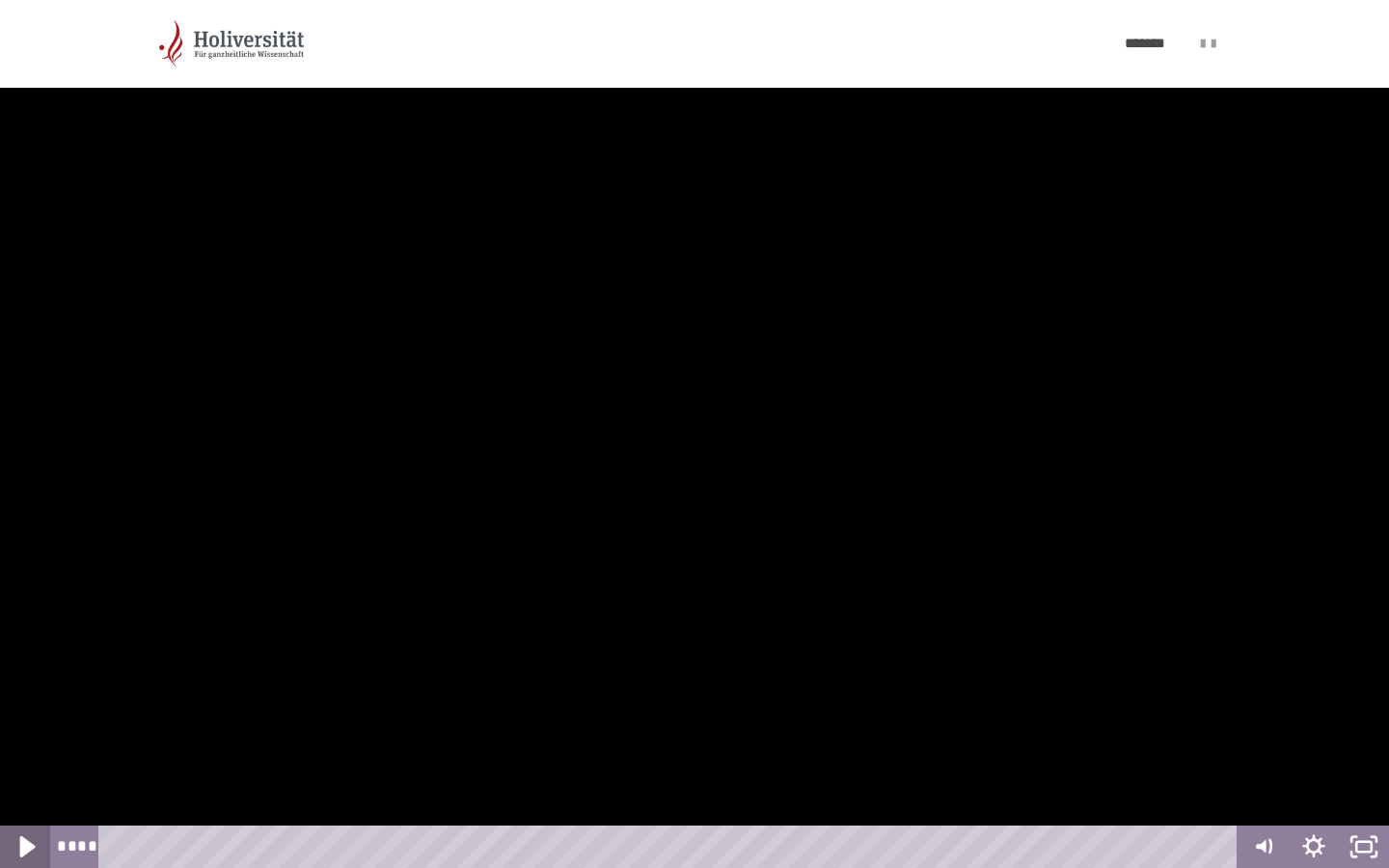 click 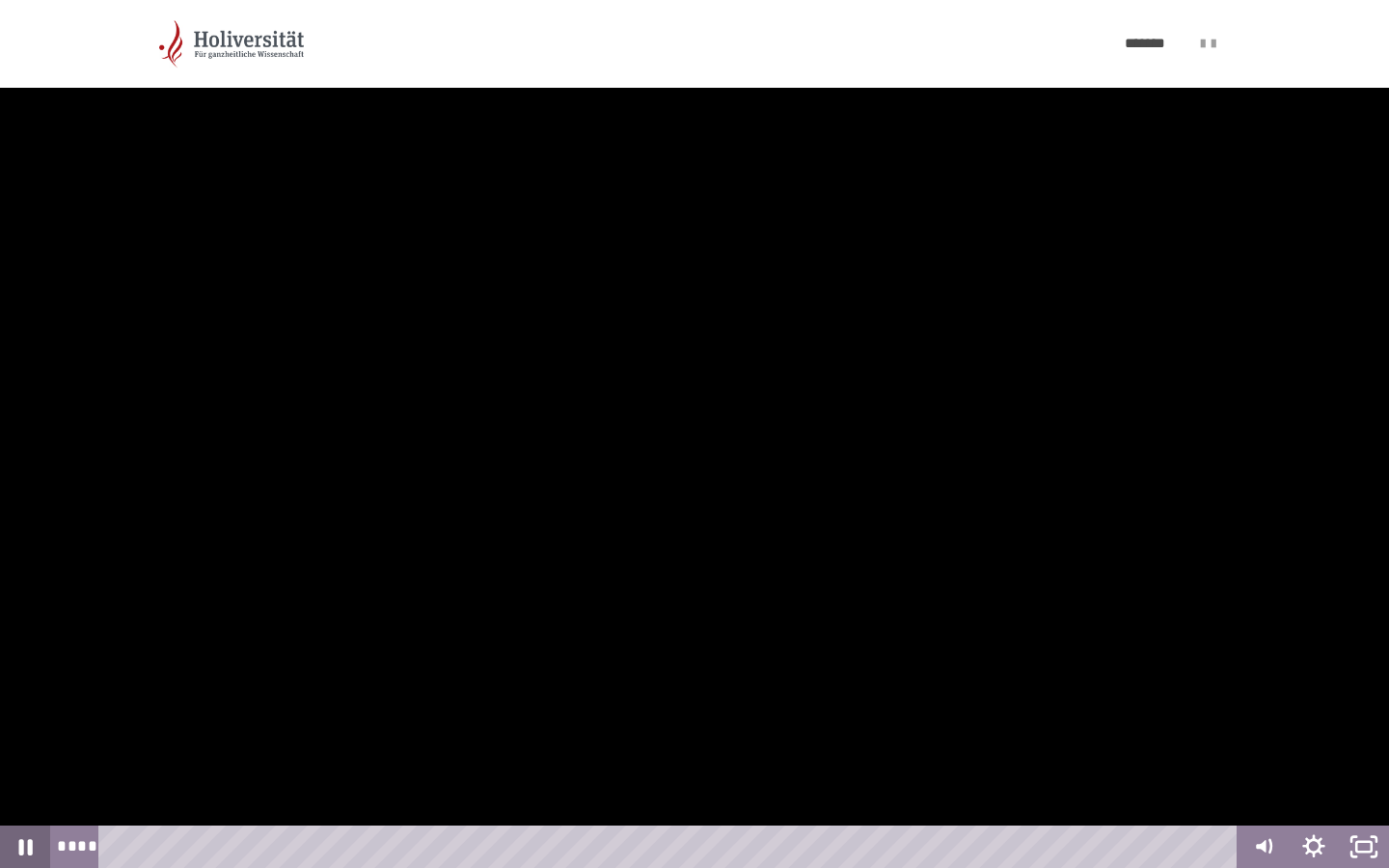 click 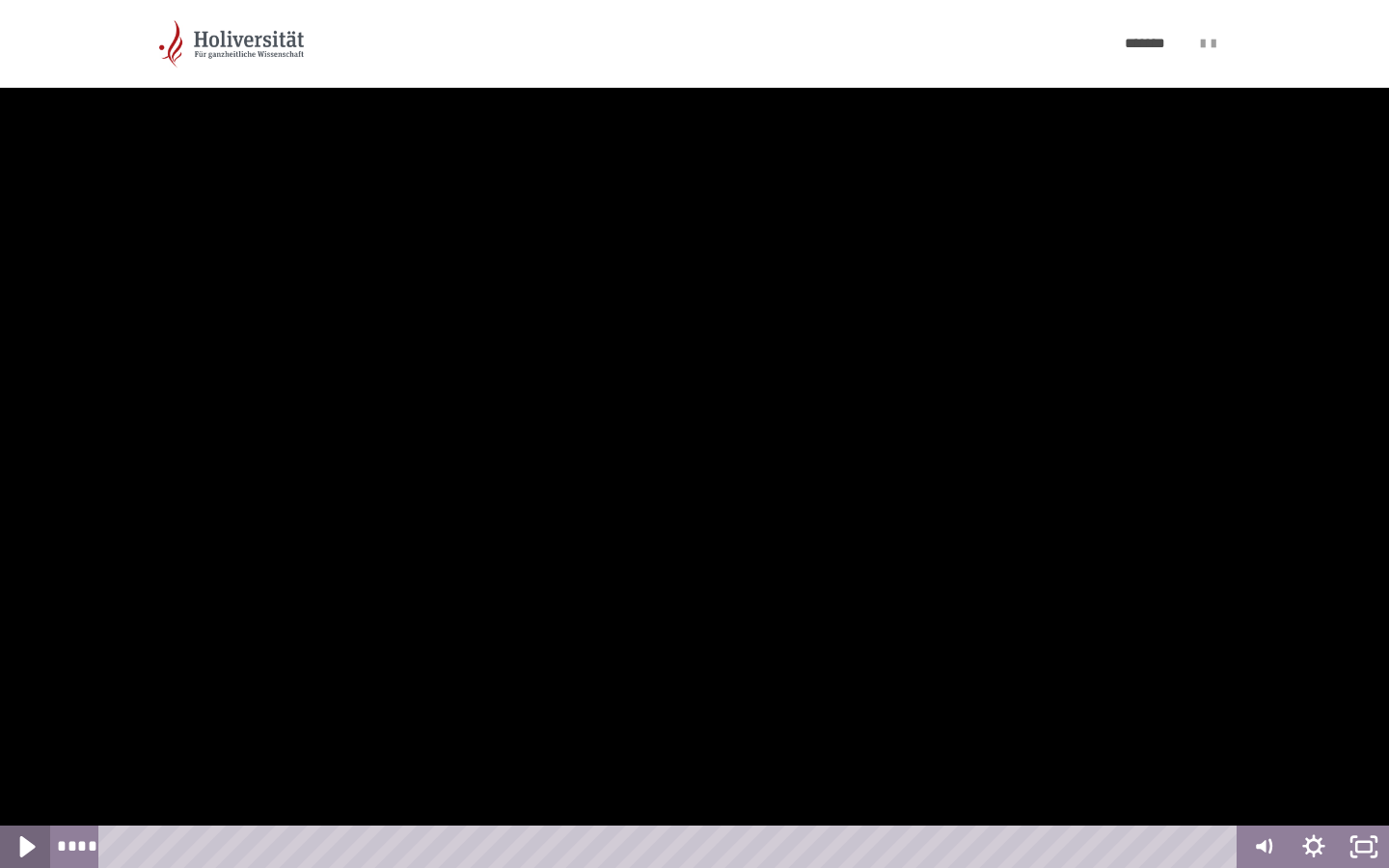 click 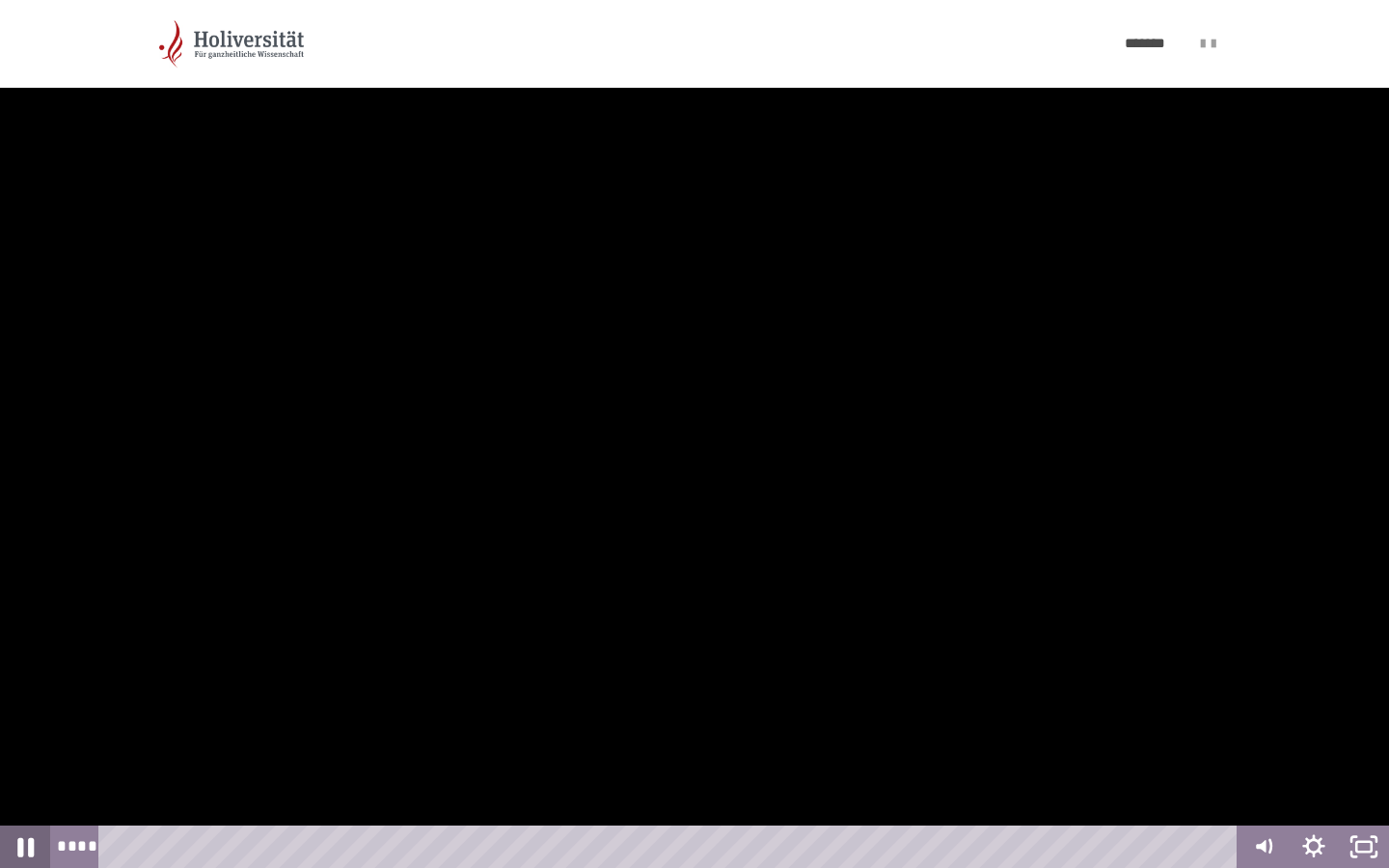 click 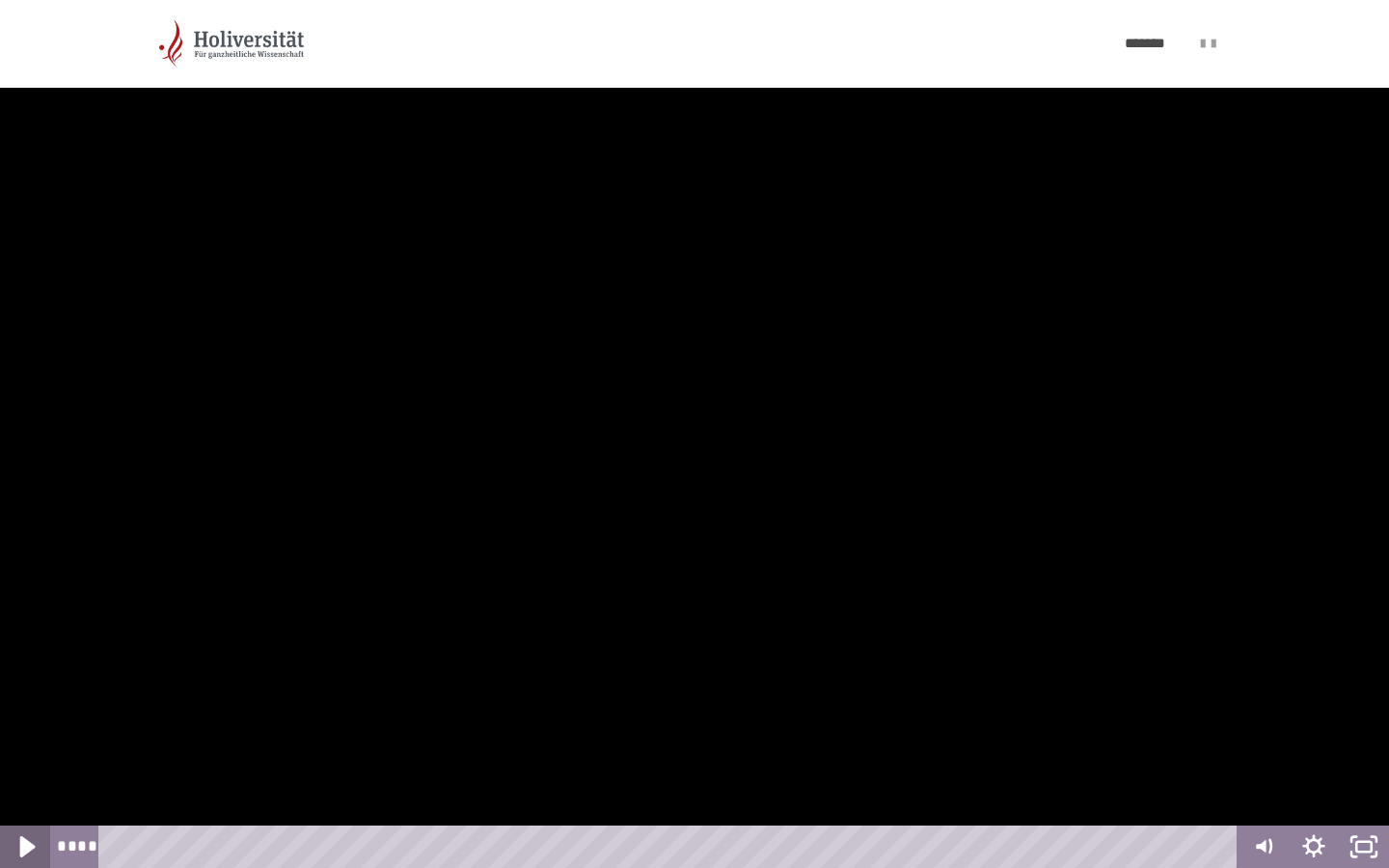 click 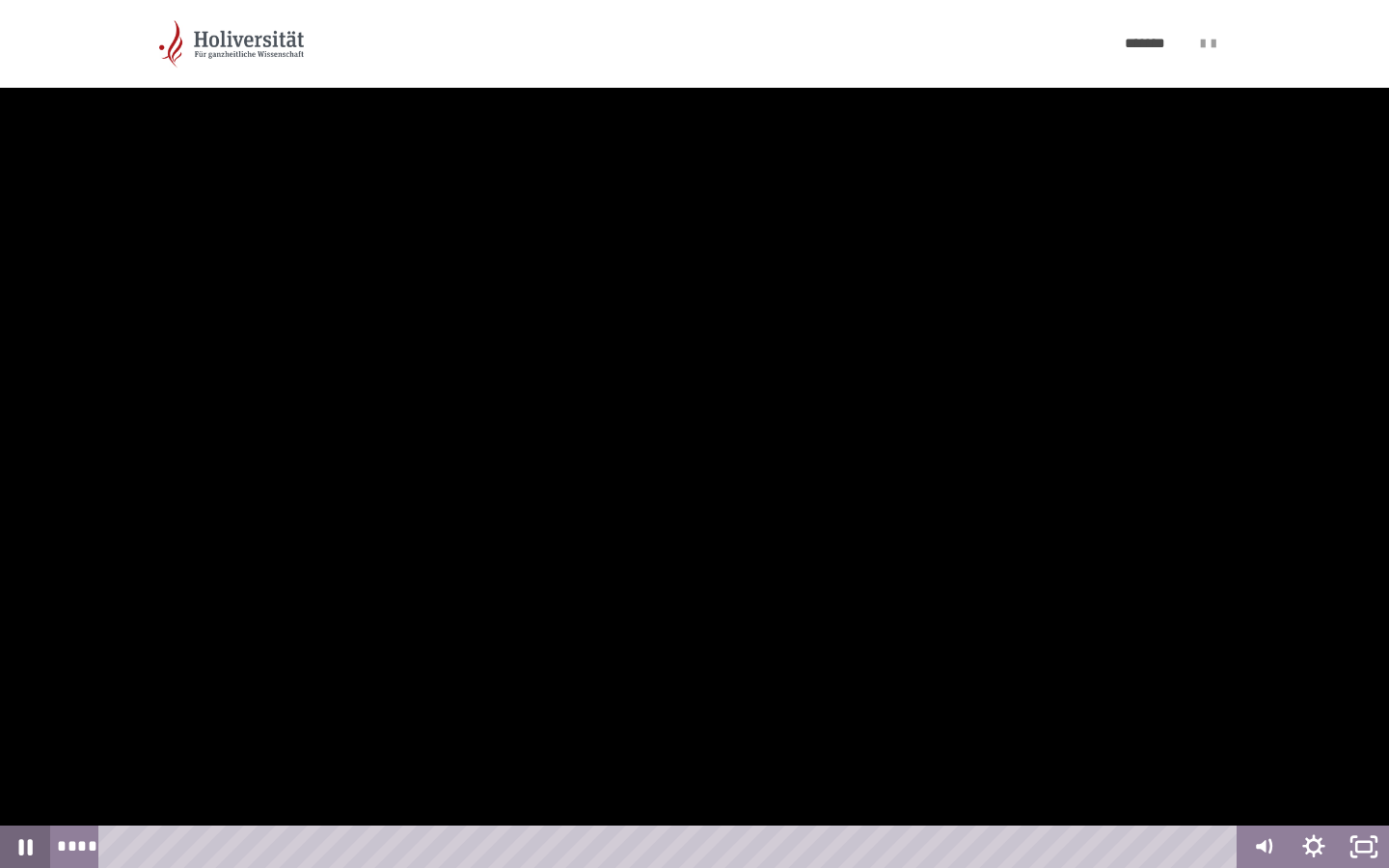 click 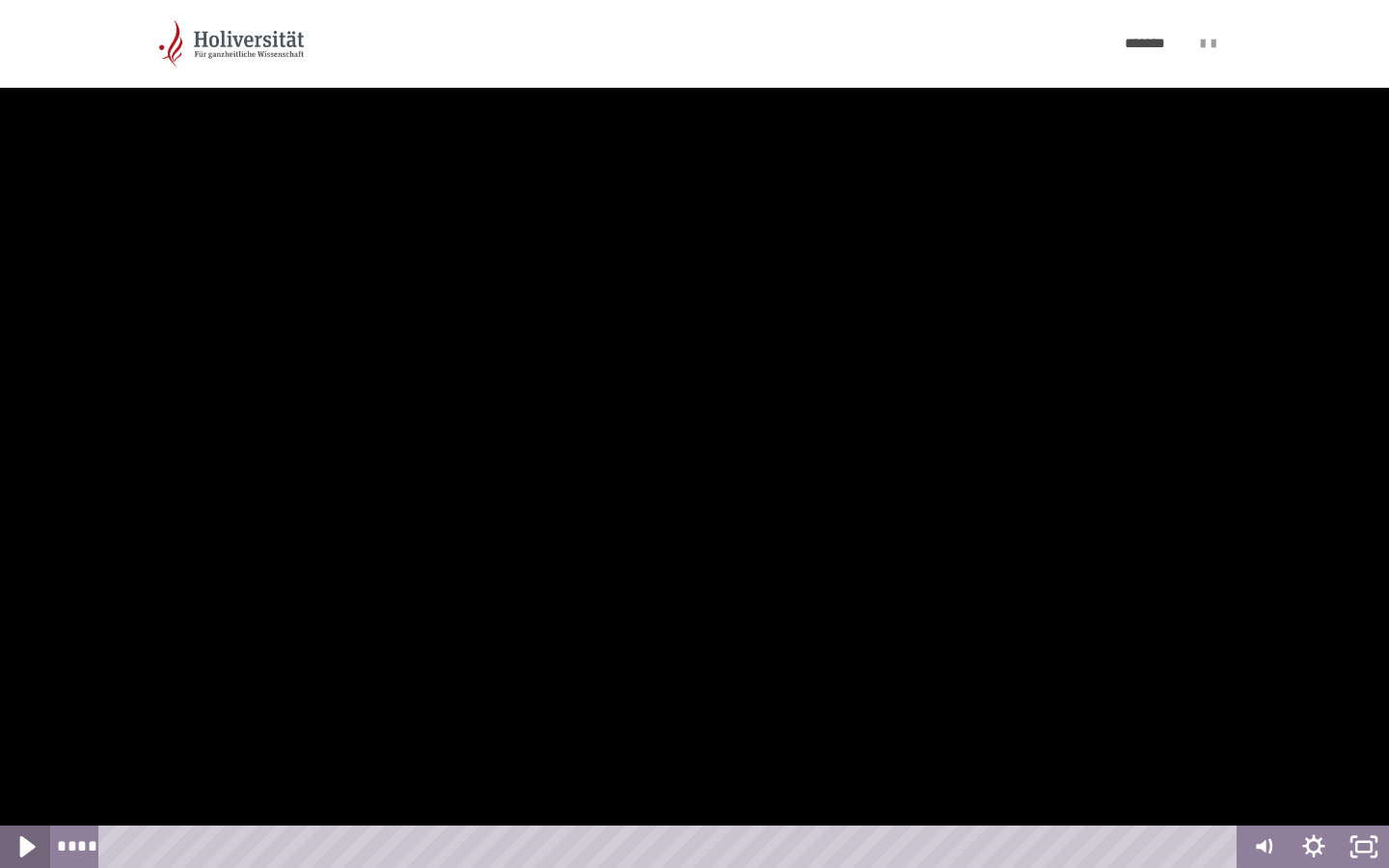 click 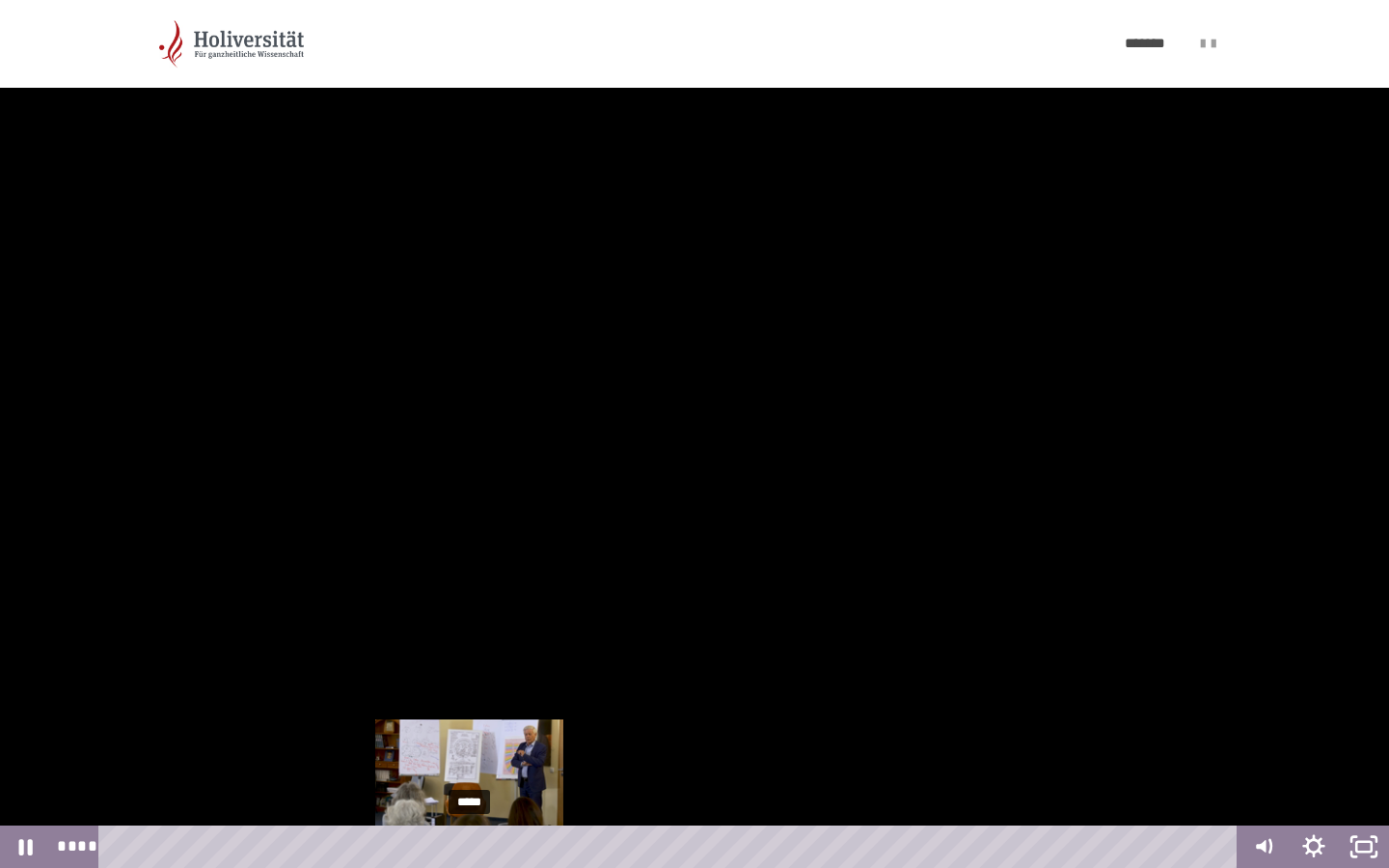 click on "*****" at bounding box center [671, 847] 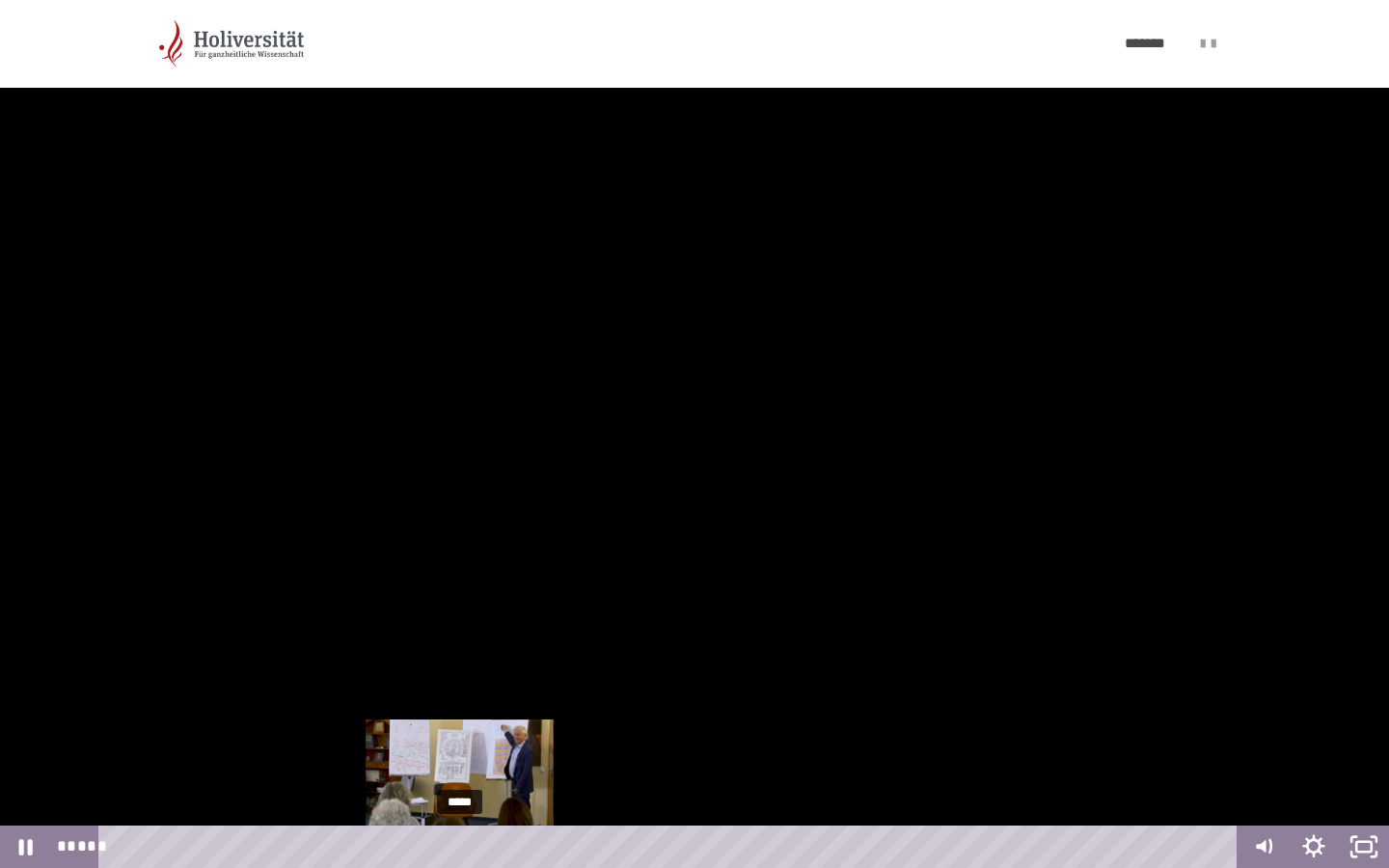 click on "*****" at bounding box center [671, 847] 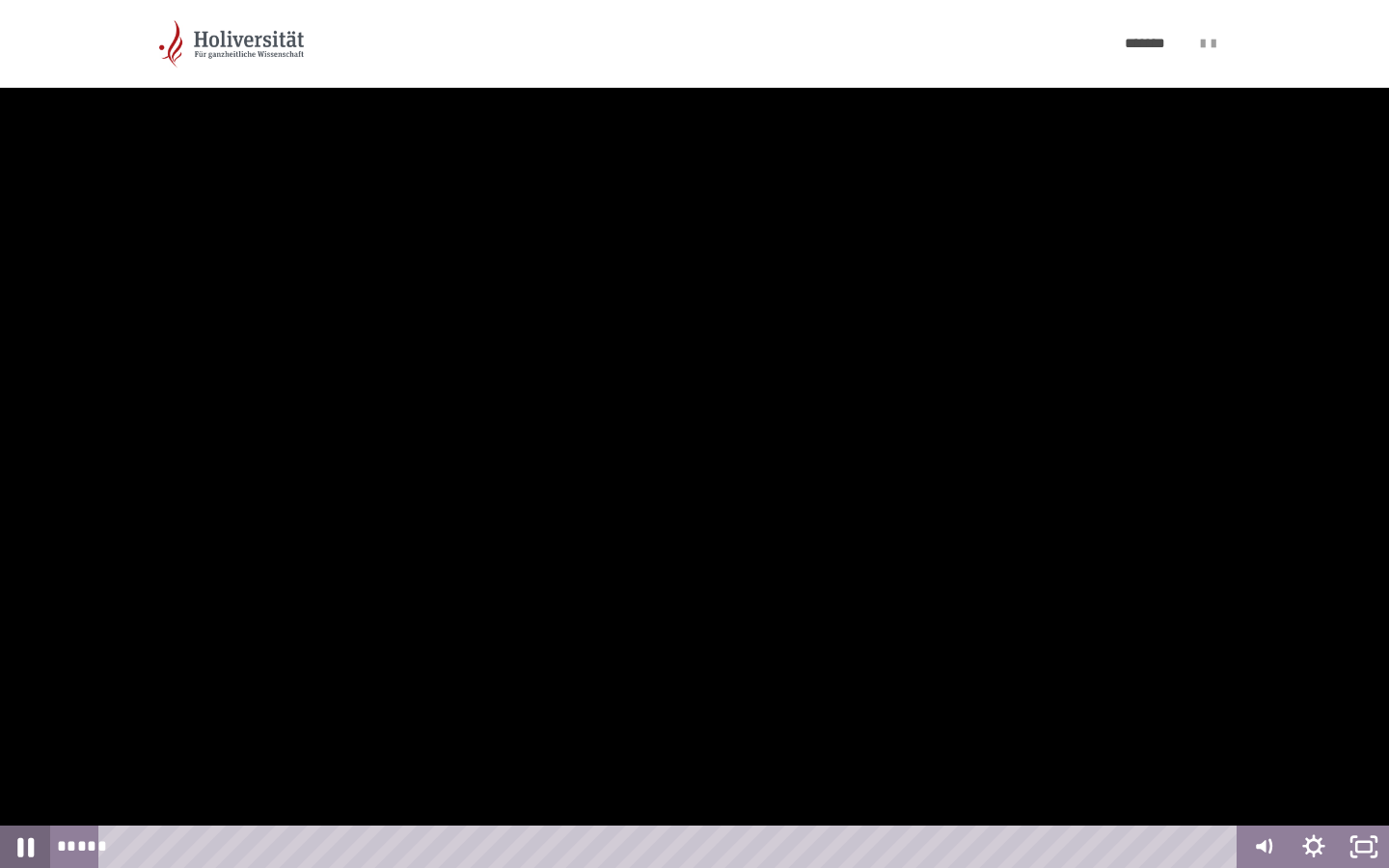 click 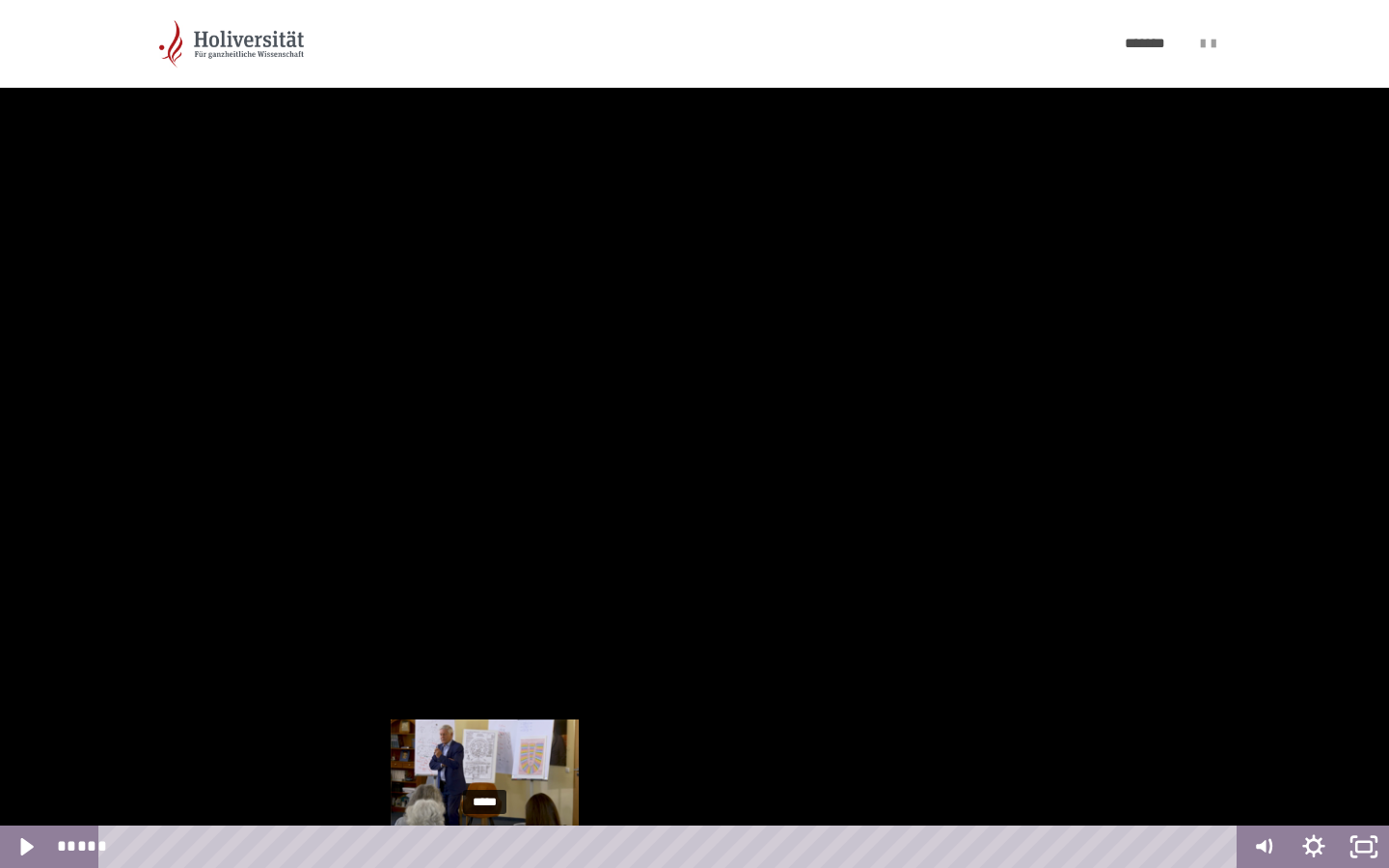 click at bounding box center (484, 847) 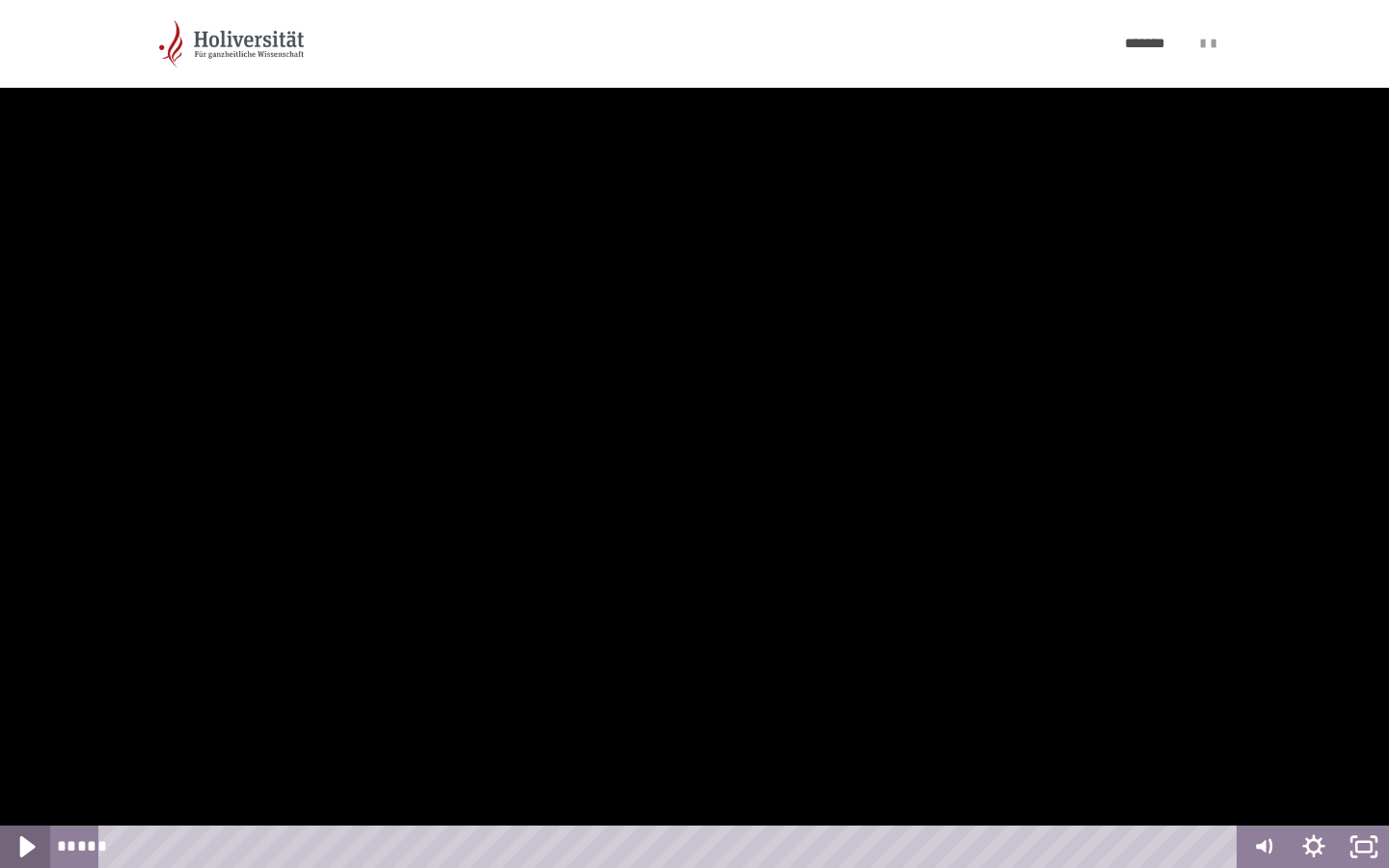 click 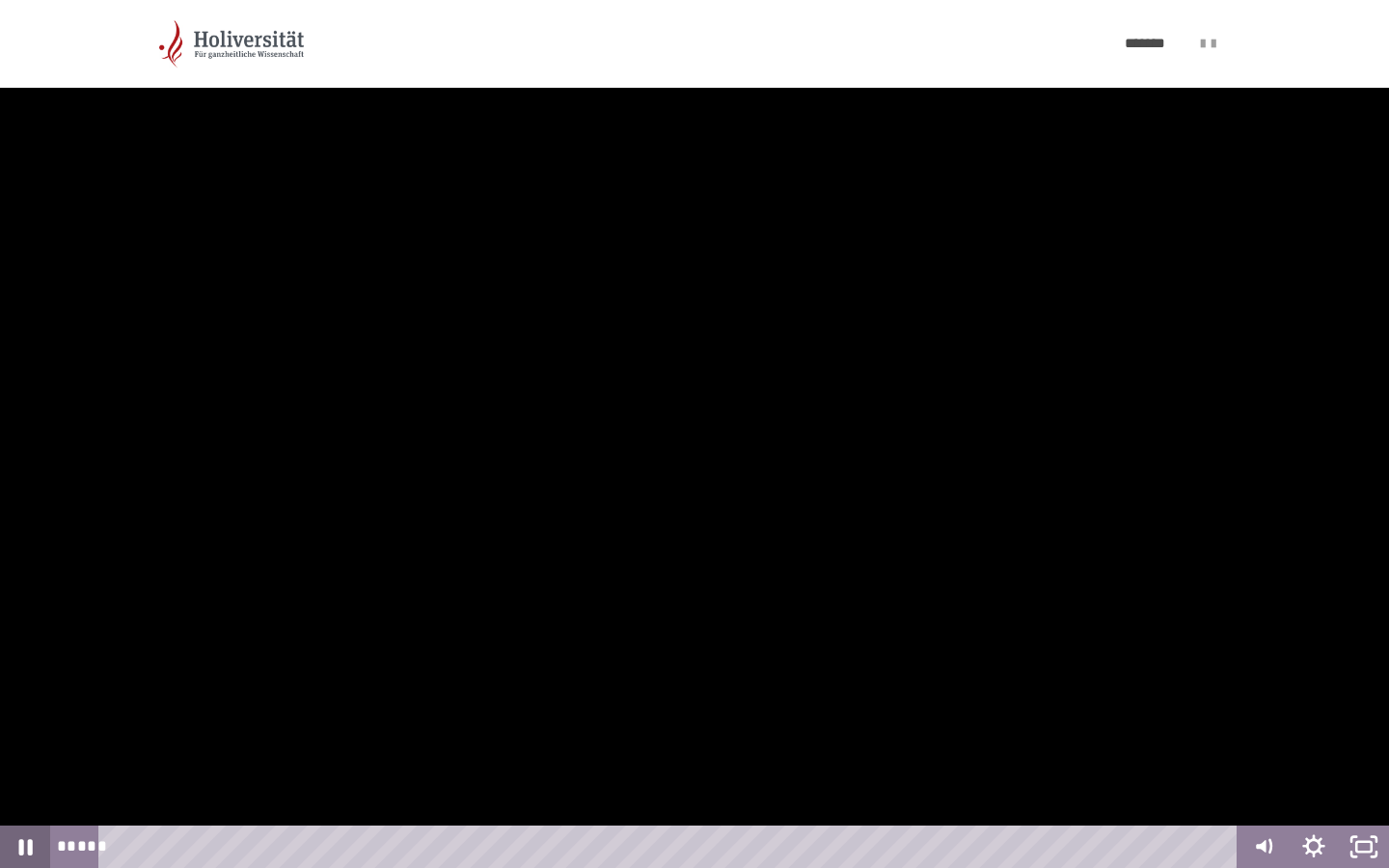 click 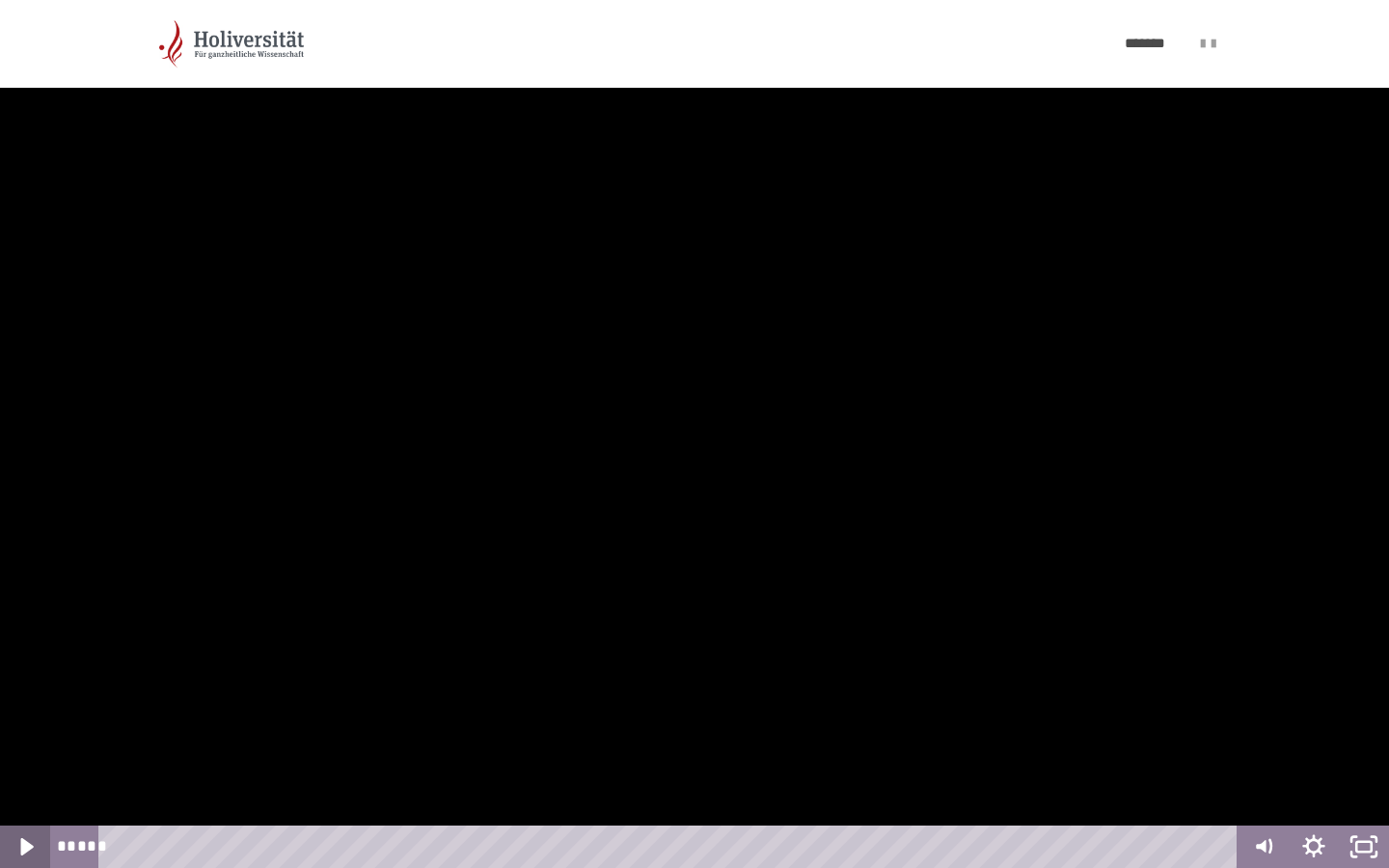click 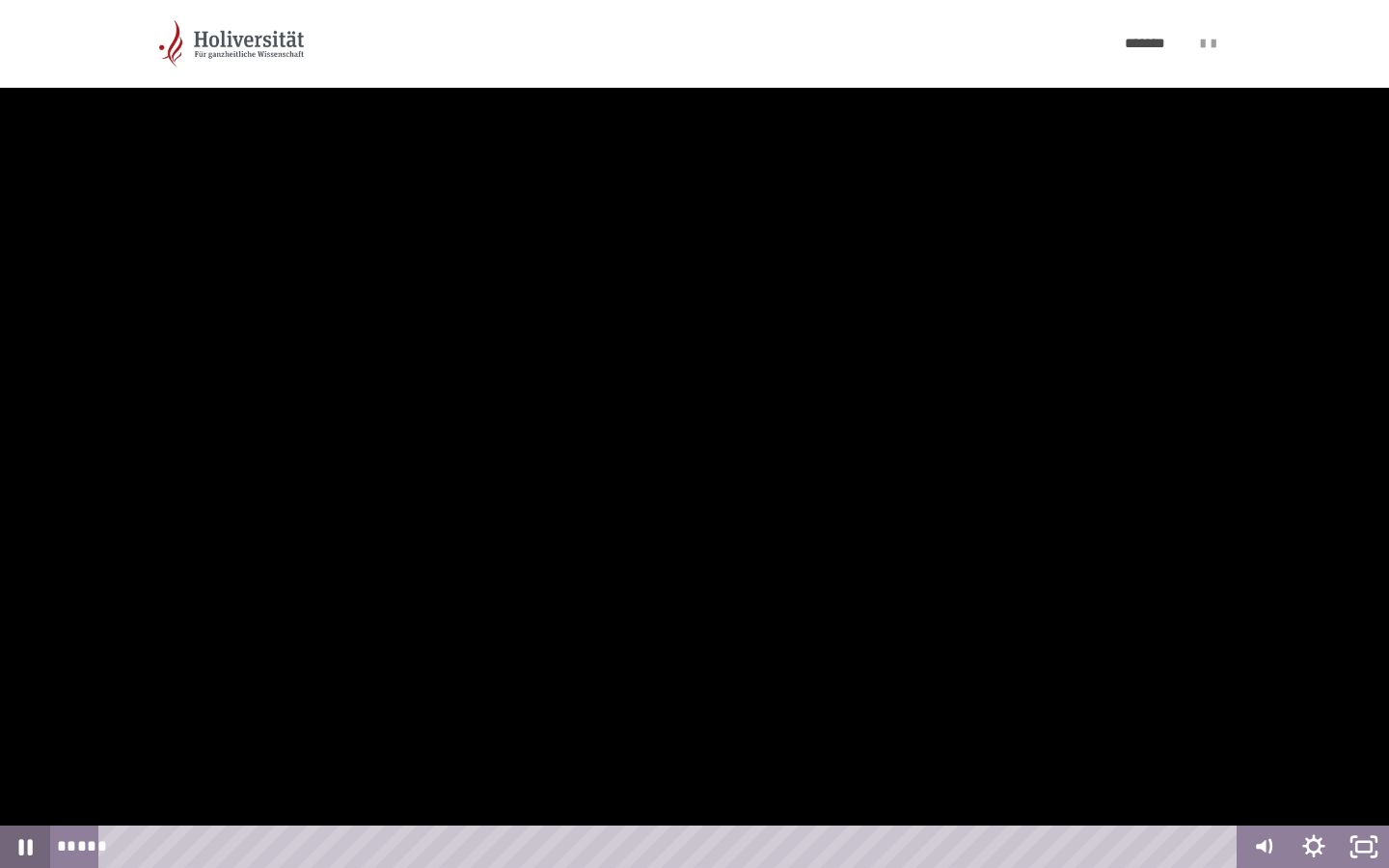 click 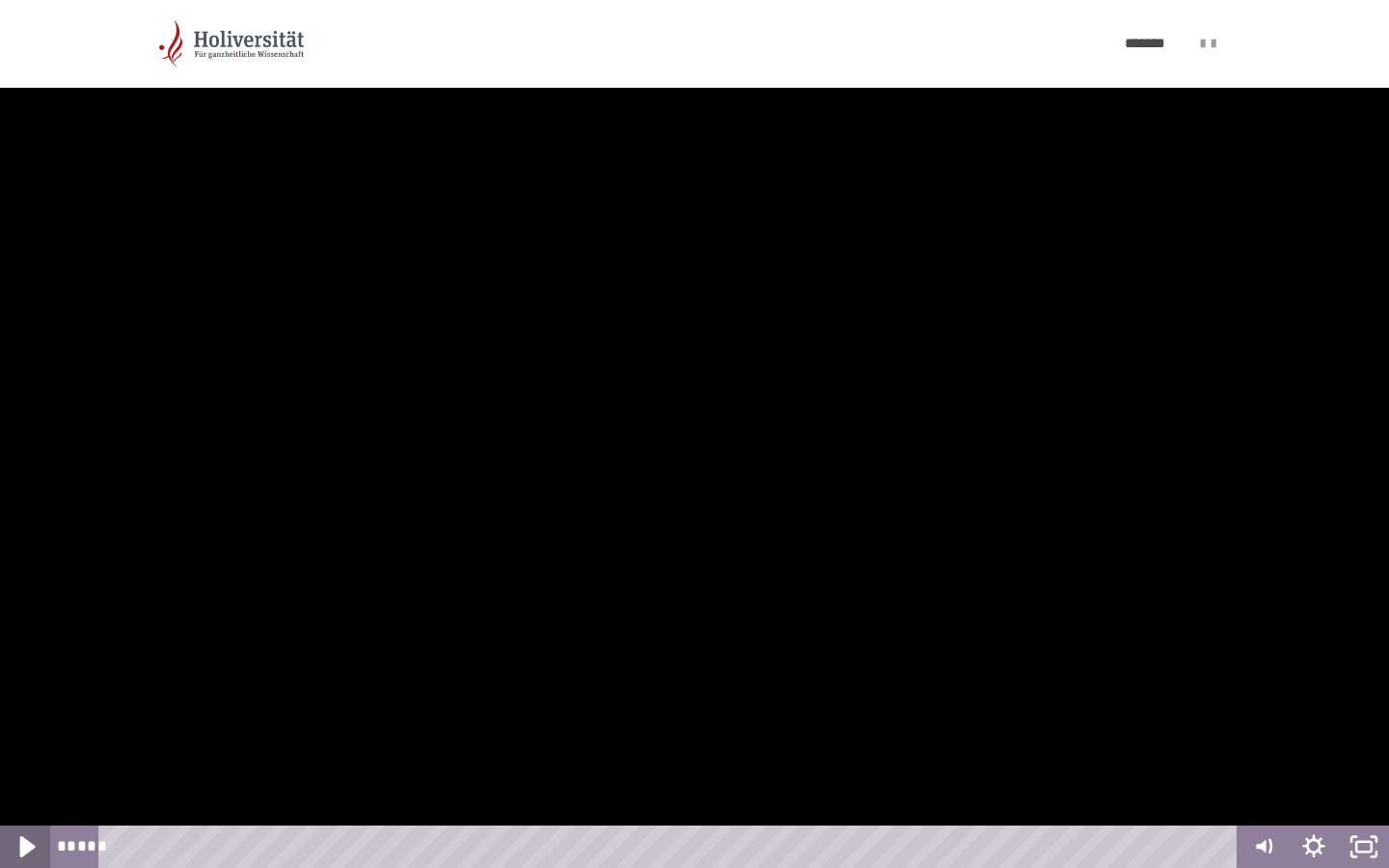 click 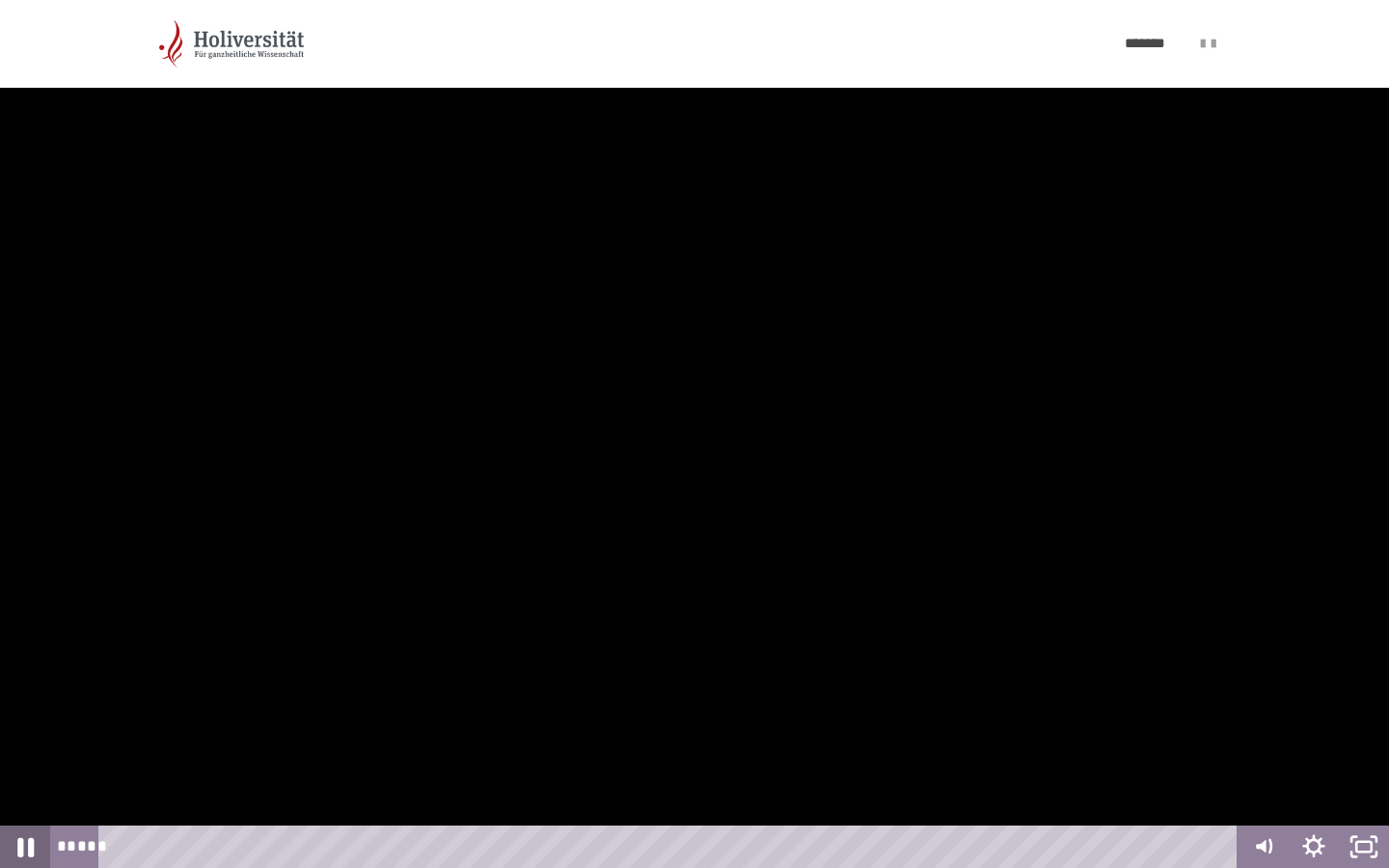 click 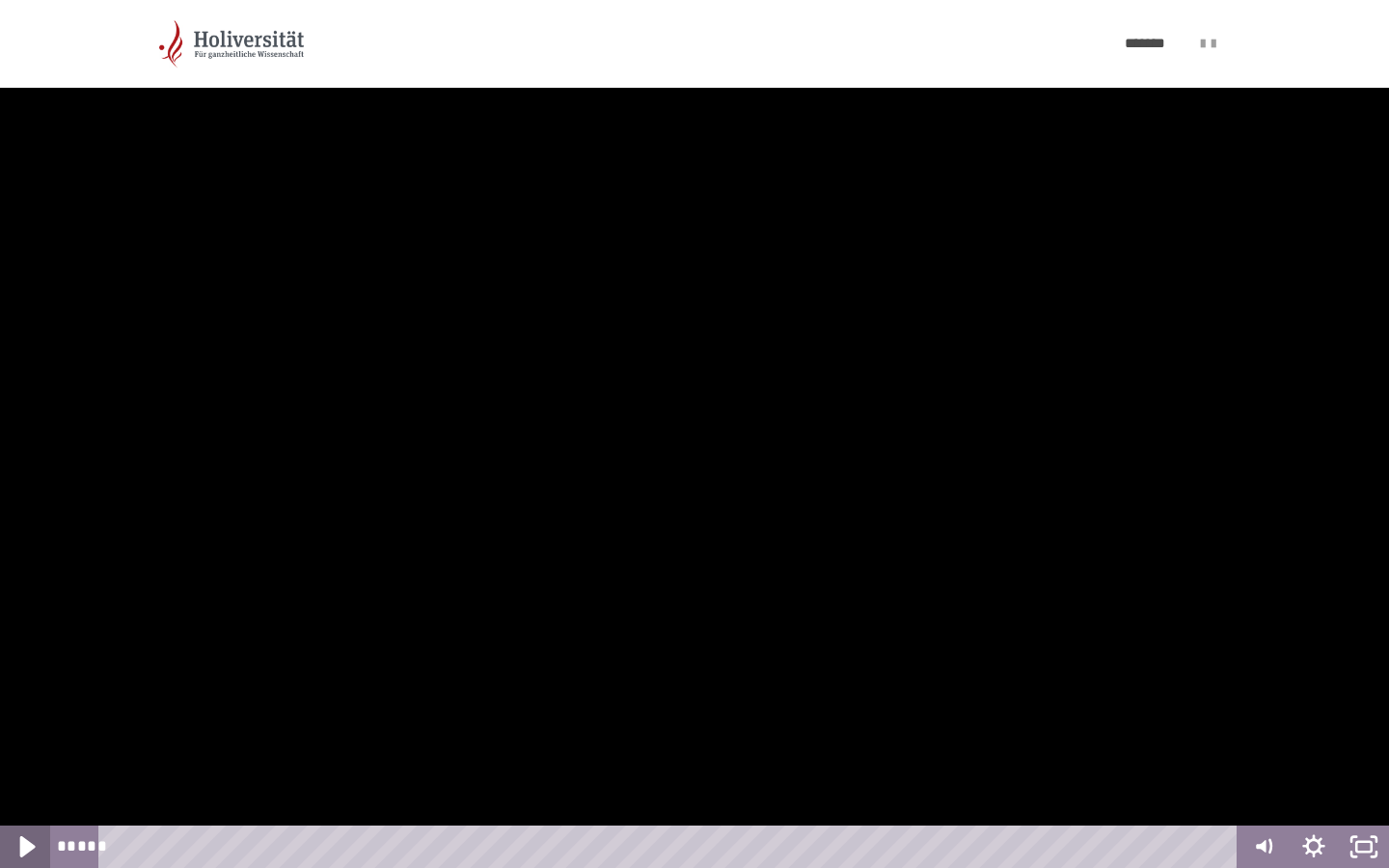 click 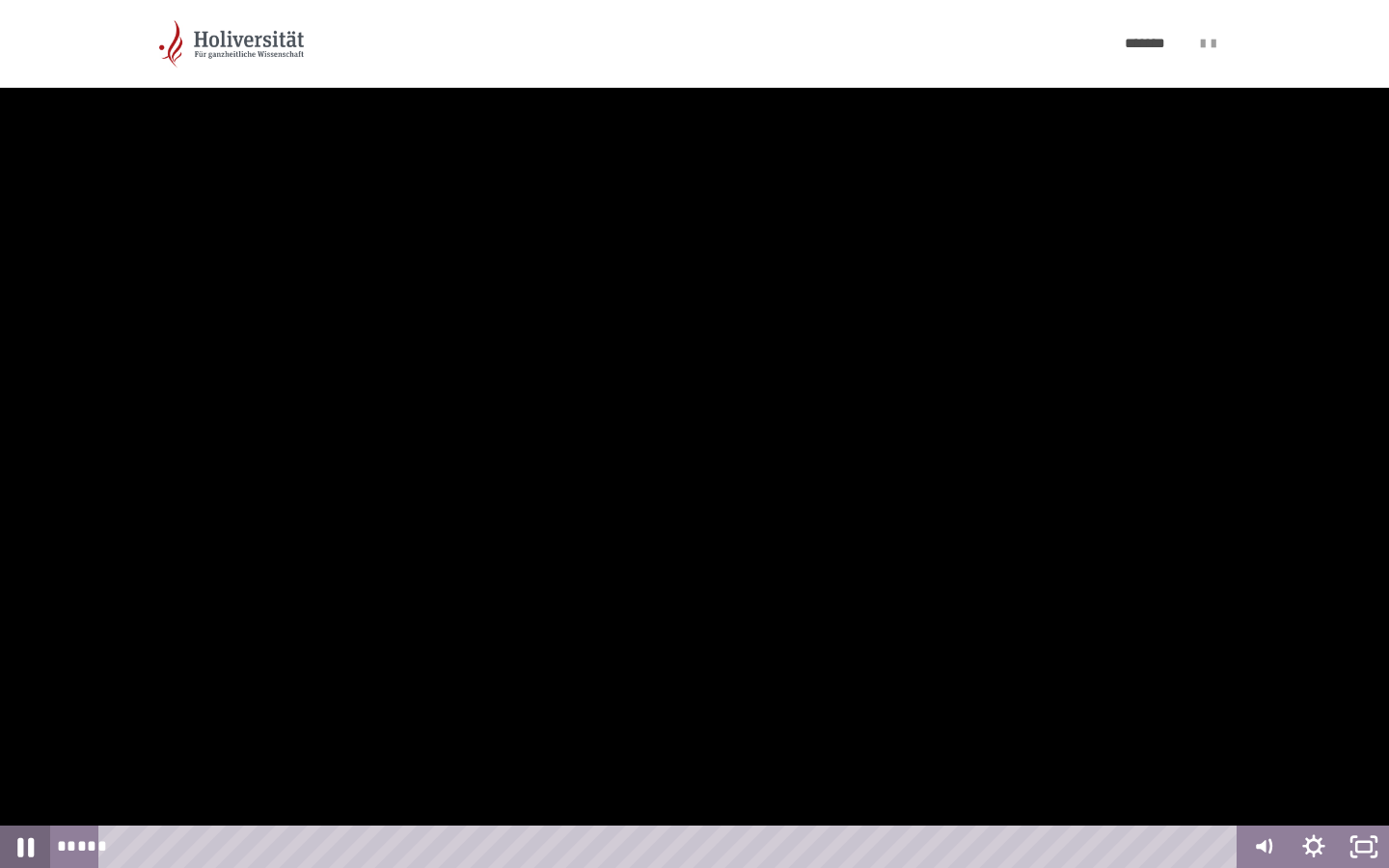 click 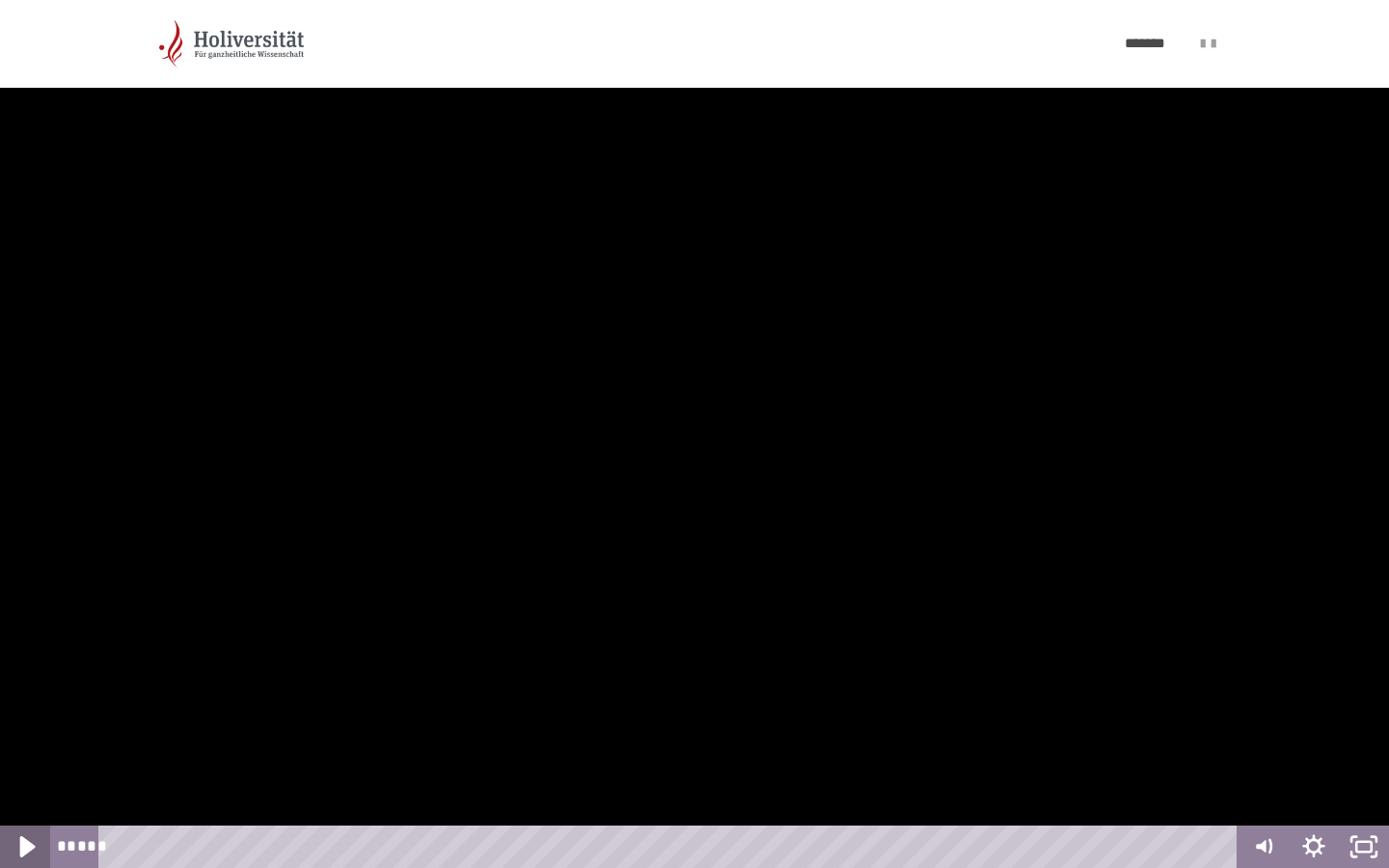 click 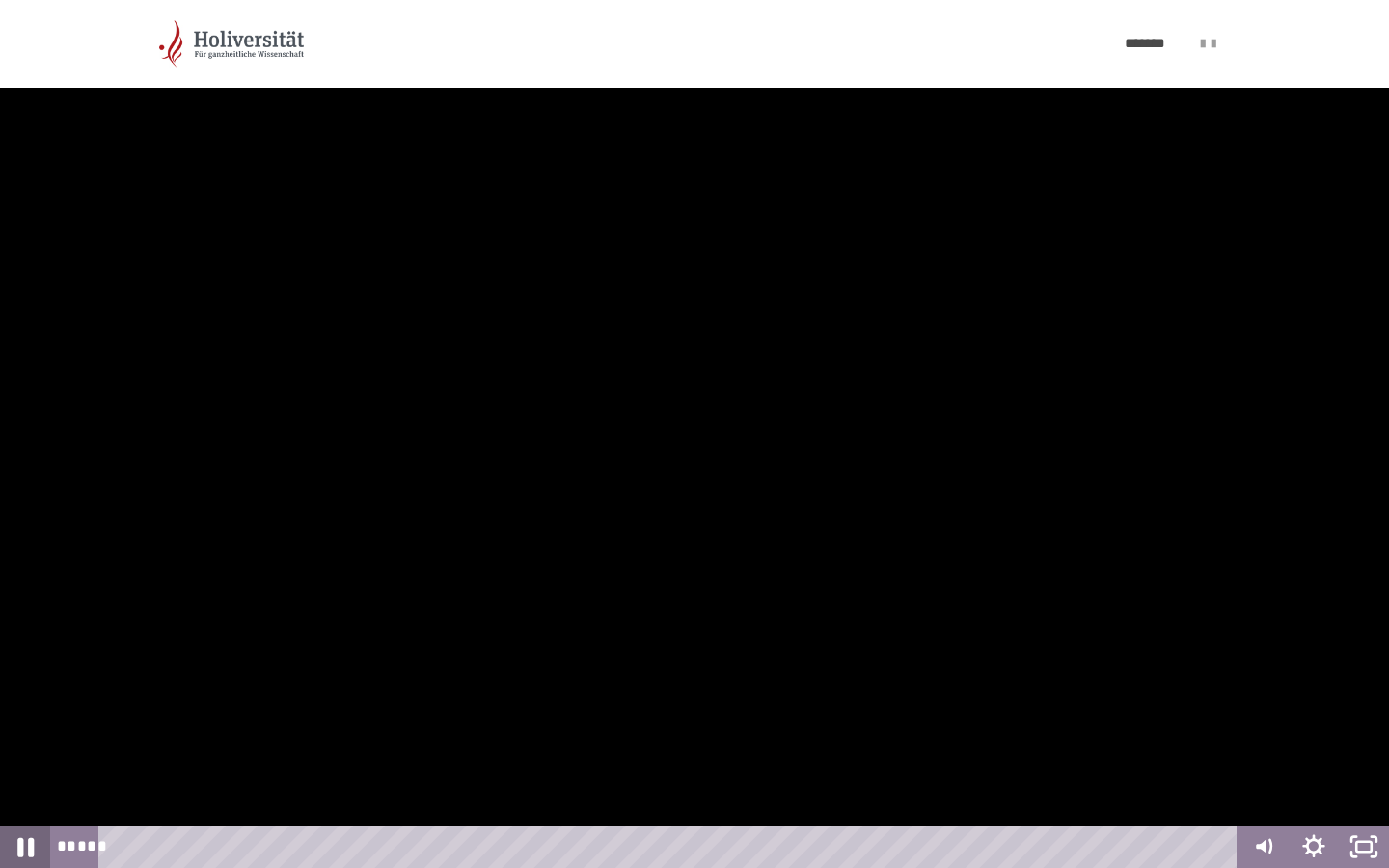 click 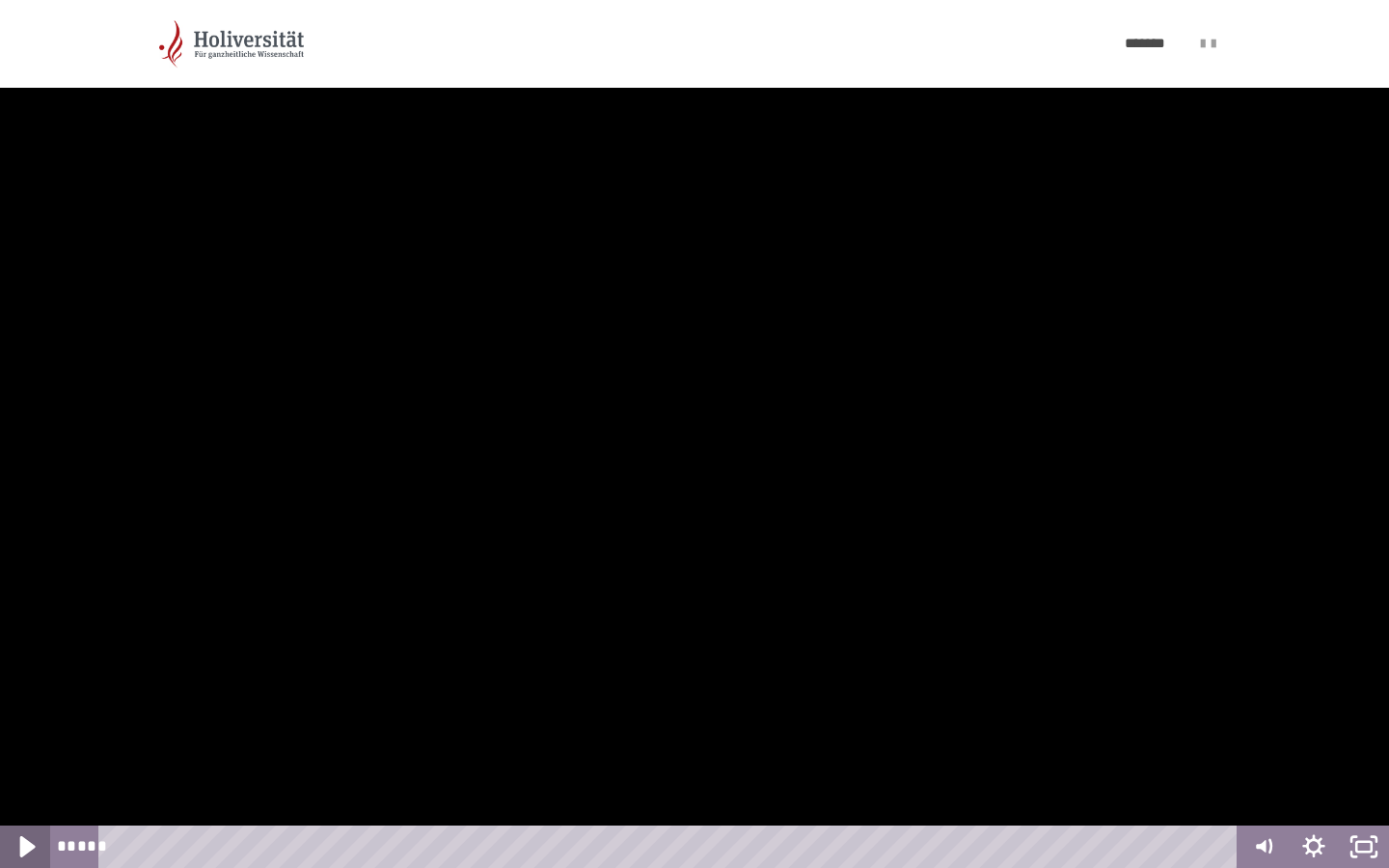 click 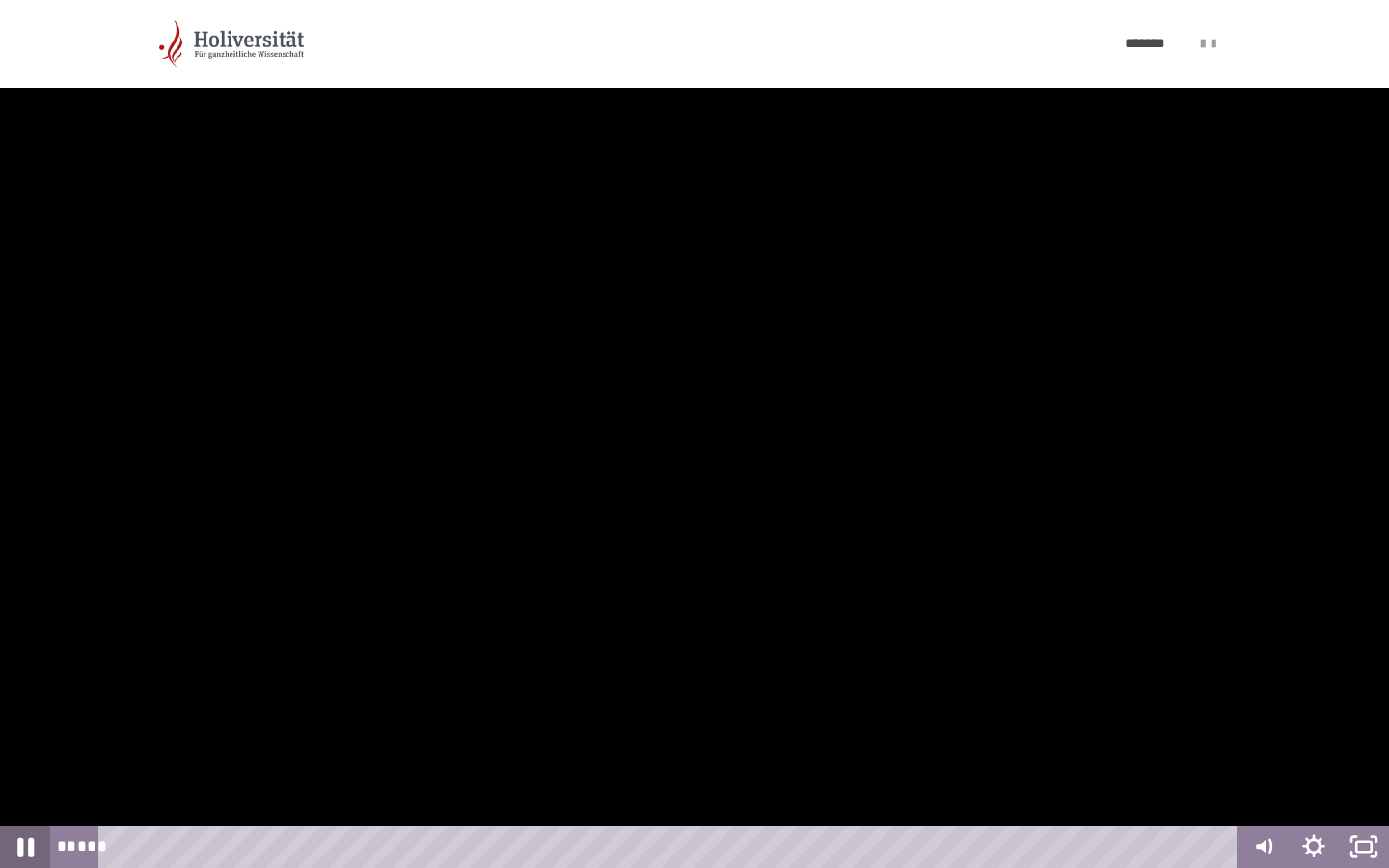 click 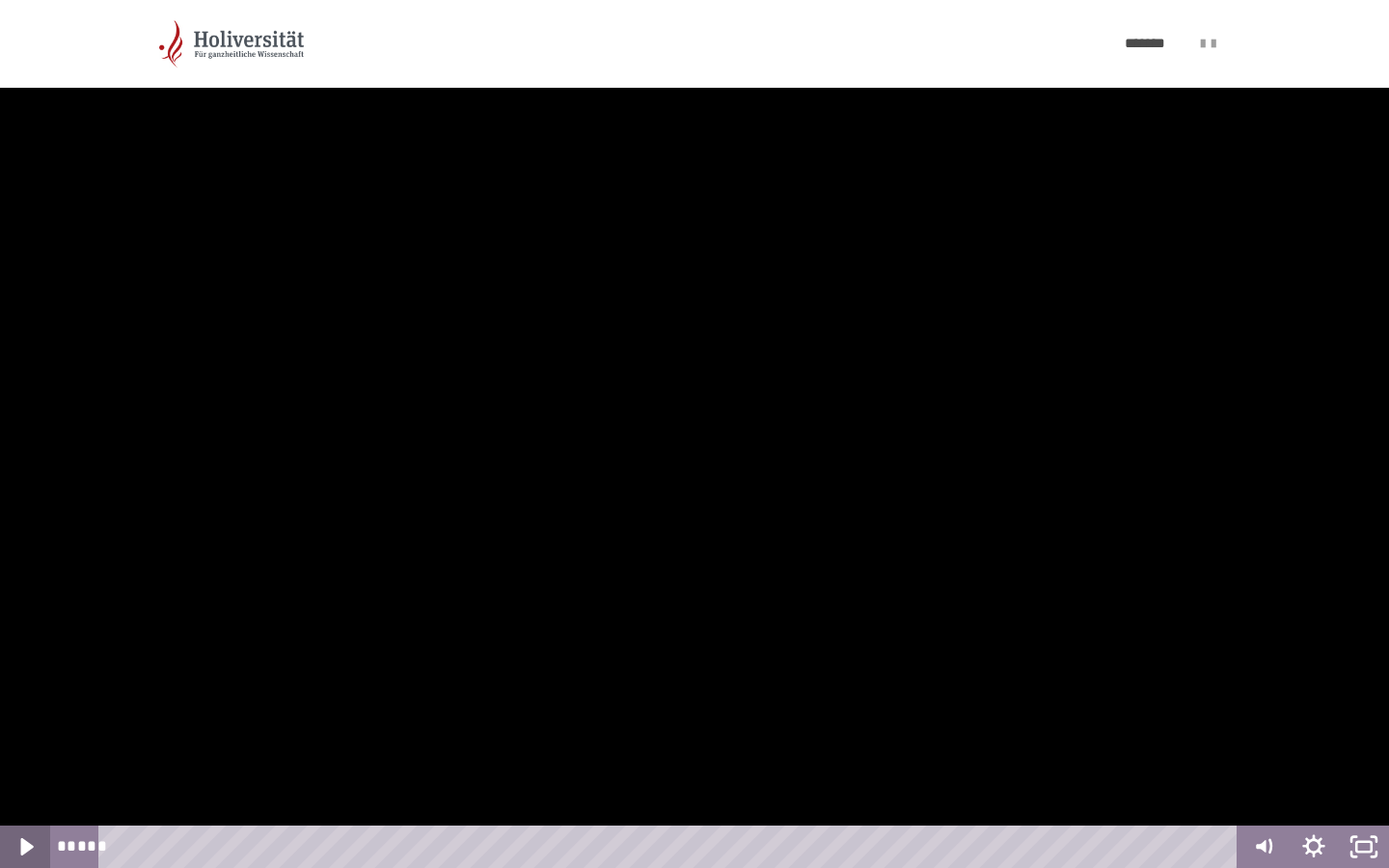 click 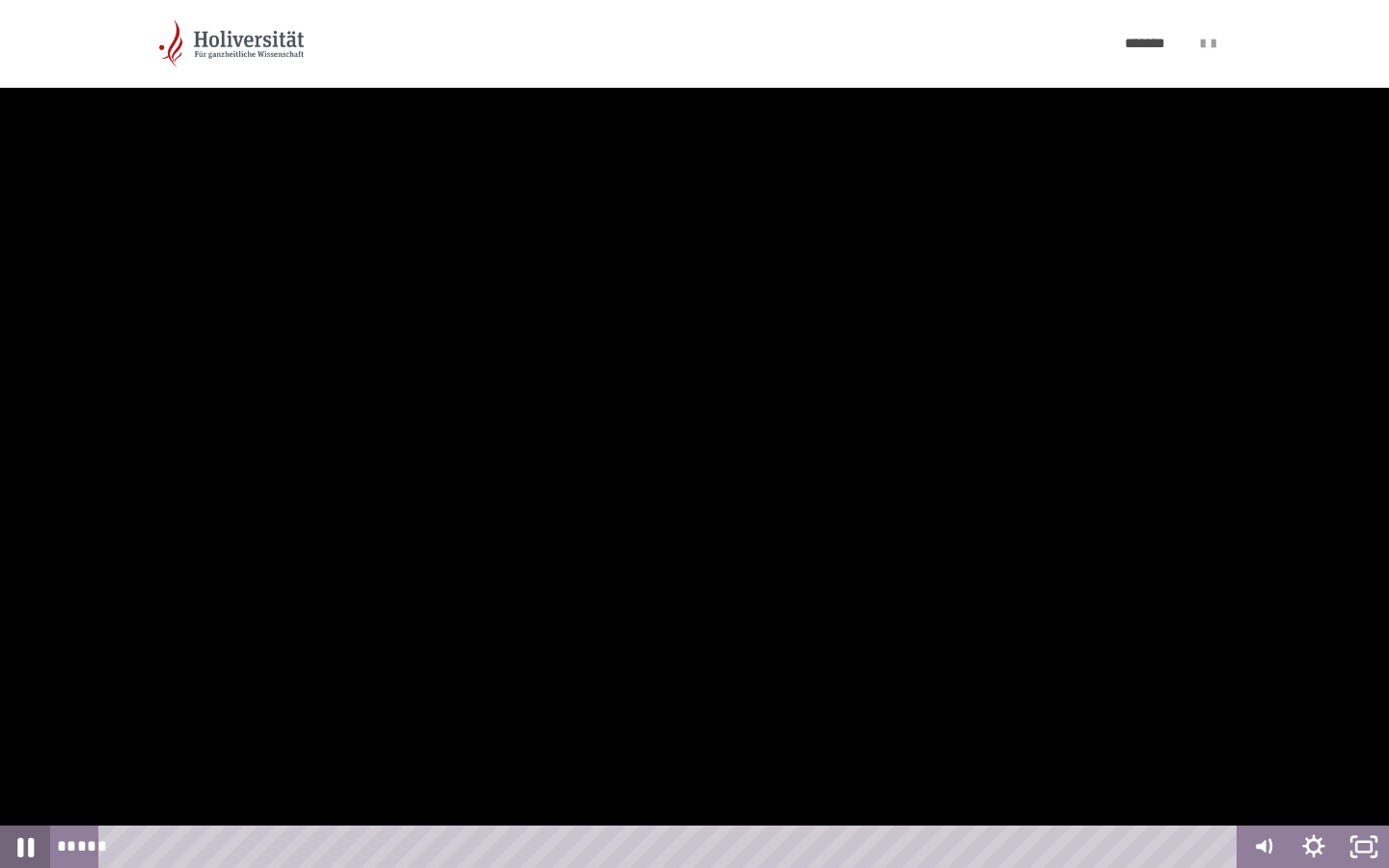 click 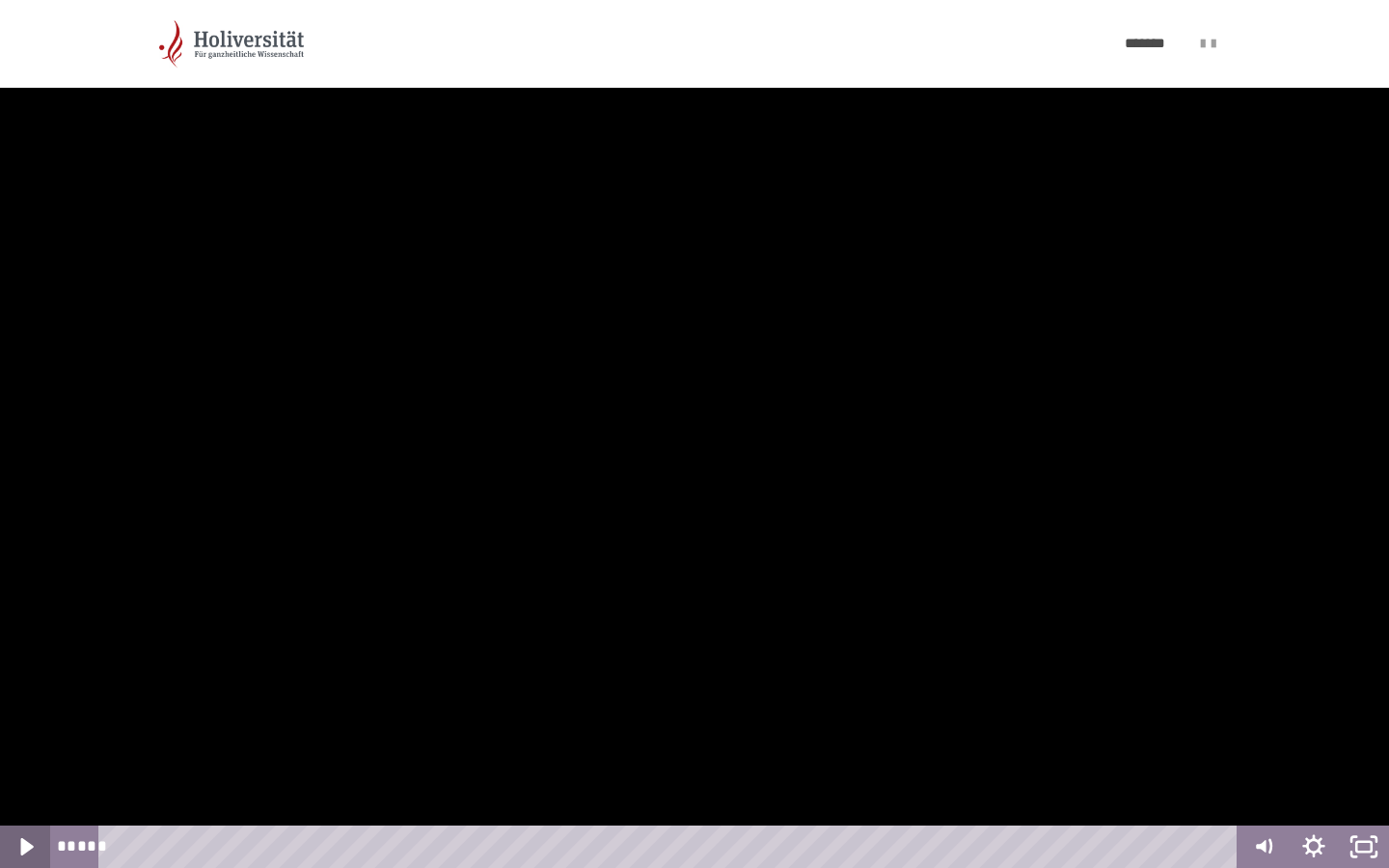 click 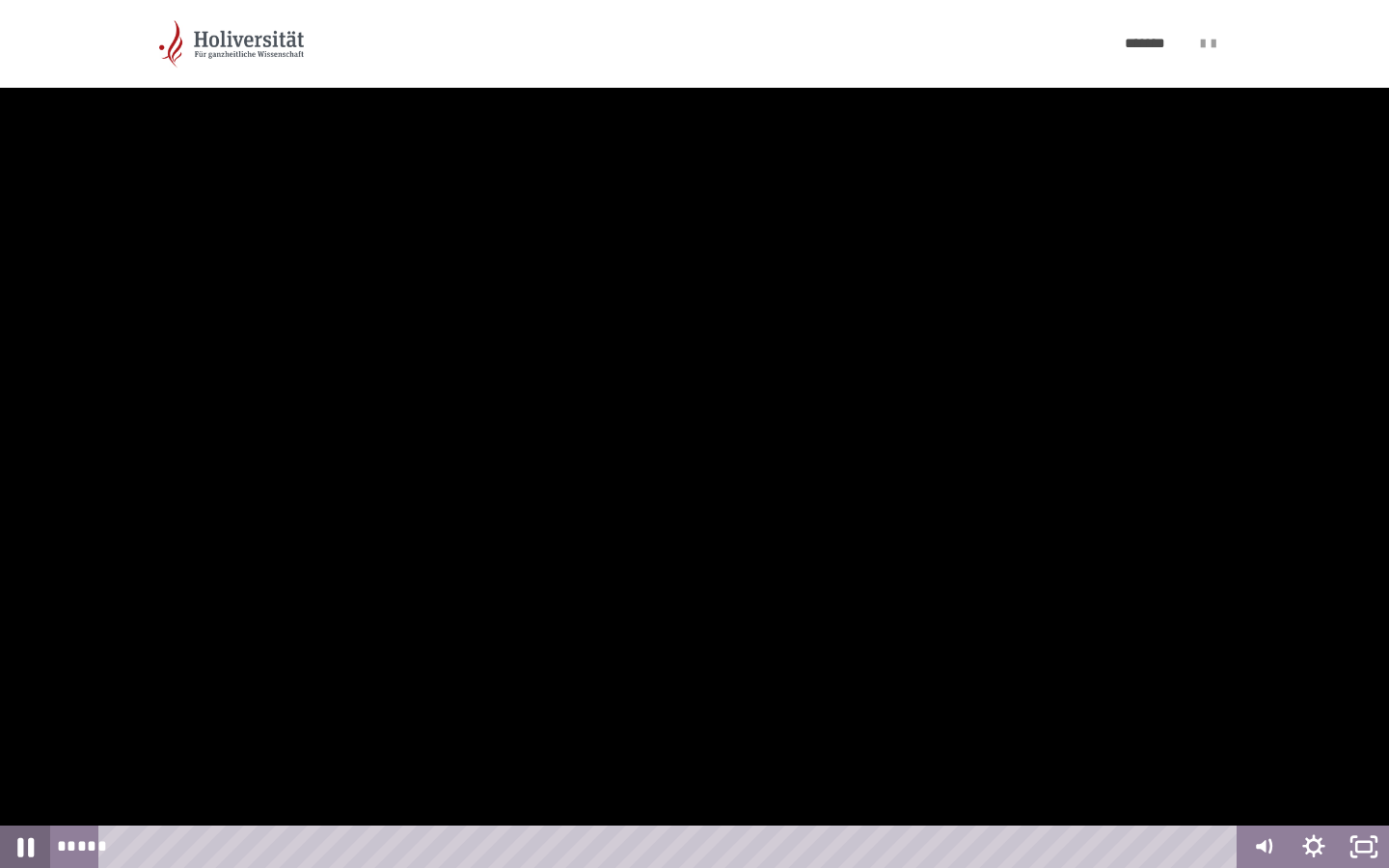 click 